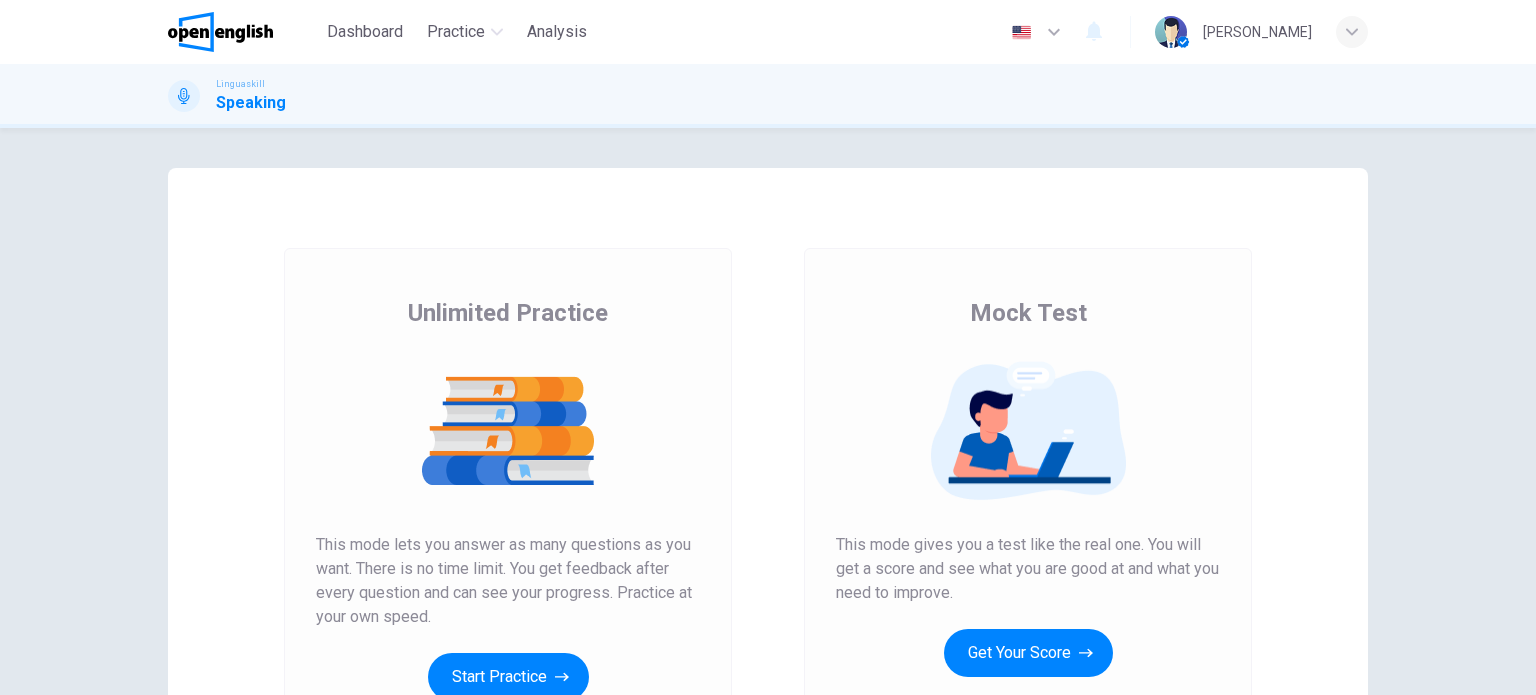 scroll, scrollTop: 0, scrollLeft: 0, axis: both 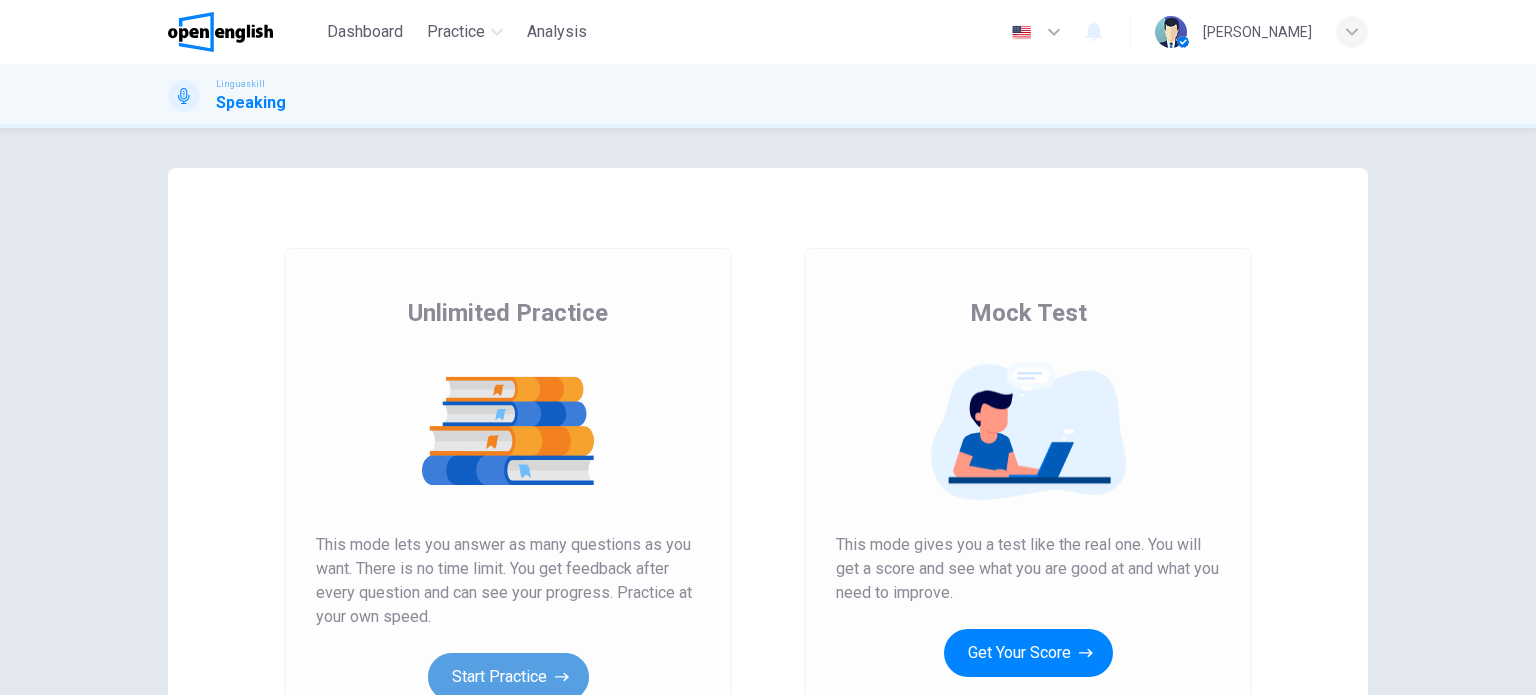 click on "Start Practice" at bounding box center [508, 677] 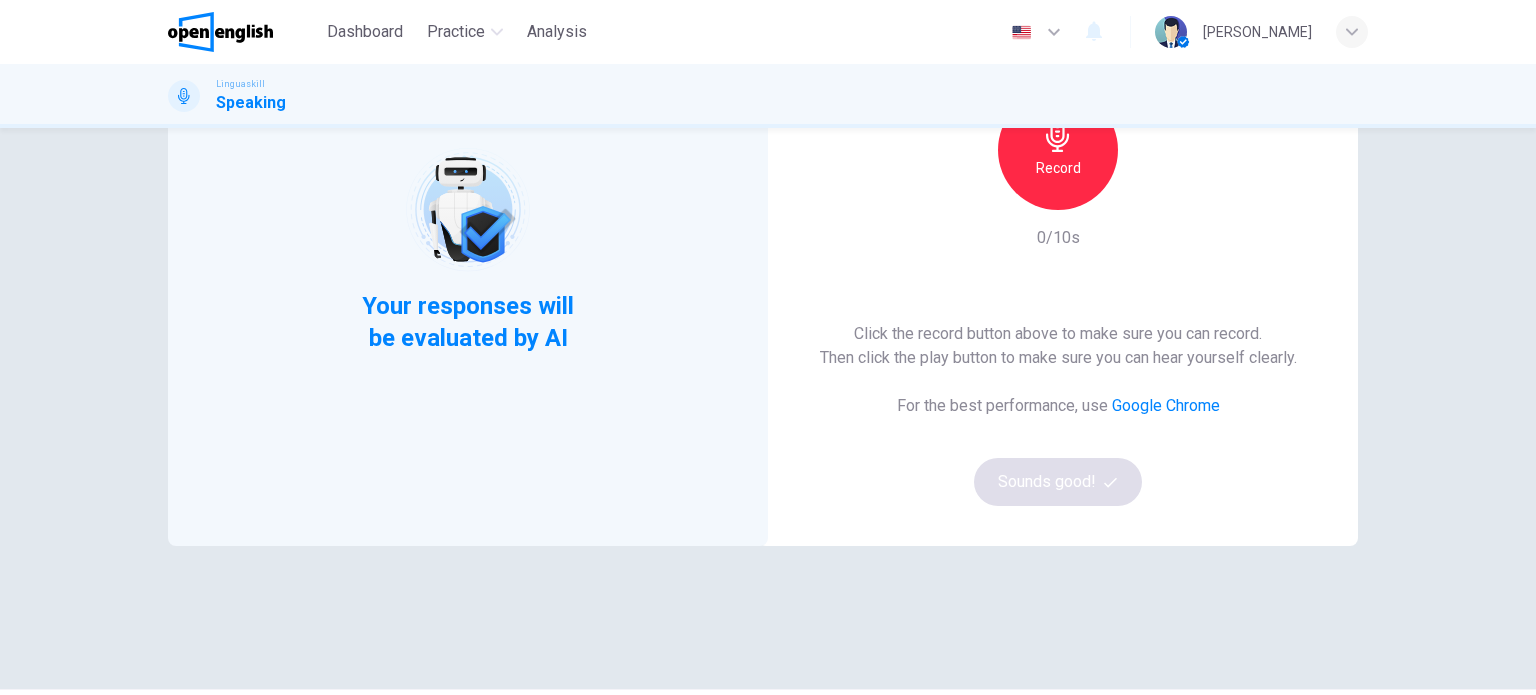 scroll, scrollTop: 244, scrollLeft: 0, axis: vertical 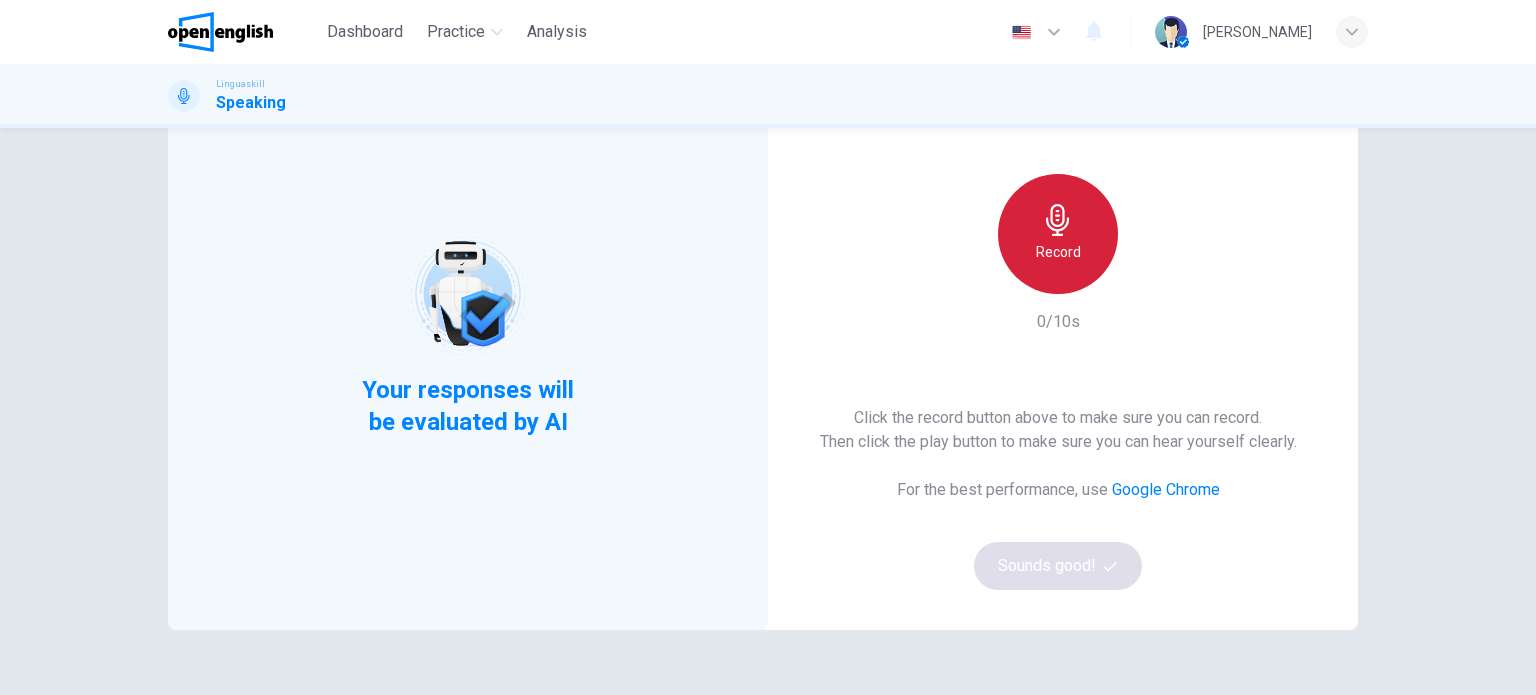 click on "Record" at bounding box center (1058, 234) 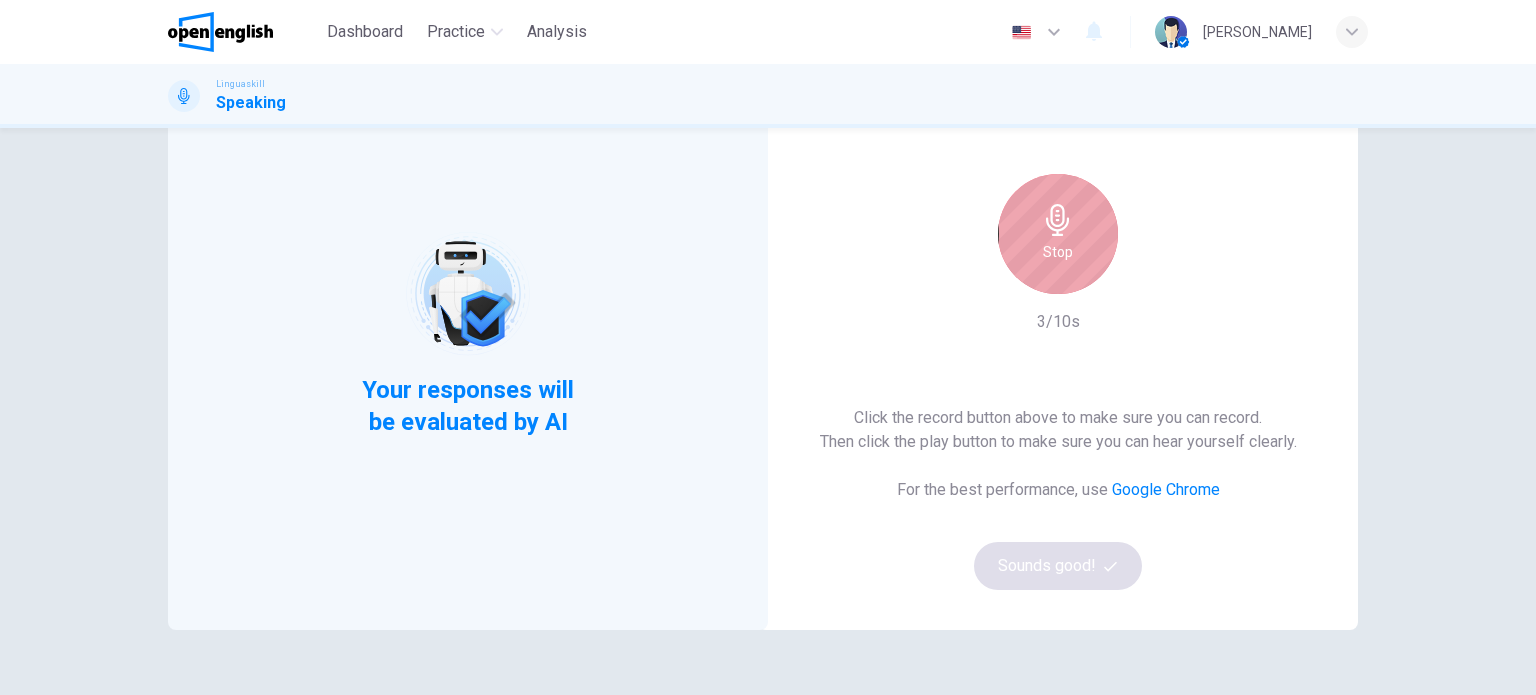 click on "Stop" at bounding box center [1058, 234] 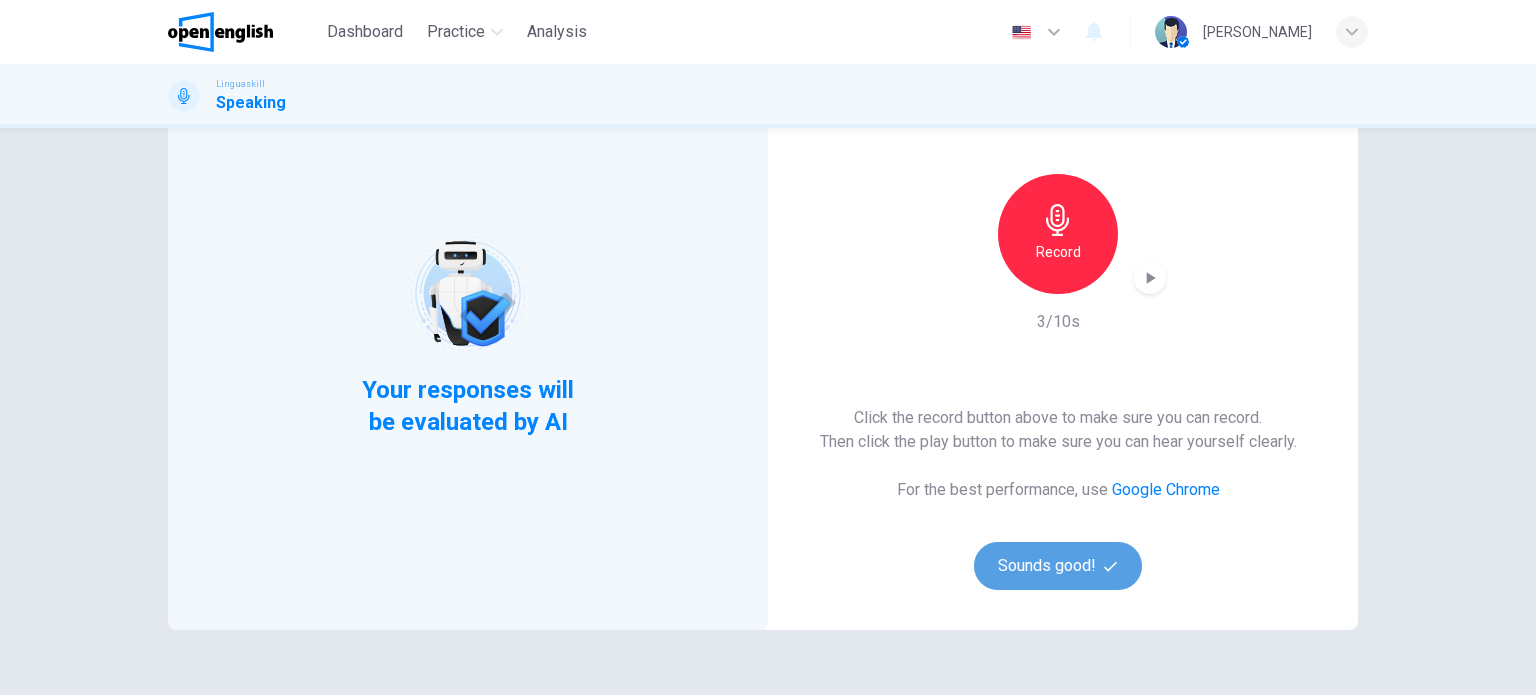 click on "Sounds good!" at bounding box center (1058, 566) 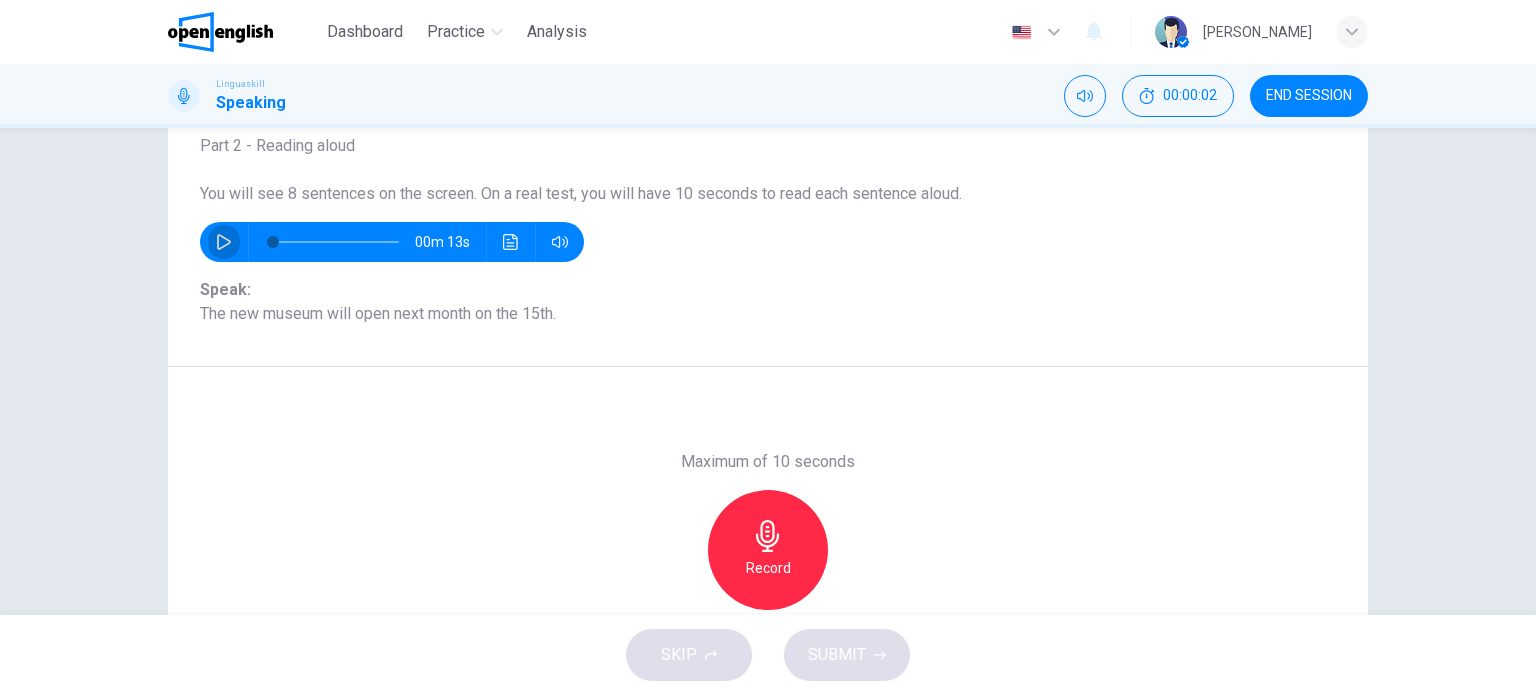 click at bounding box center (224, 242) 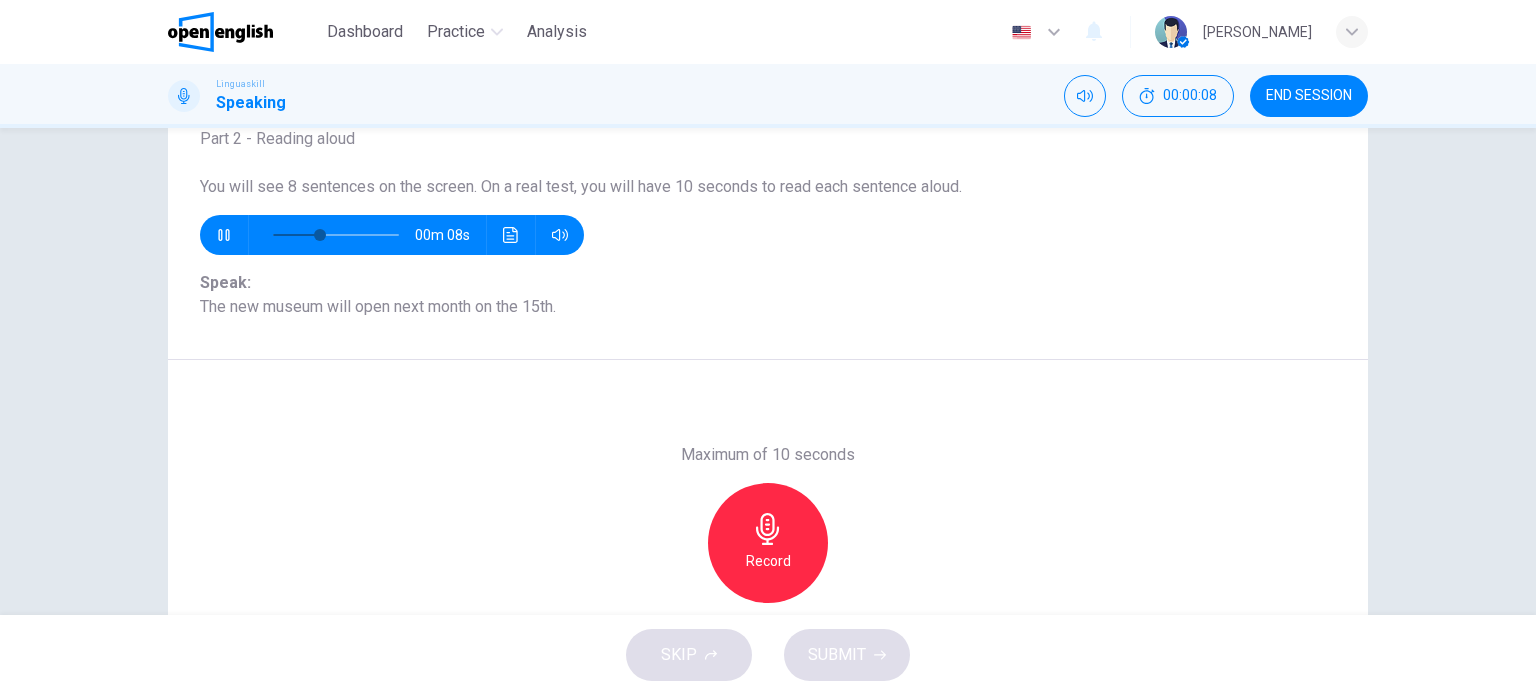 scroll, scrollTop: 140, scrollLeft: 0, axis: vertical 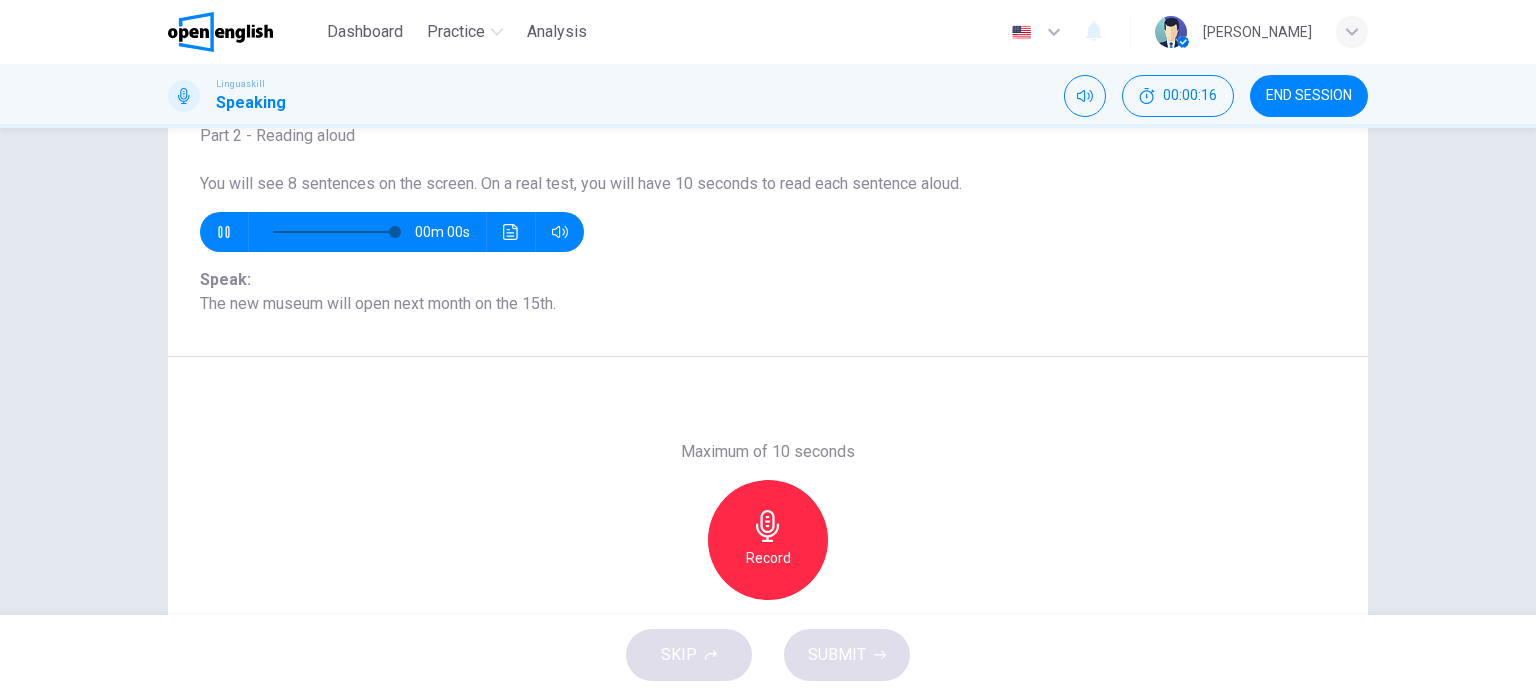 type on "*" 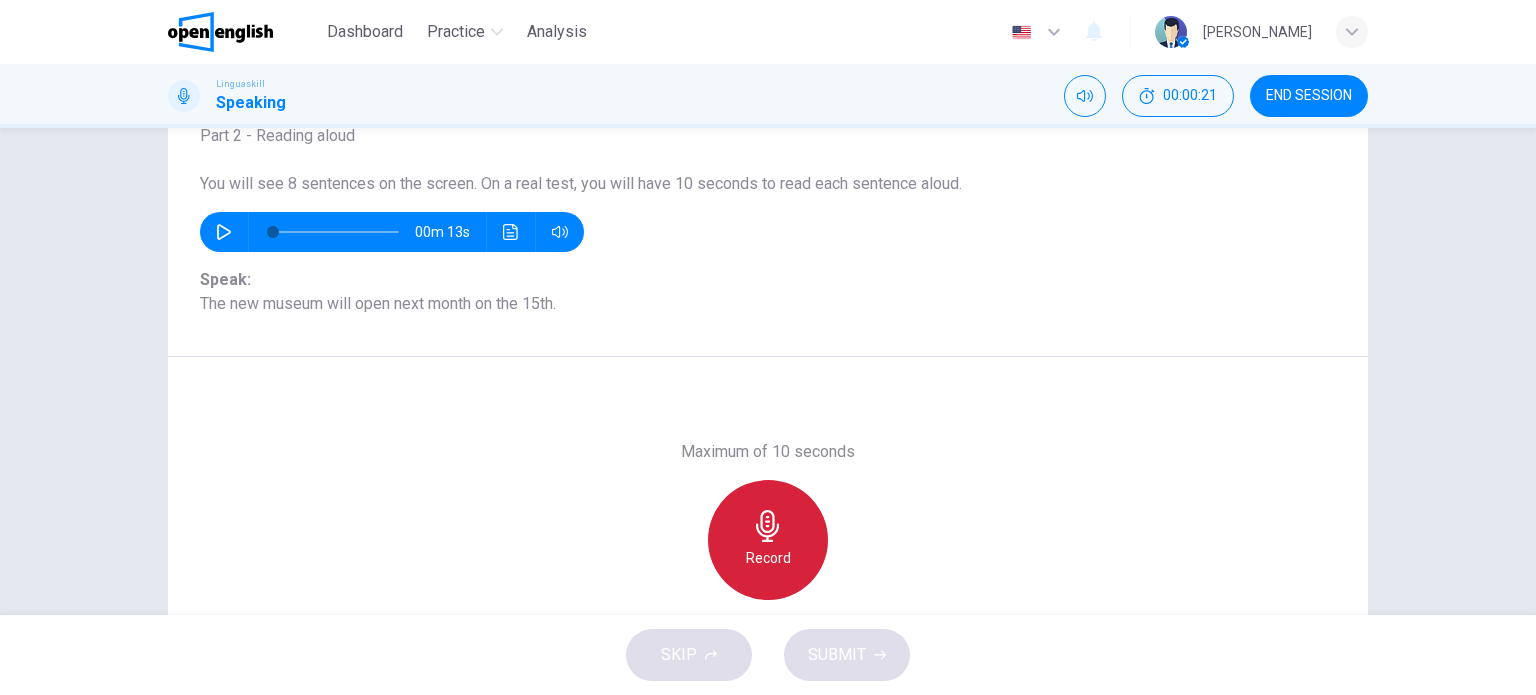 click on "Record" at bounding box center (768, 540) 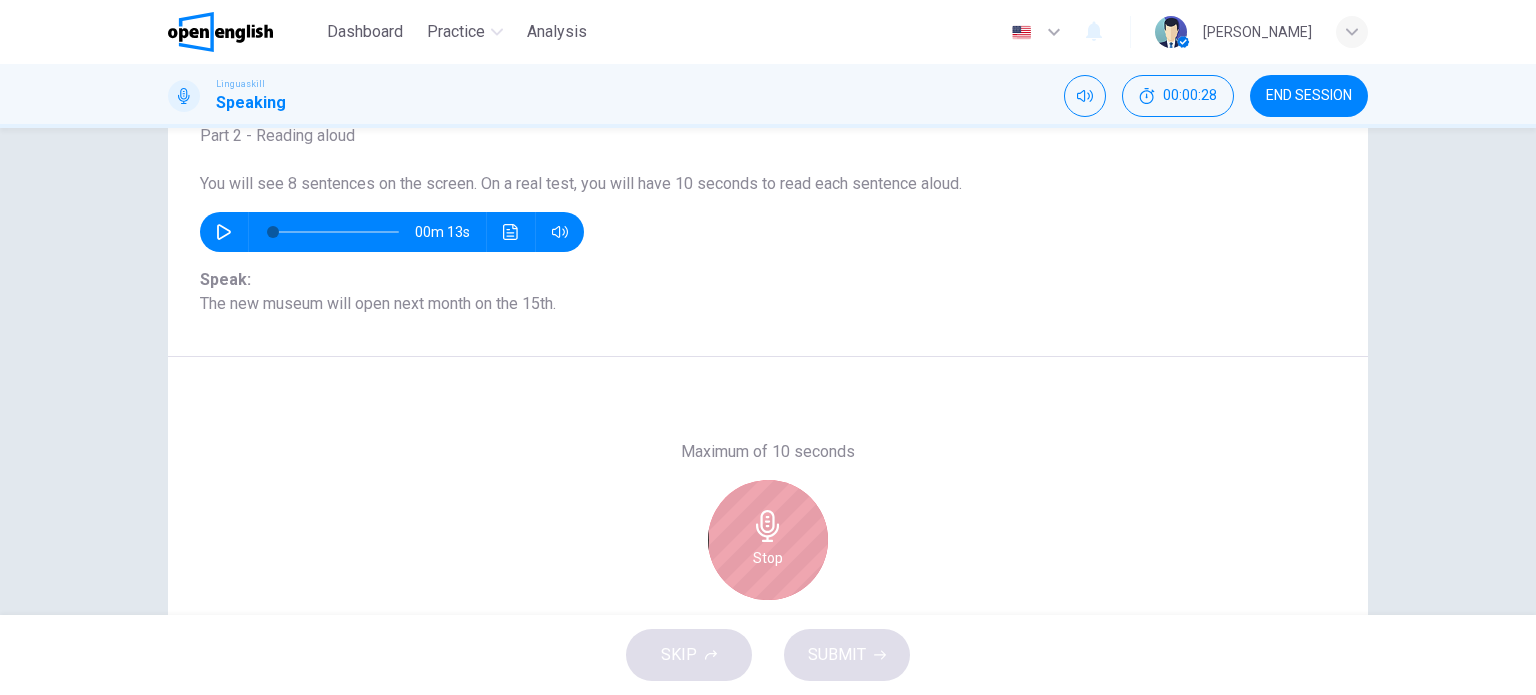 click on "Stop" at bounding box center [768, 540] 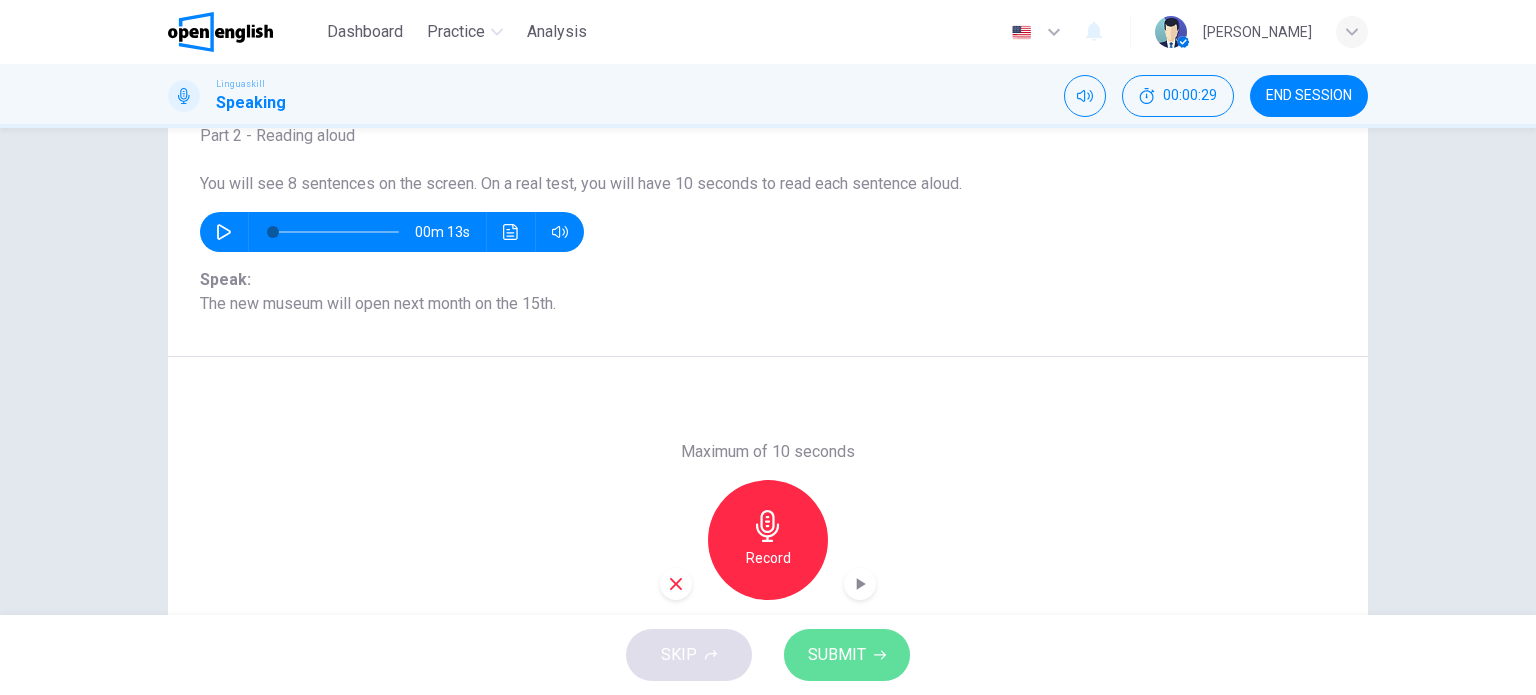 click on "SUBMIT" at bounding box center [847, 655] 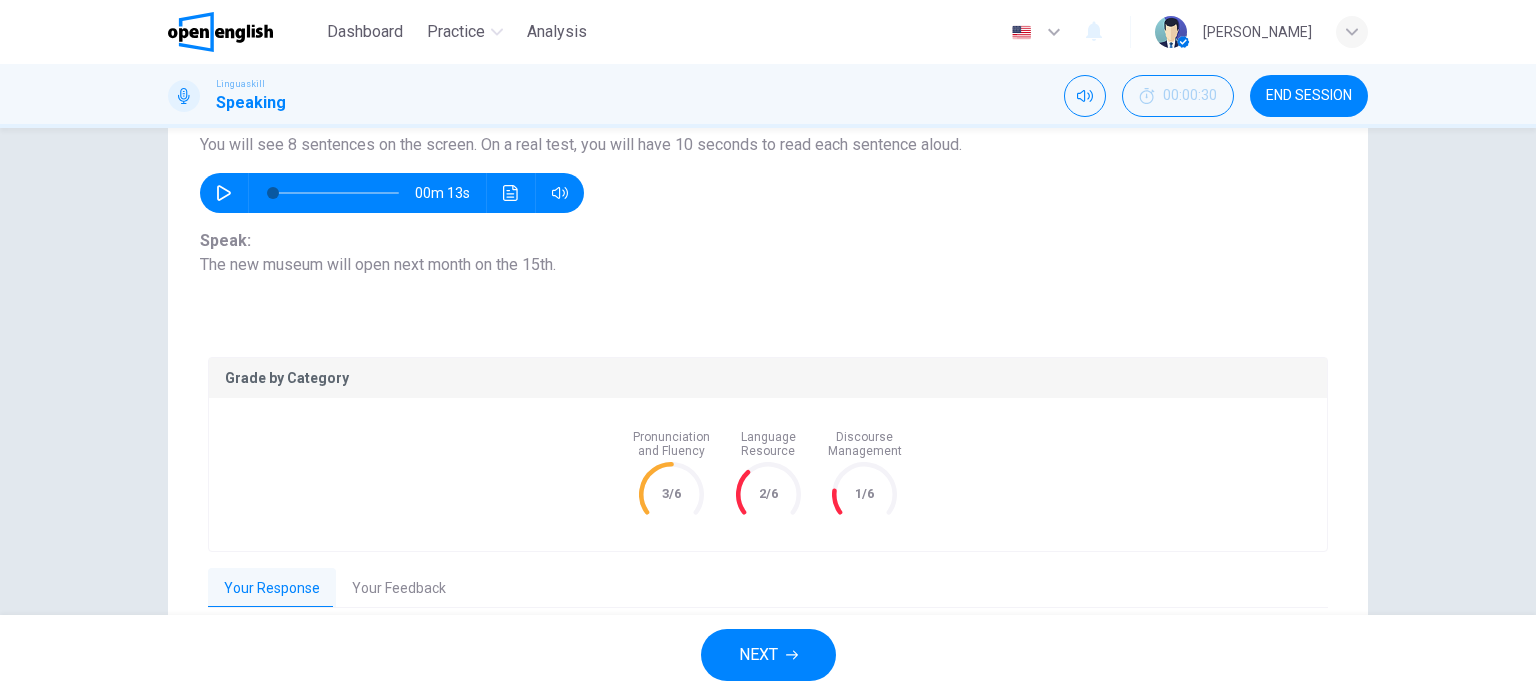 scroll, scrollTop: 180, scrollLeft: 0, axis: vertical 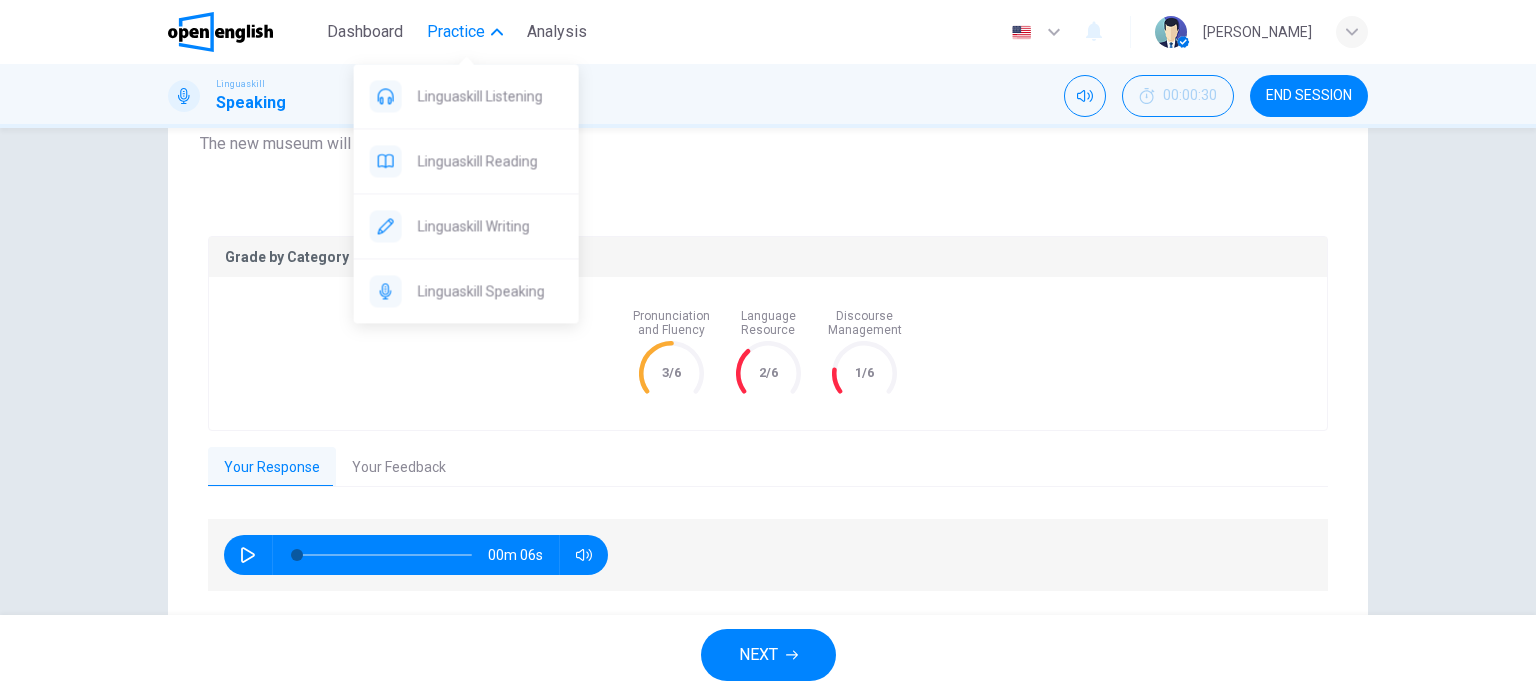 click on "Practice" at bounding box center (456, 32) 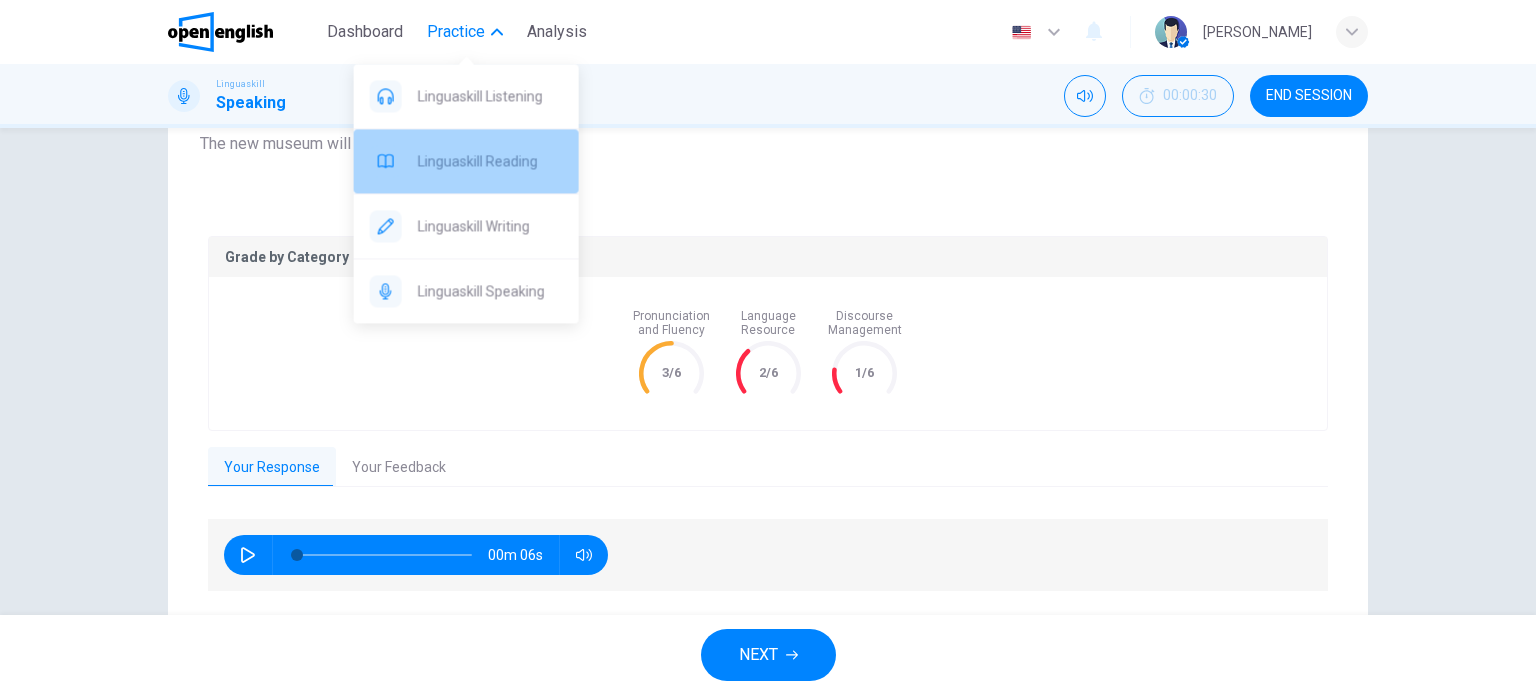 click on "Linguaskill Reading" at bounding box center [490, 161] 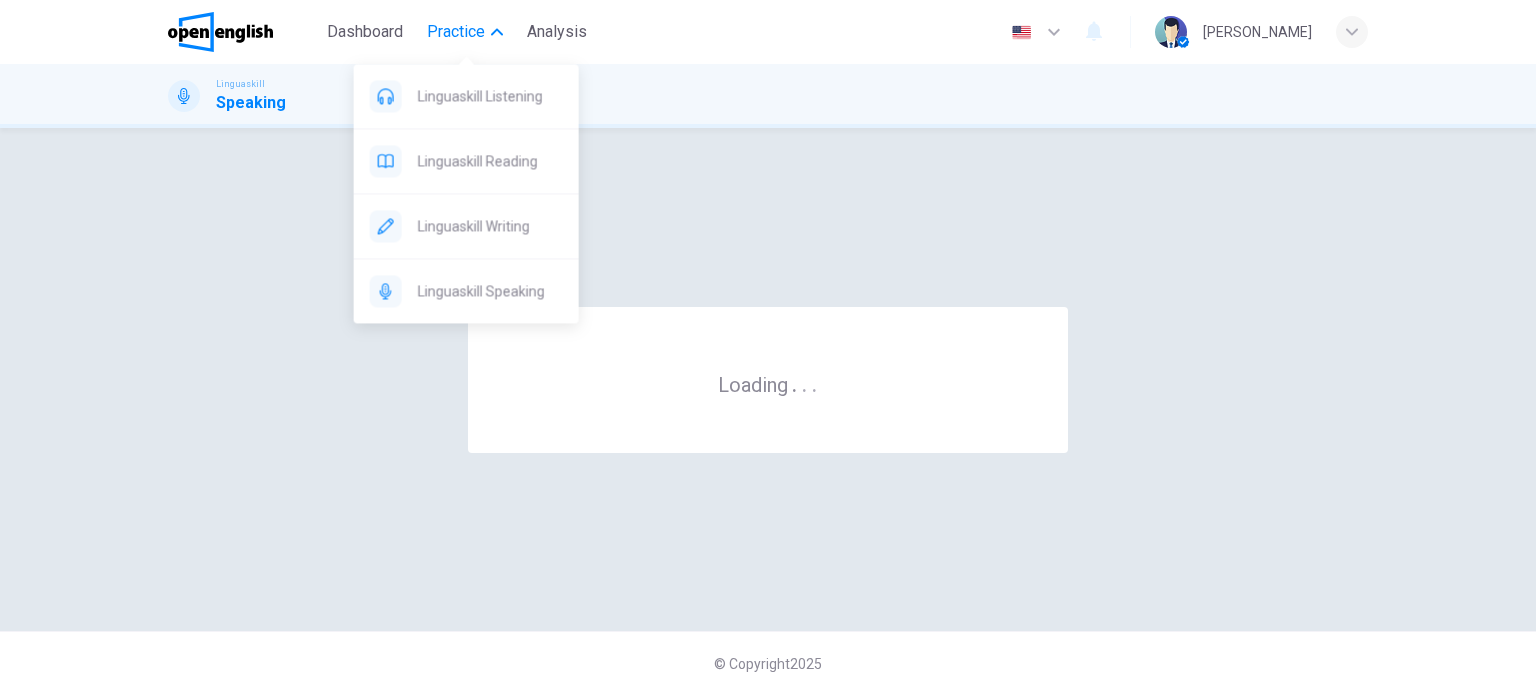 scroll, scrollTop: 0, scrollLeft: 0, axis: both 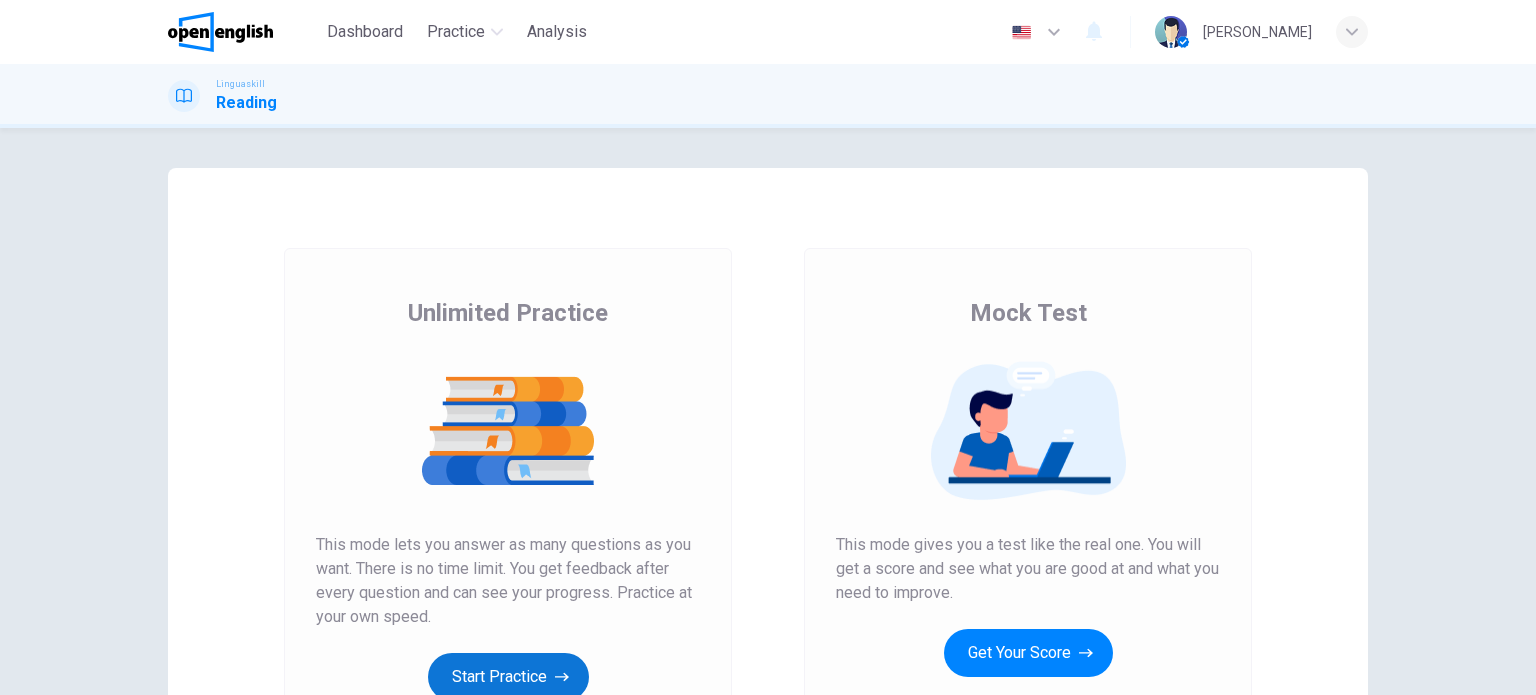 click on "Start Practice" at bounding box center [508, 677] 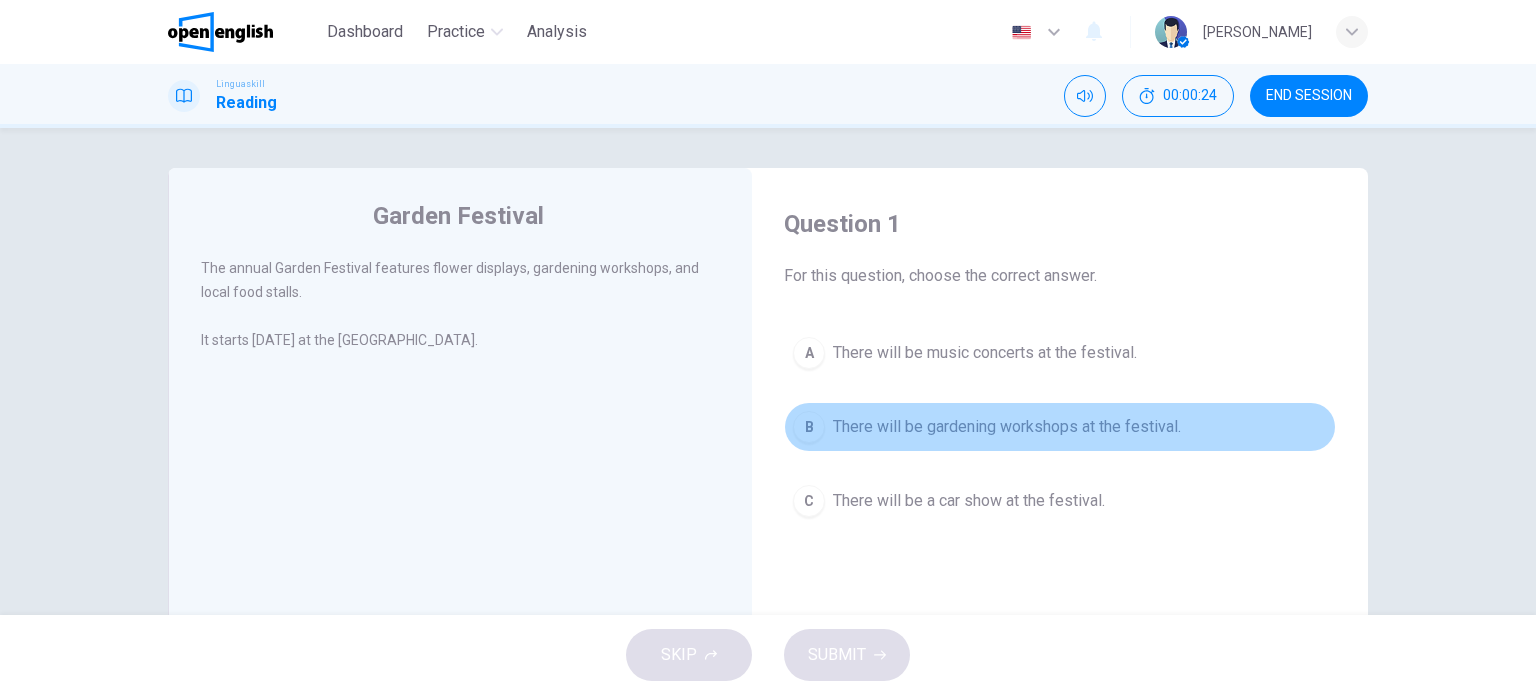 click on "B There will be gardening workshops at the festival." at bounding box center (1060, 427) 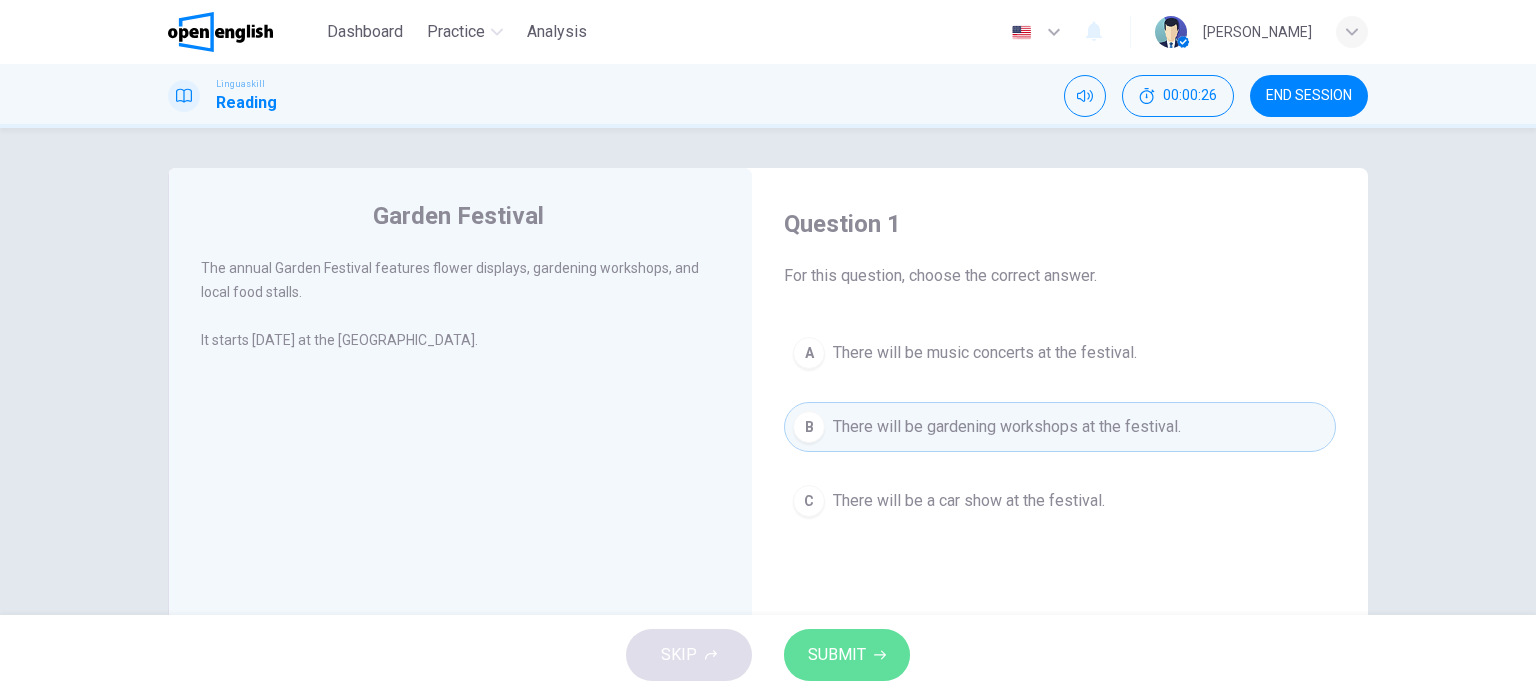 click on "SUBMIT" at bounding box center (847, 655) 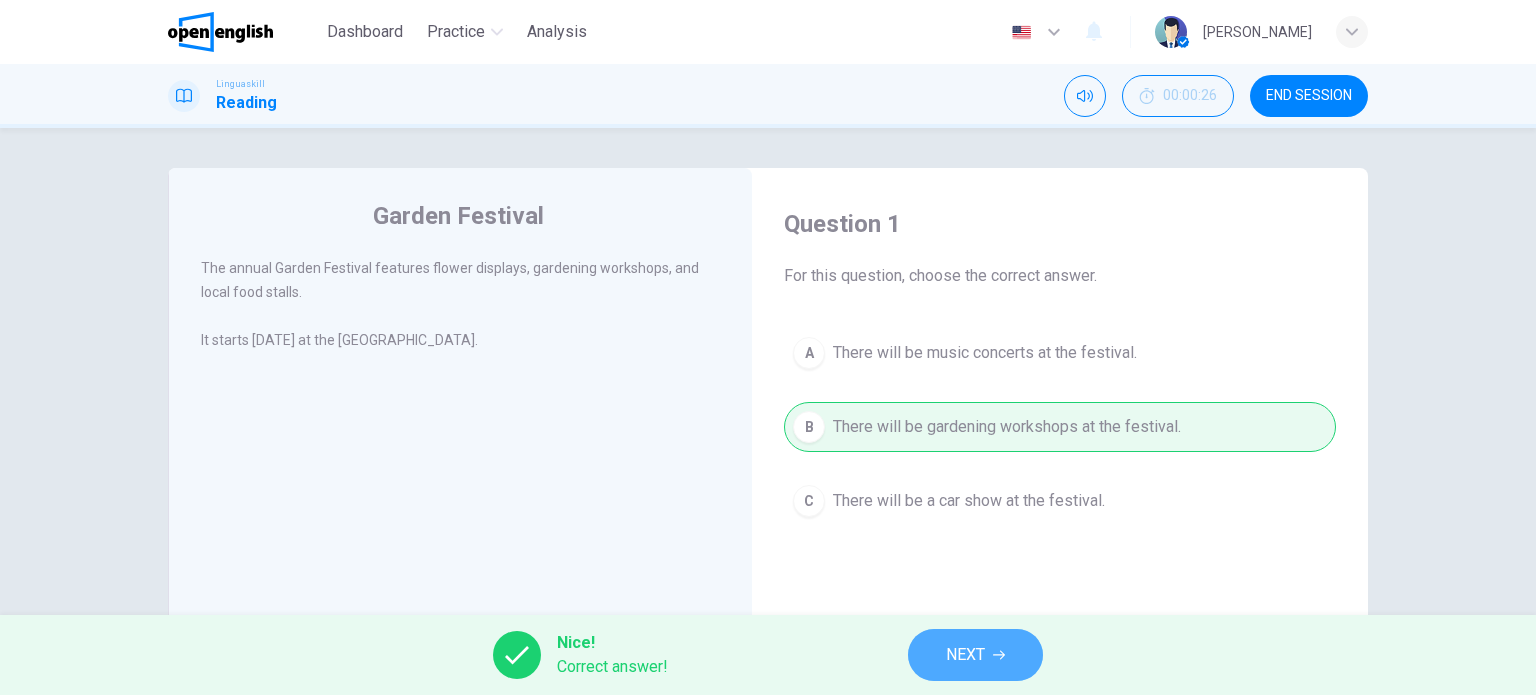 click on "NEXT" at bounding box center (975, 655) 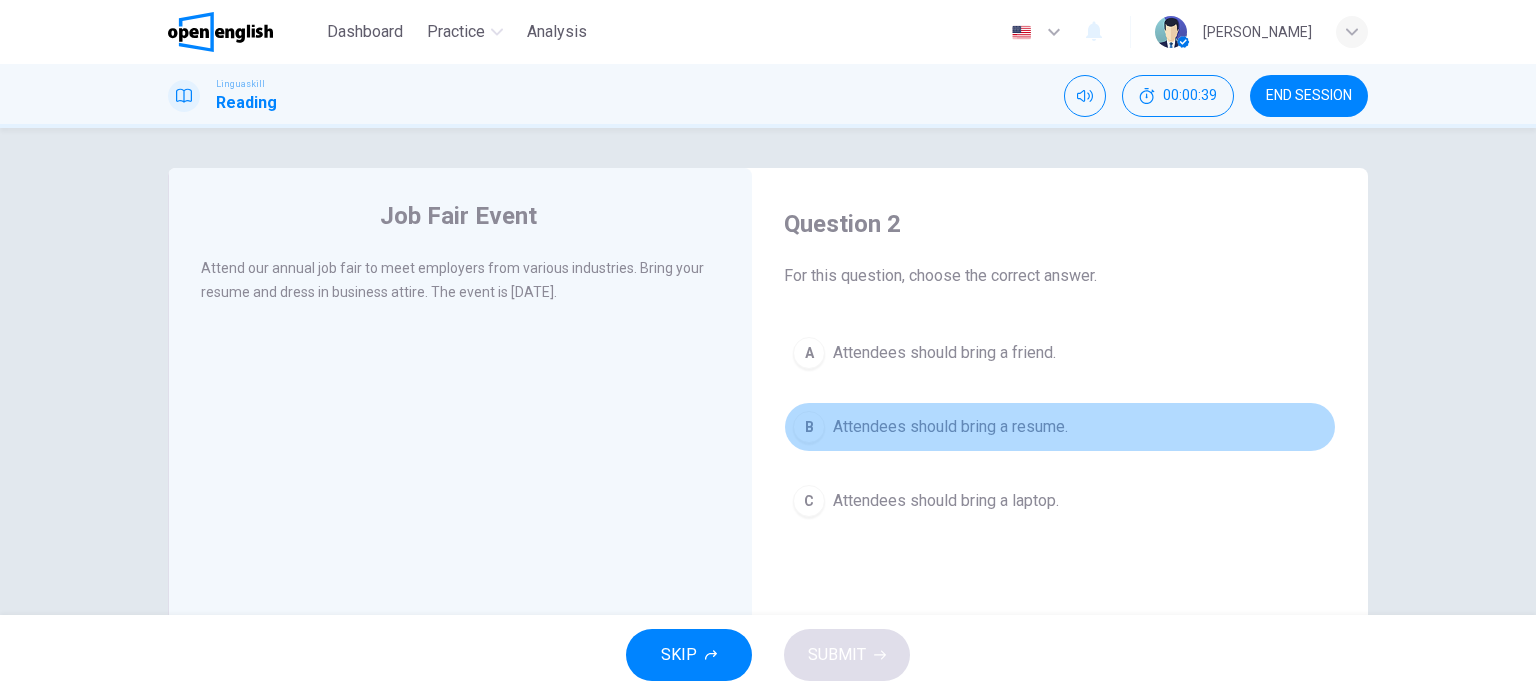 click on "Attendees should bring a resume." at bounding box center [950, 427] 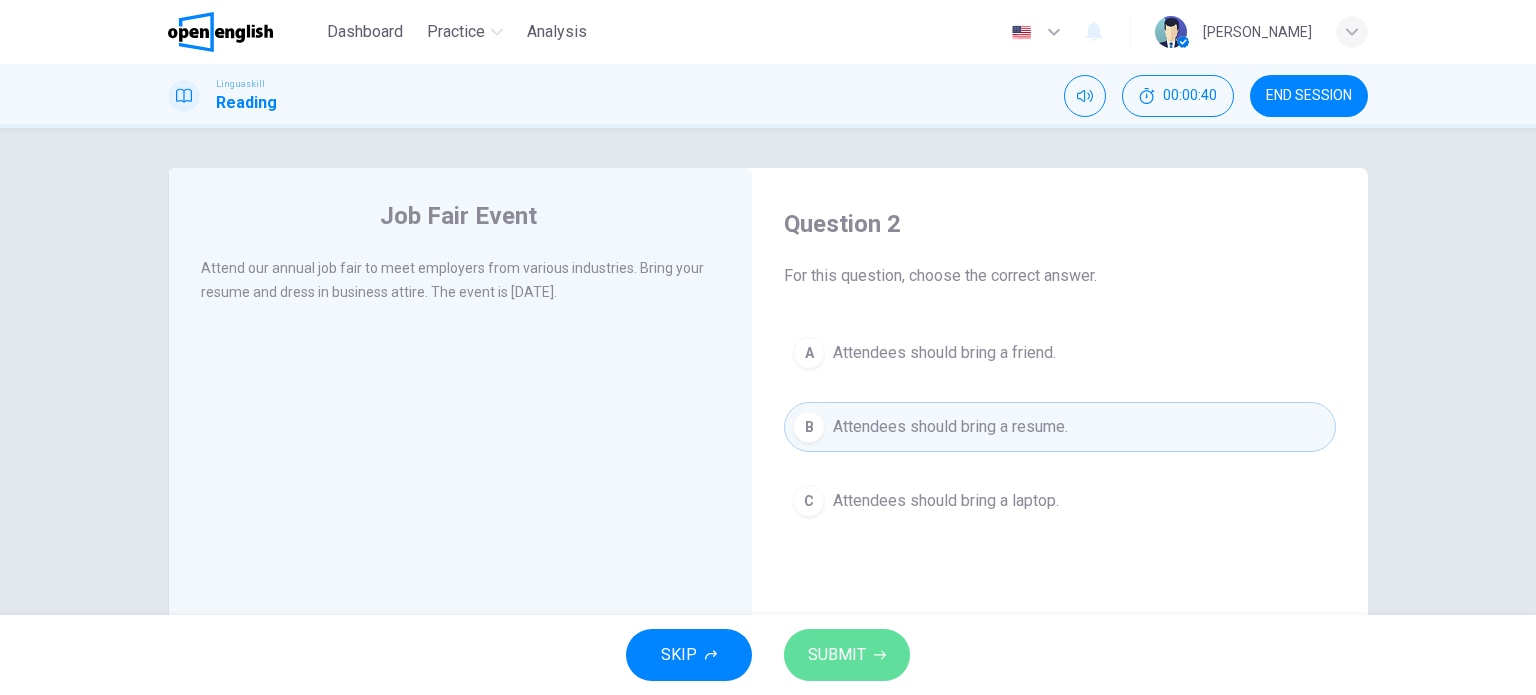 click on "SUBMIT" at bounding box center (837, 655) 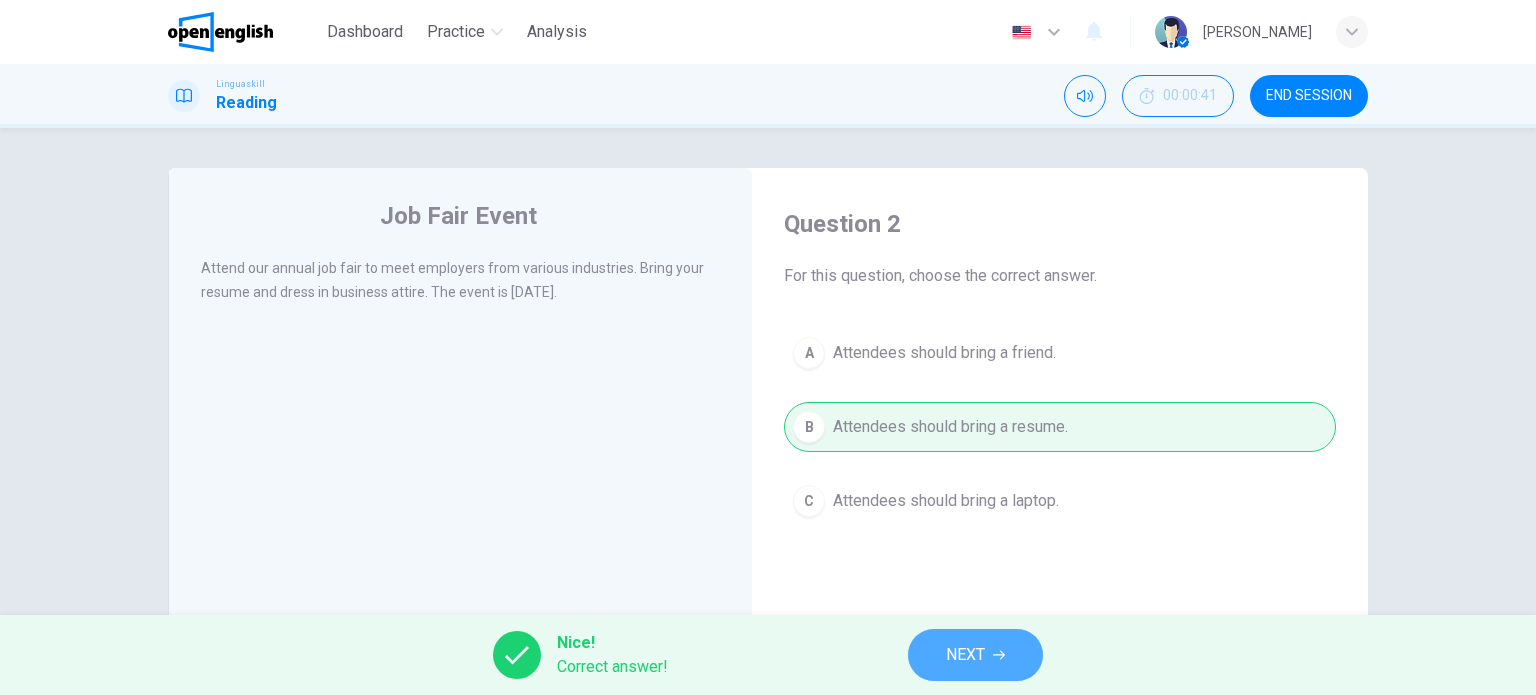 click on "NEXT" at bounding box center [975, 655] 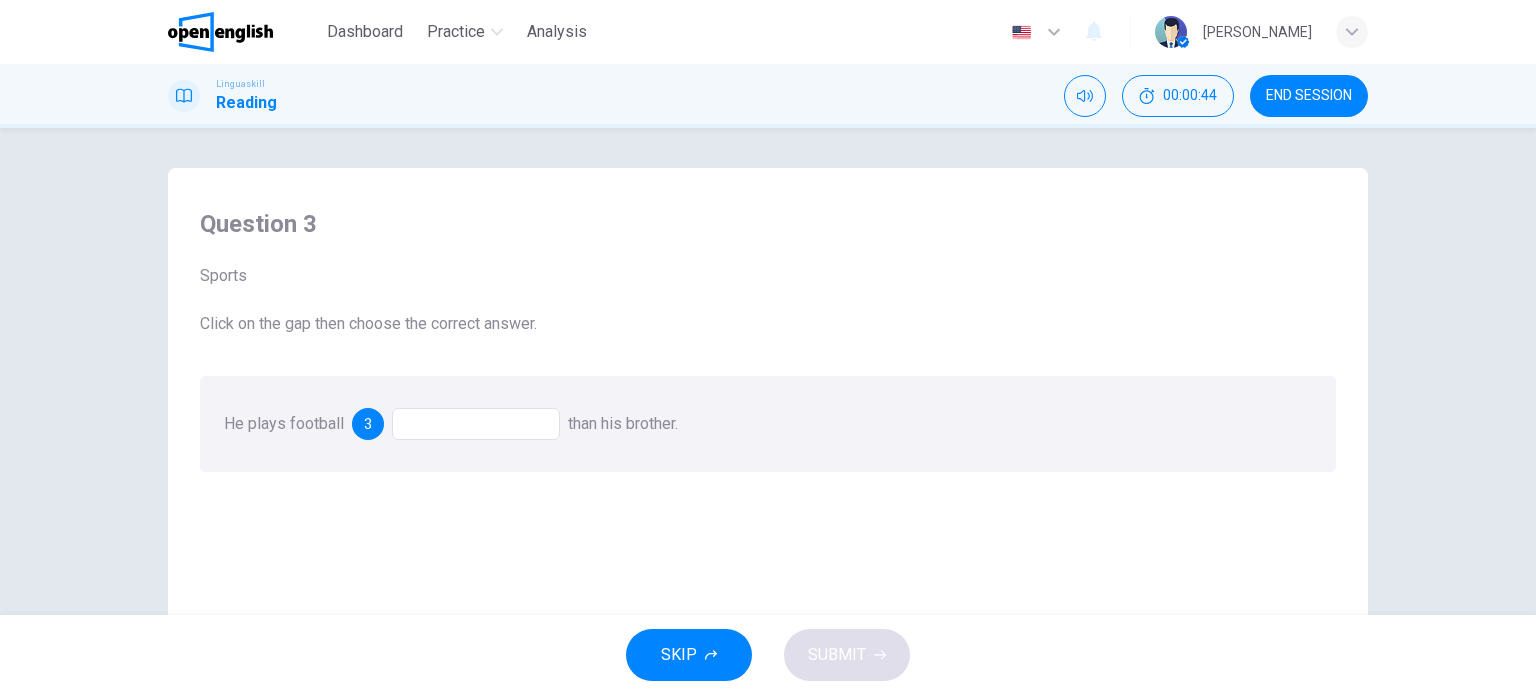 click on "3" at bounding box center [368, 424] 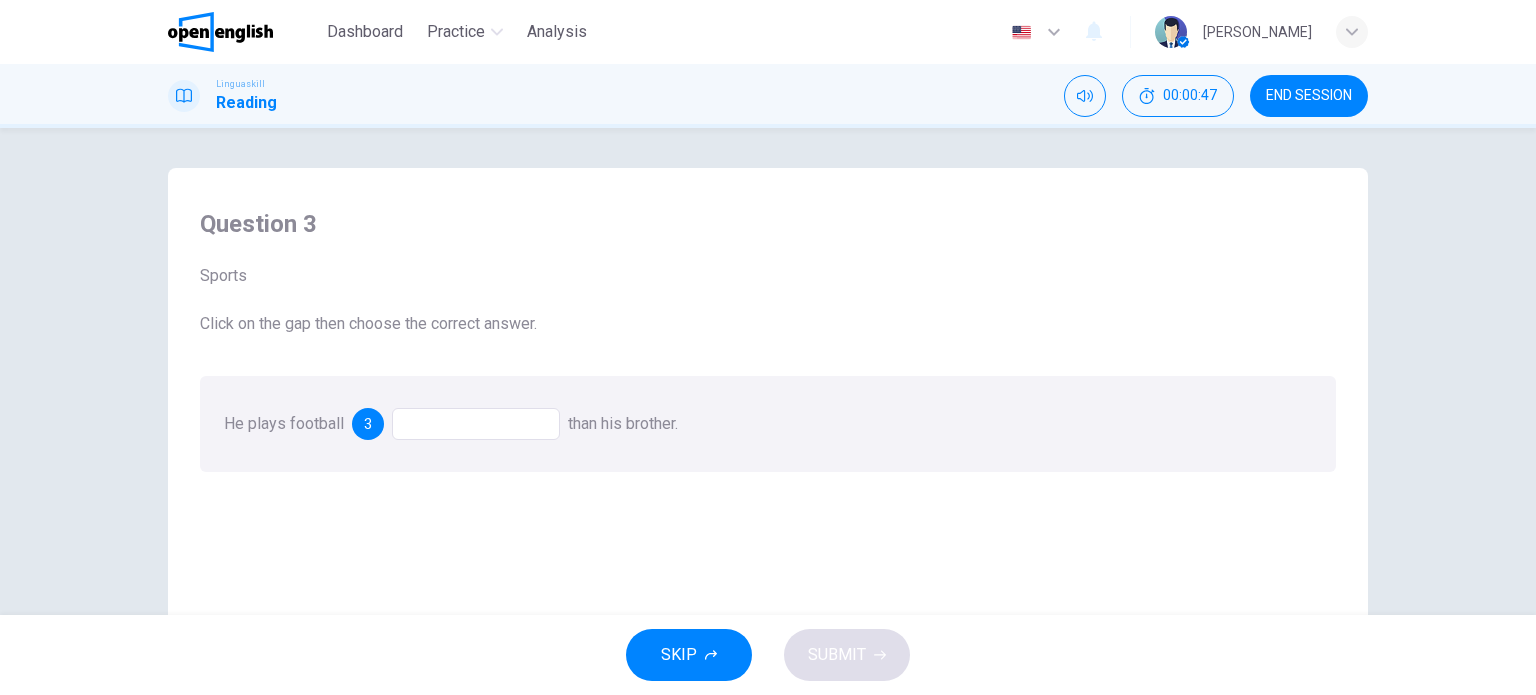 click at bounding box center [476, 424] 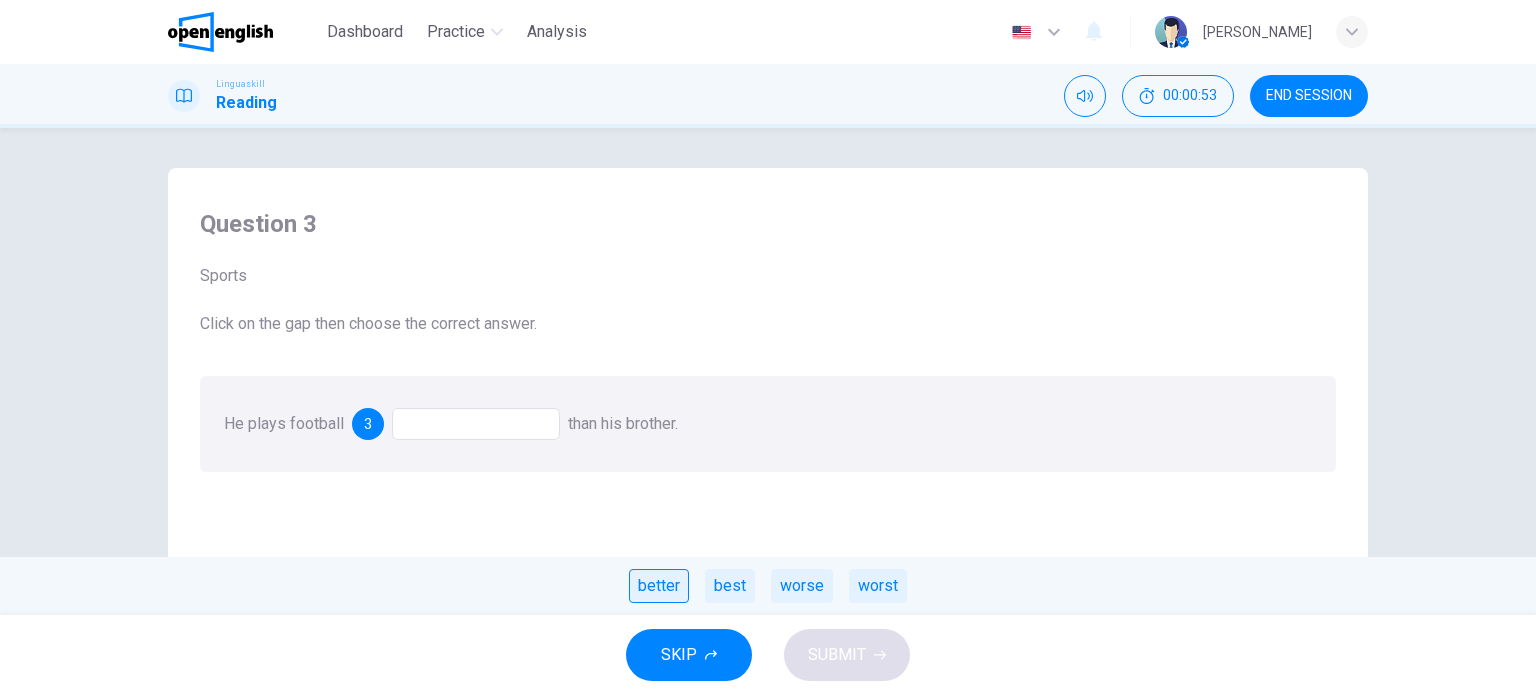 click on "better" at bounding box center [659, 586] 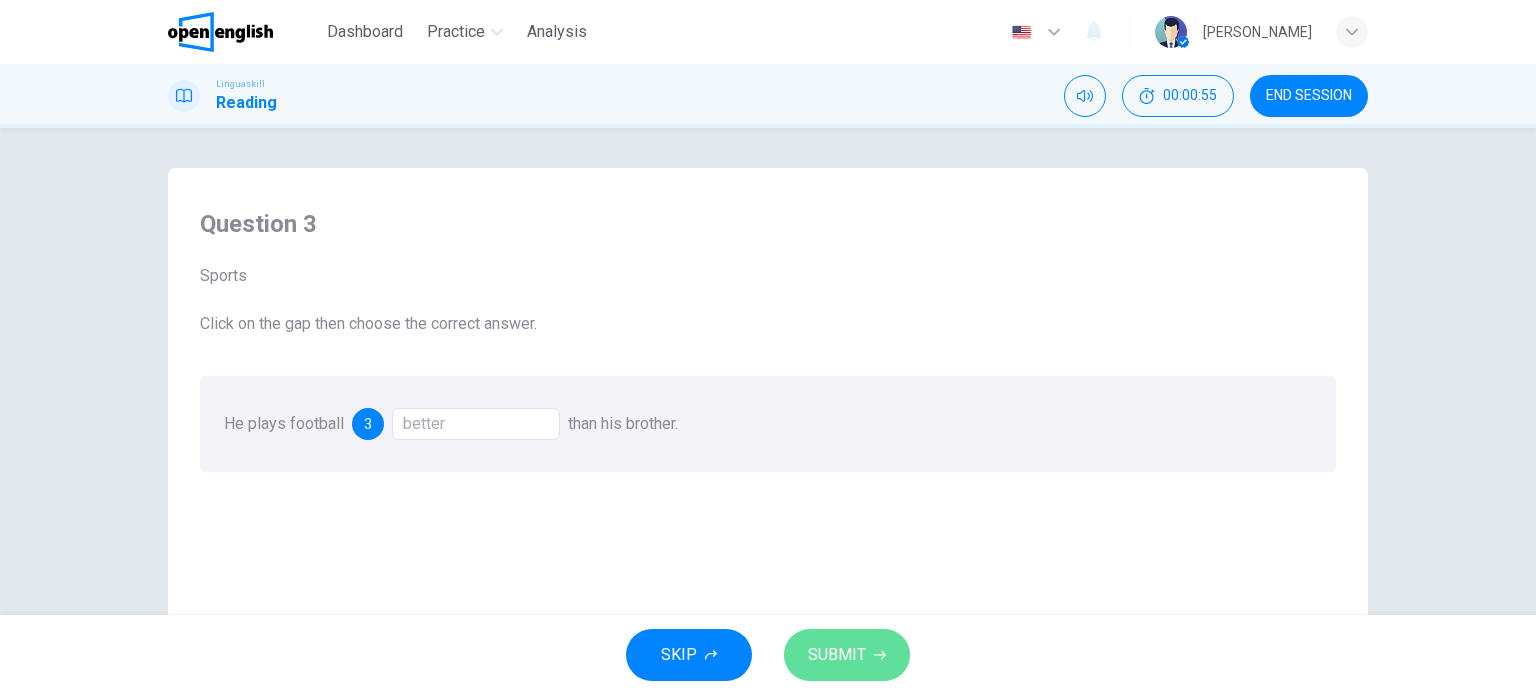 click on "SUBMIT" at bounding box center (847, 655) 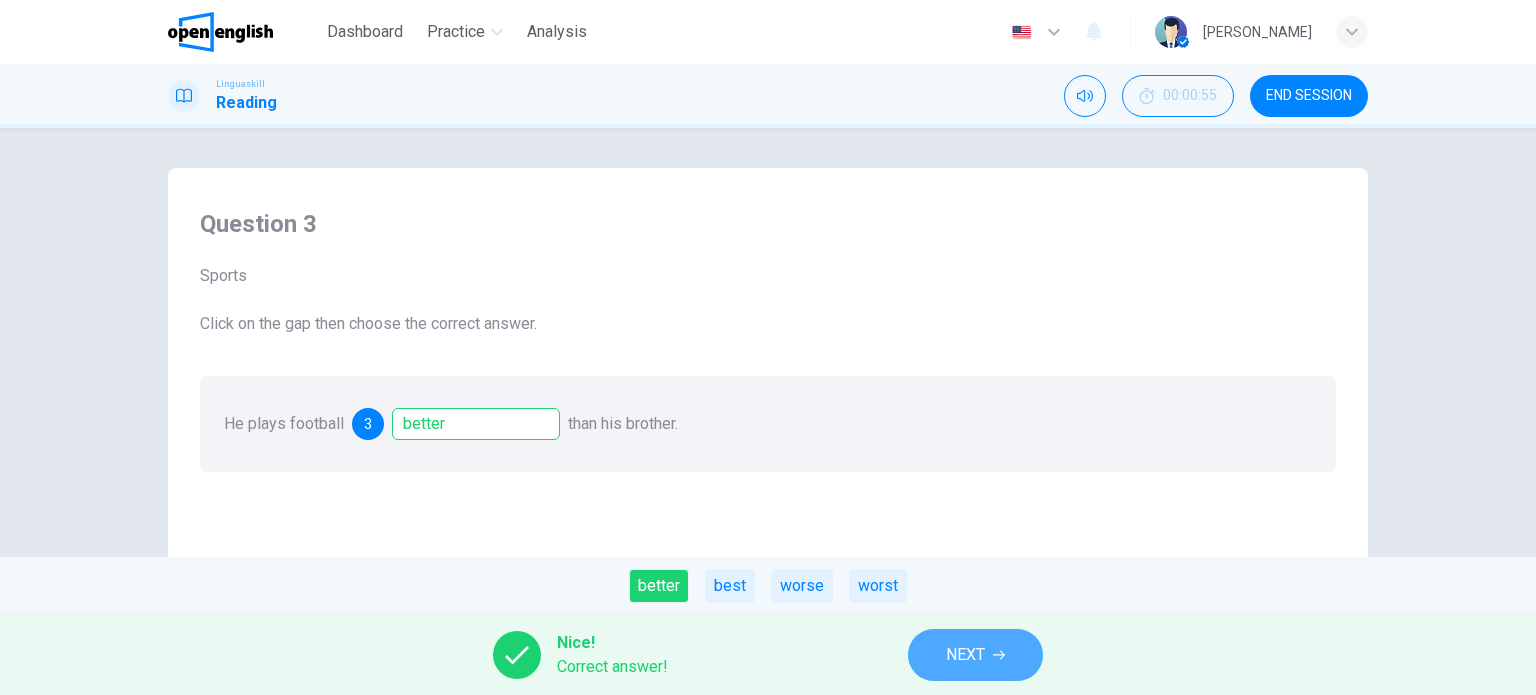 click on "NEXT" at bounding box center (965, 655) 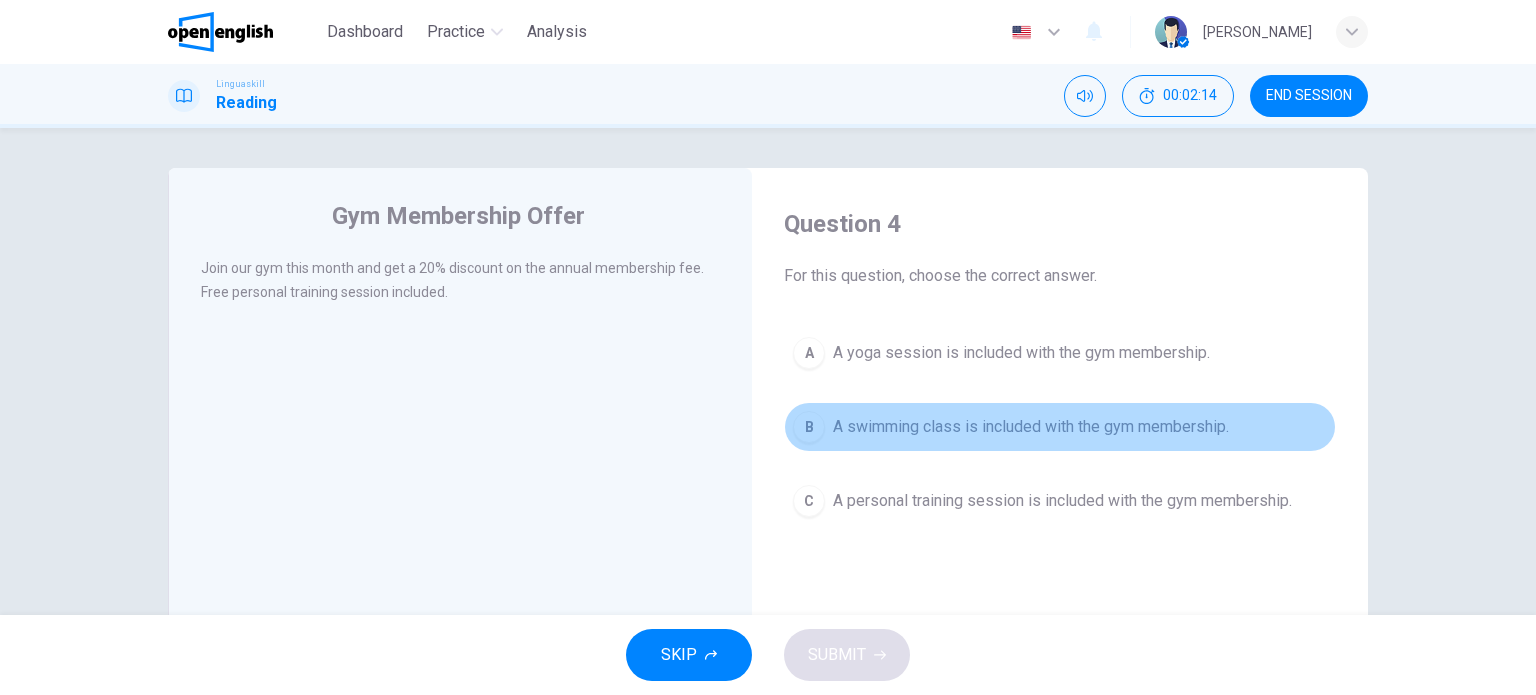 click on "B A swimming class is included with the gym membership." at bounding box center [1060, 427] 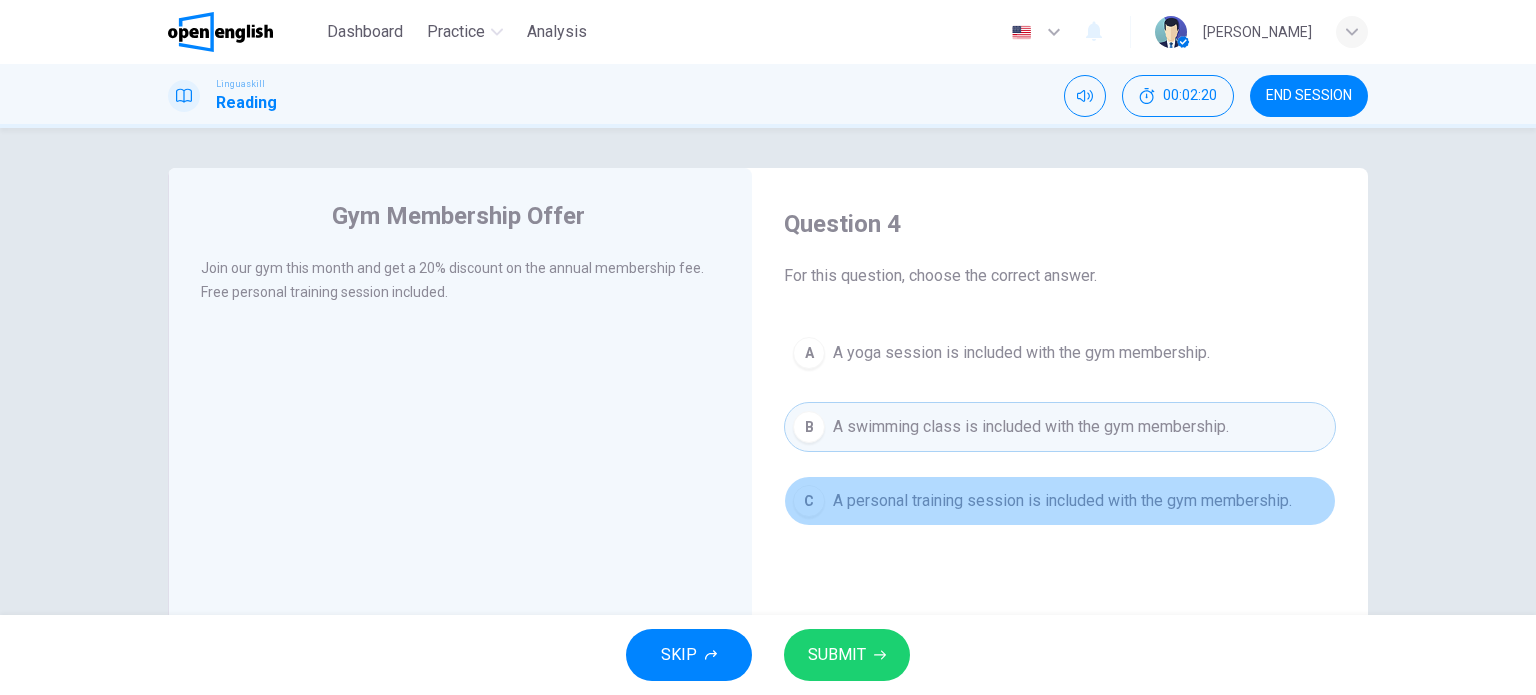 click on "A personal training session is included with the gym membership." at bounding box center (1062, 501) 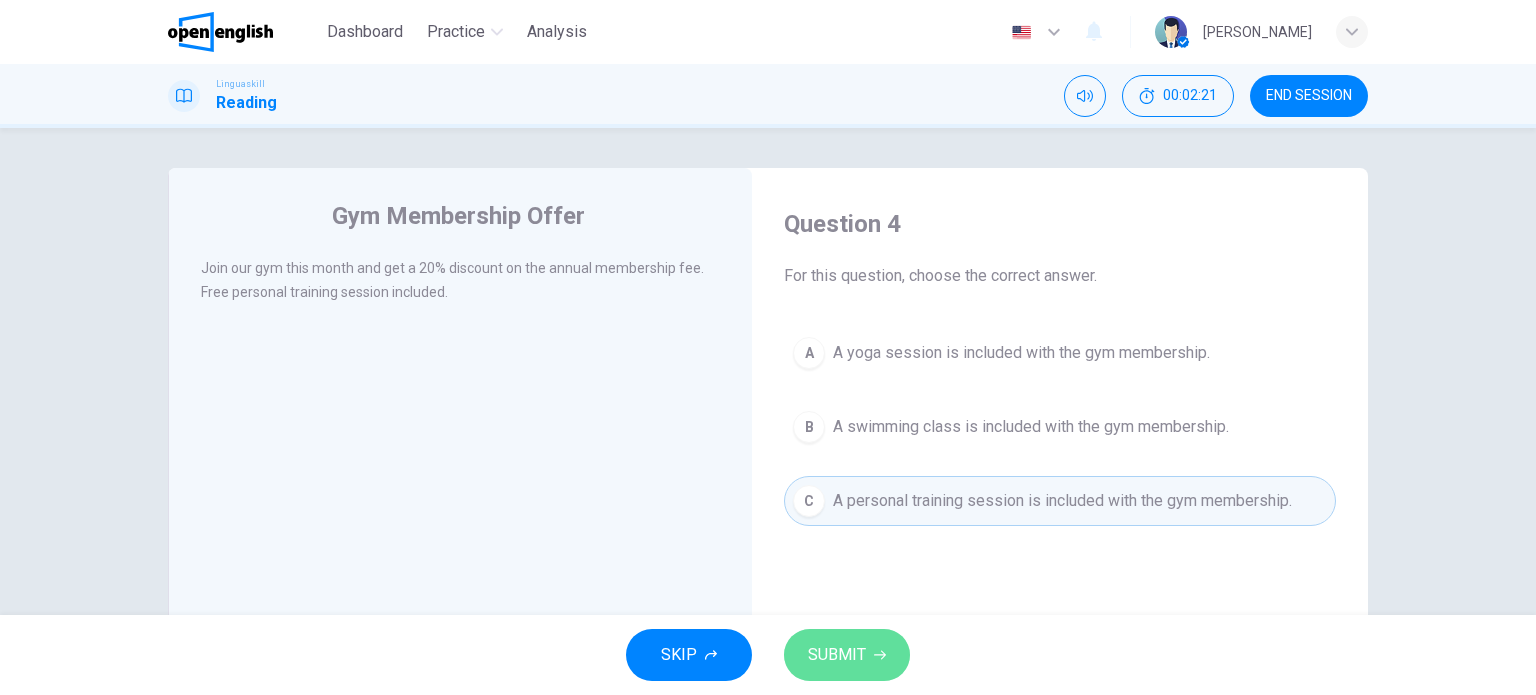 click 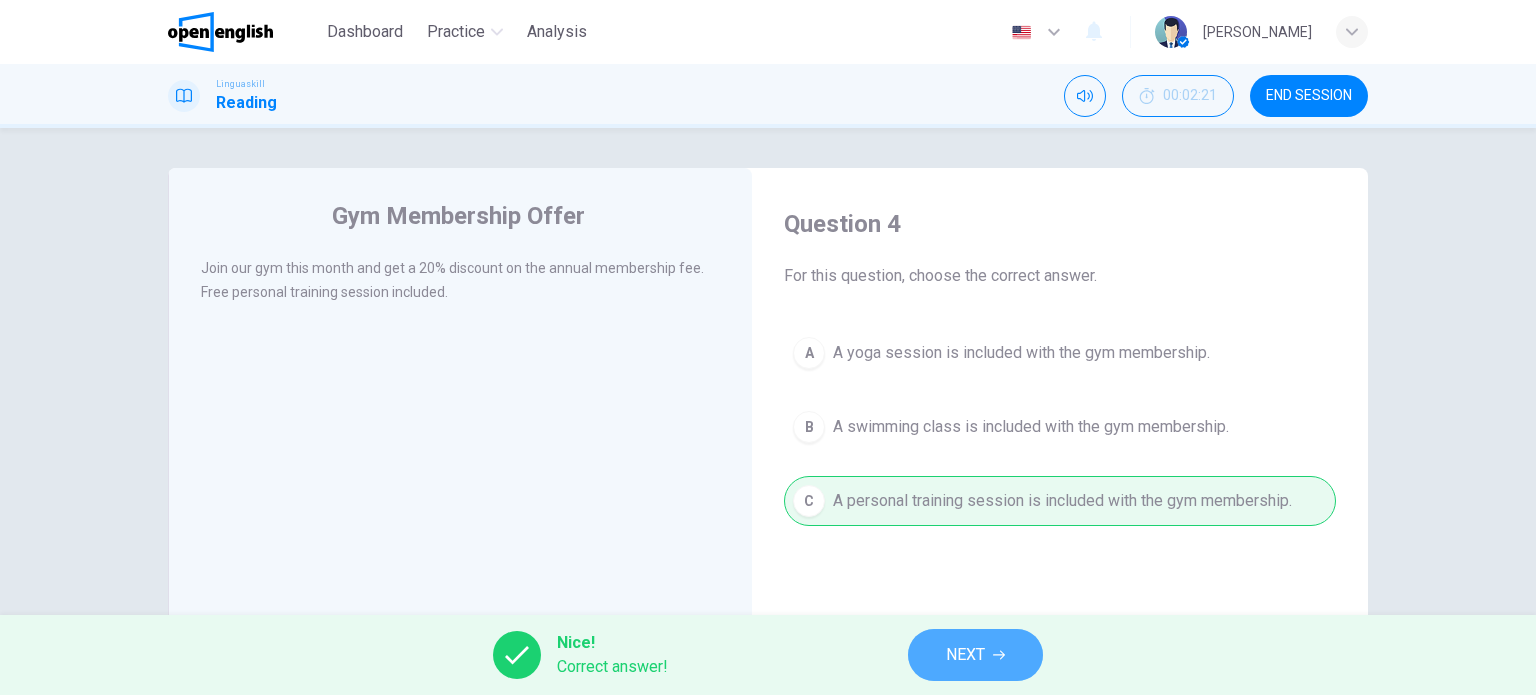 click on "NEXT" at bounding box center (975, 655) 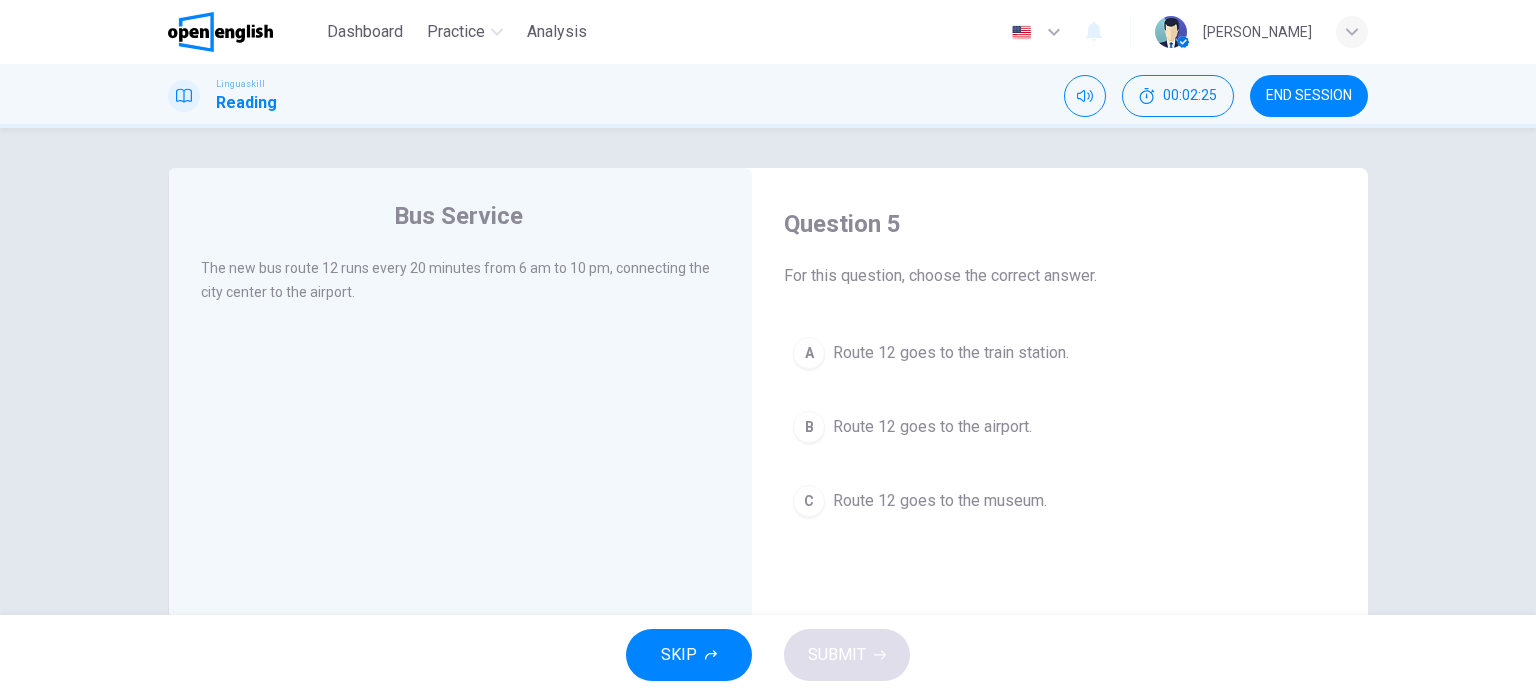 click on "Bus Service The new bus route 12 runs every 20 minutes from 6 am to 10 pm, connecting the city center to the airport." at bounding box center (460, 515) 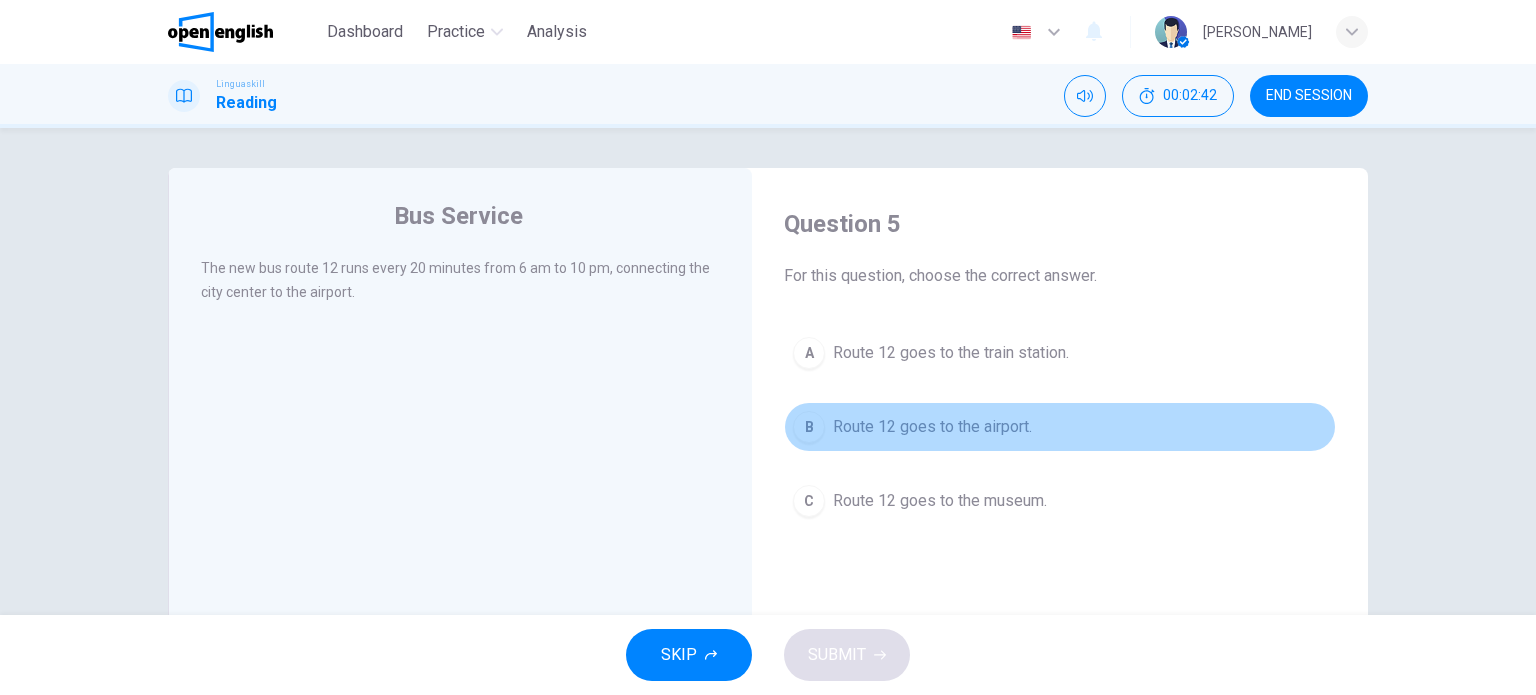 click on "Route 12 goes to the airport." at bounding box center (932, 427) 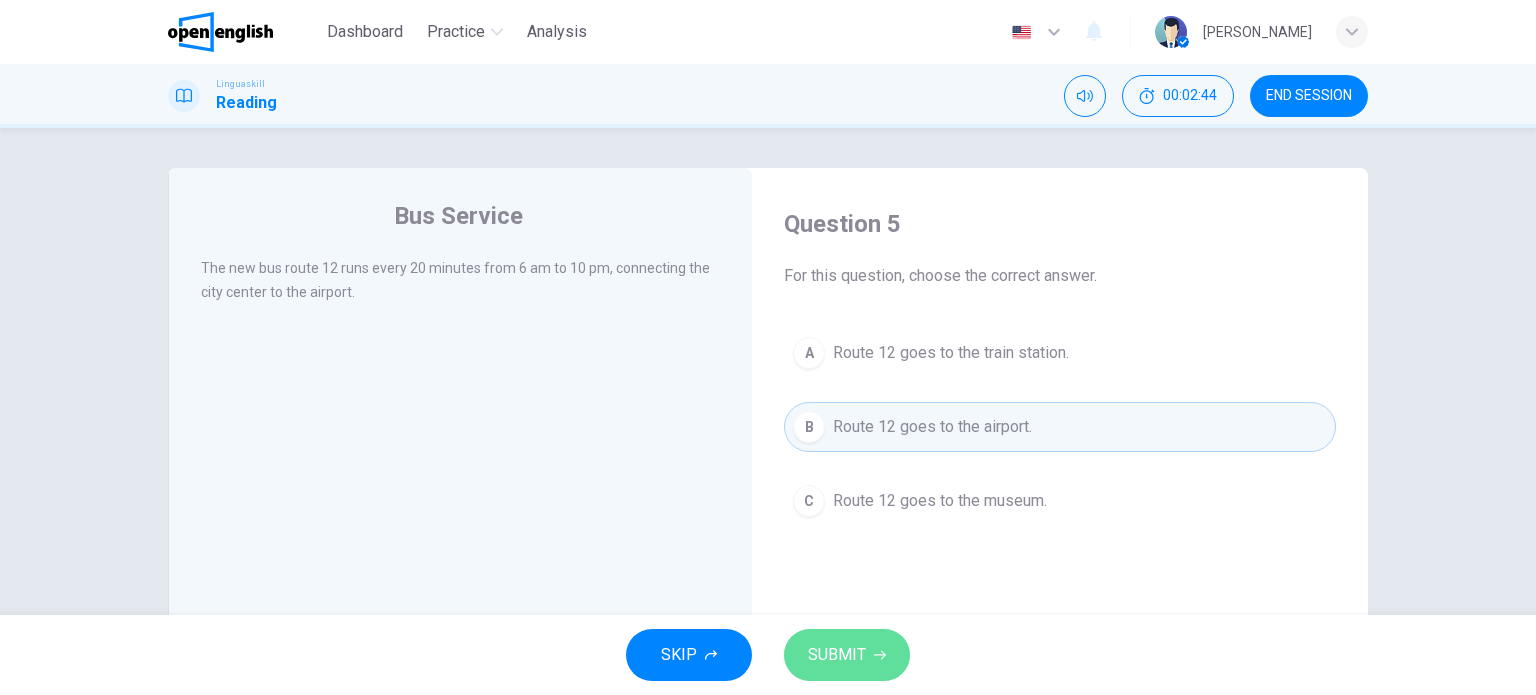 click on "SUBMIT" at bounding box center [847, 655] 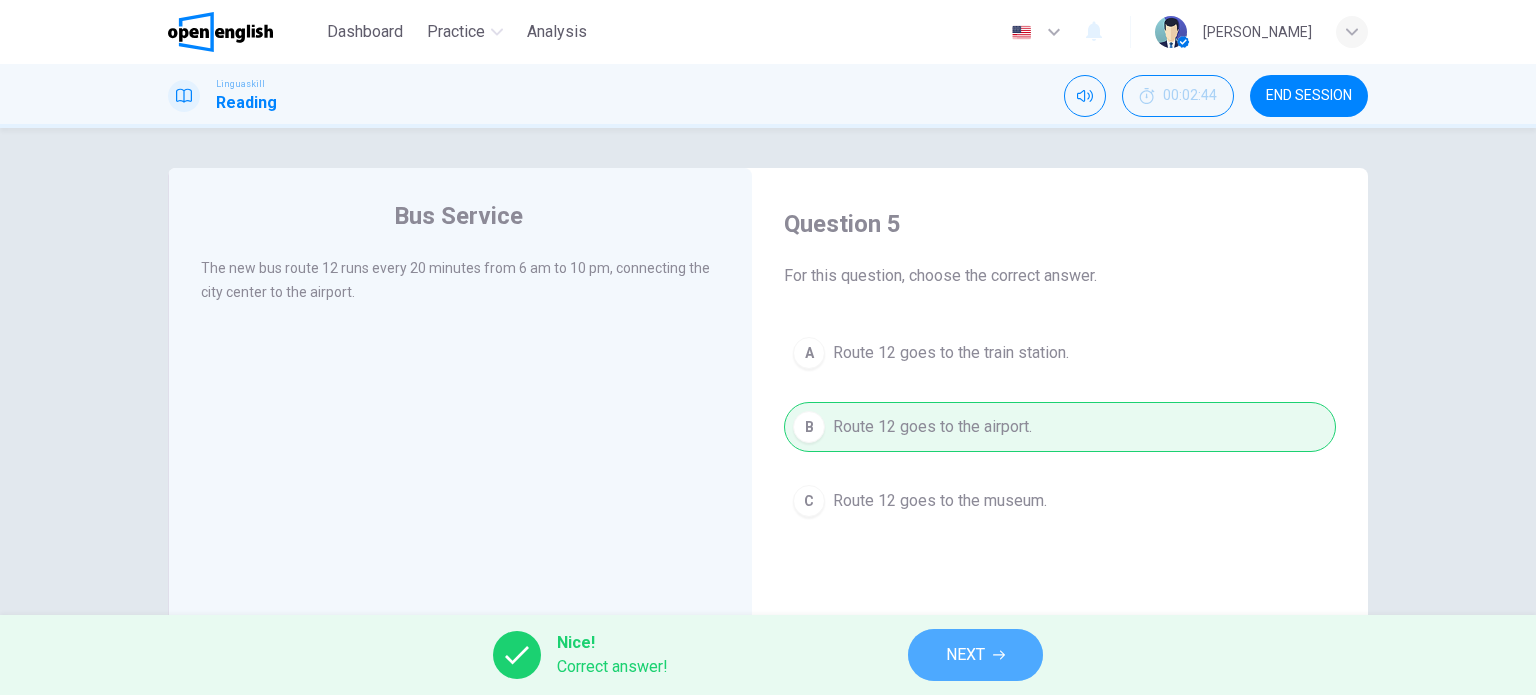 click on "NEXT" at bounding box center [975, 655] 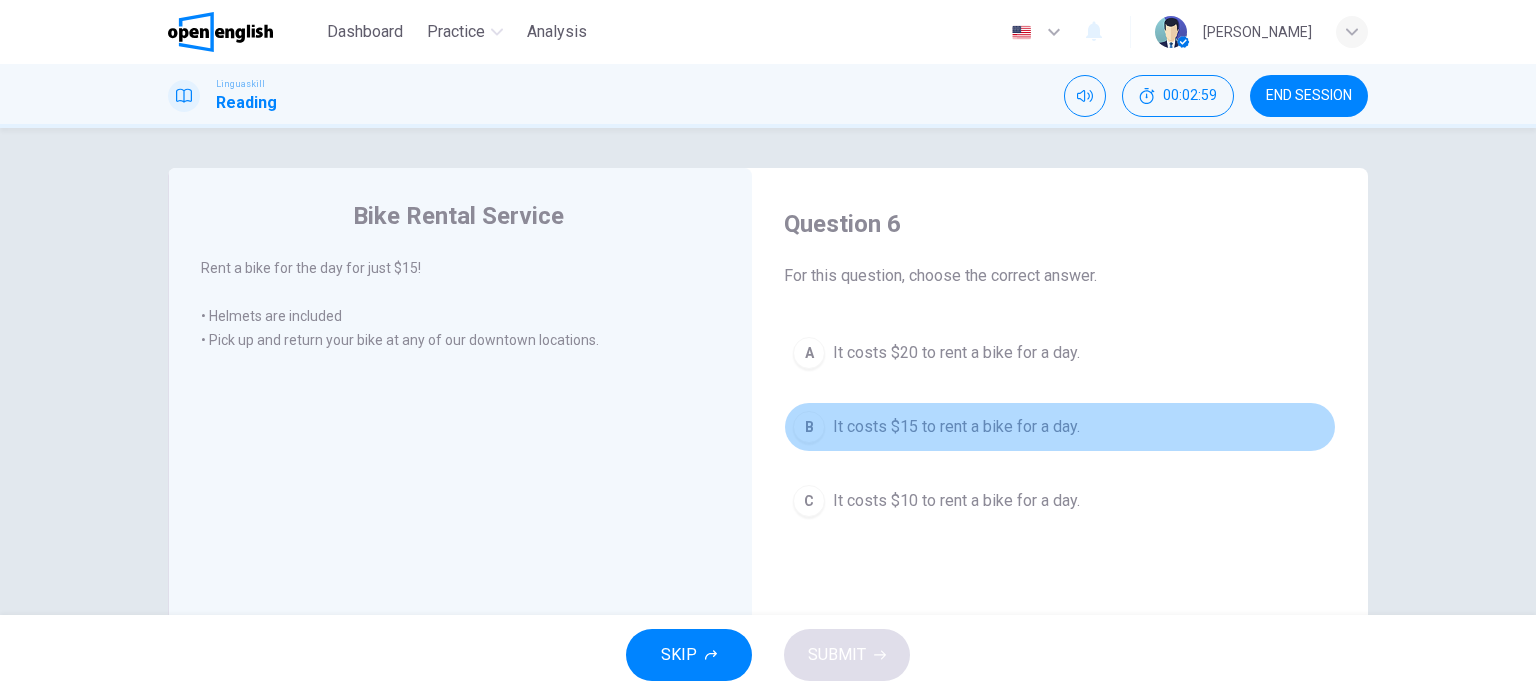 click on "It costs $15 to rent a bike for a day." at bounding box center [956, 427] 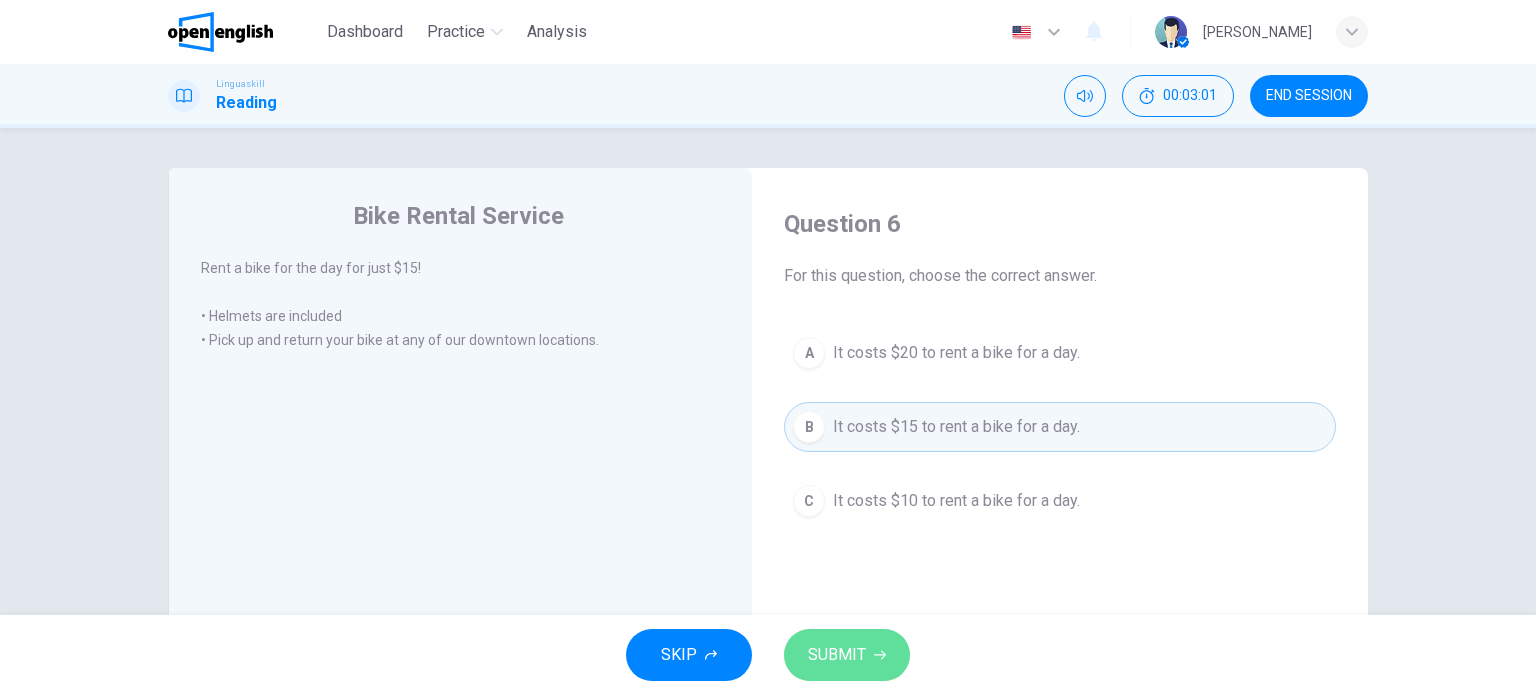 click on "SUBMIT" at bounding box center [847, 655] 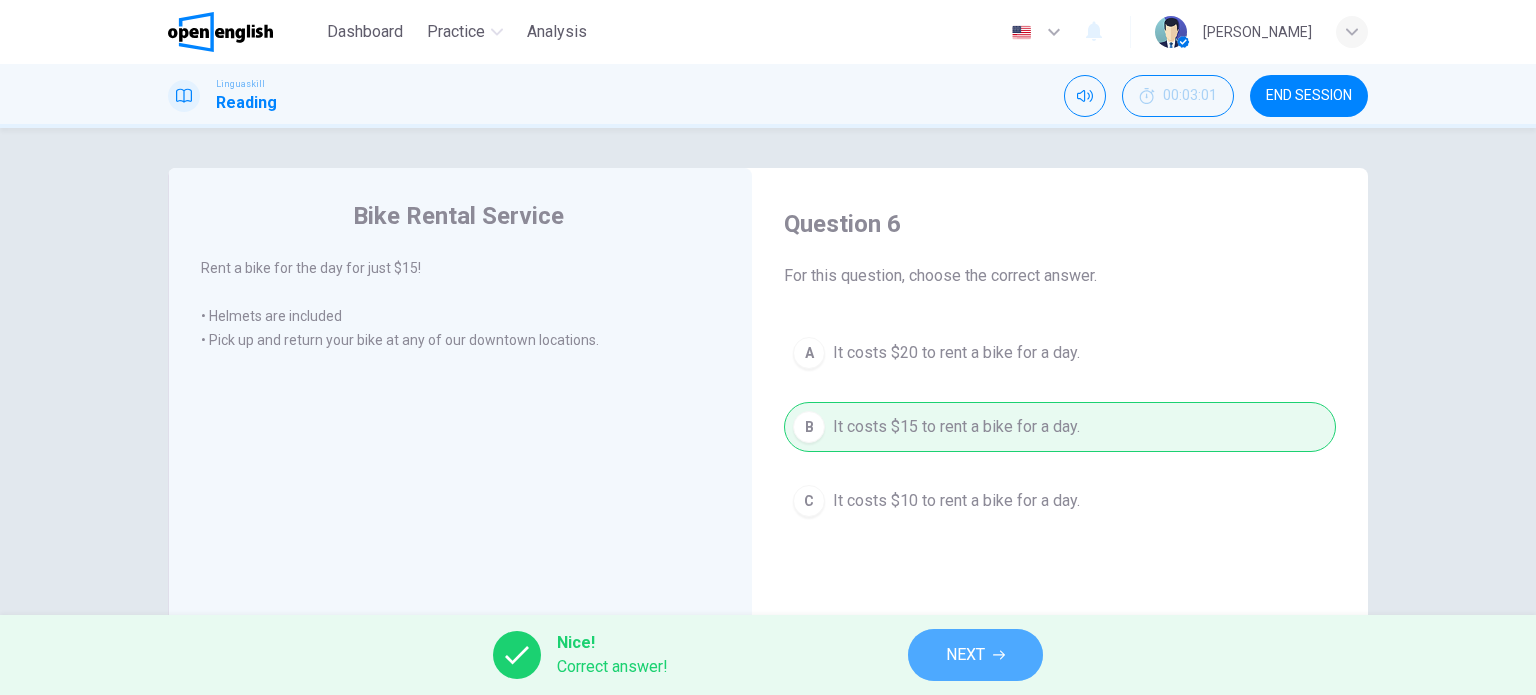 click on "NEXT" at bounding box center [965, 655] 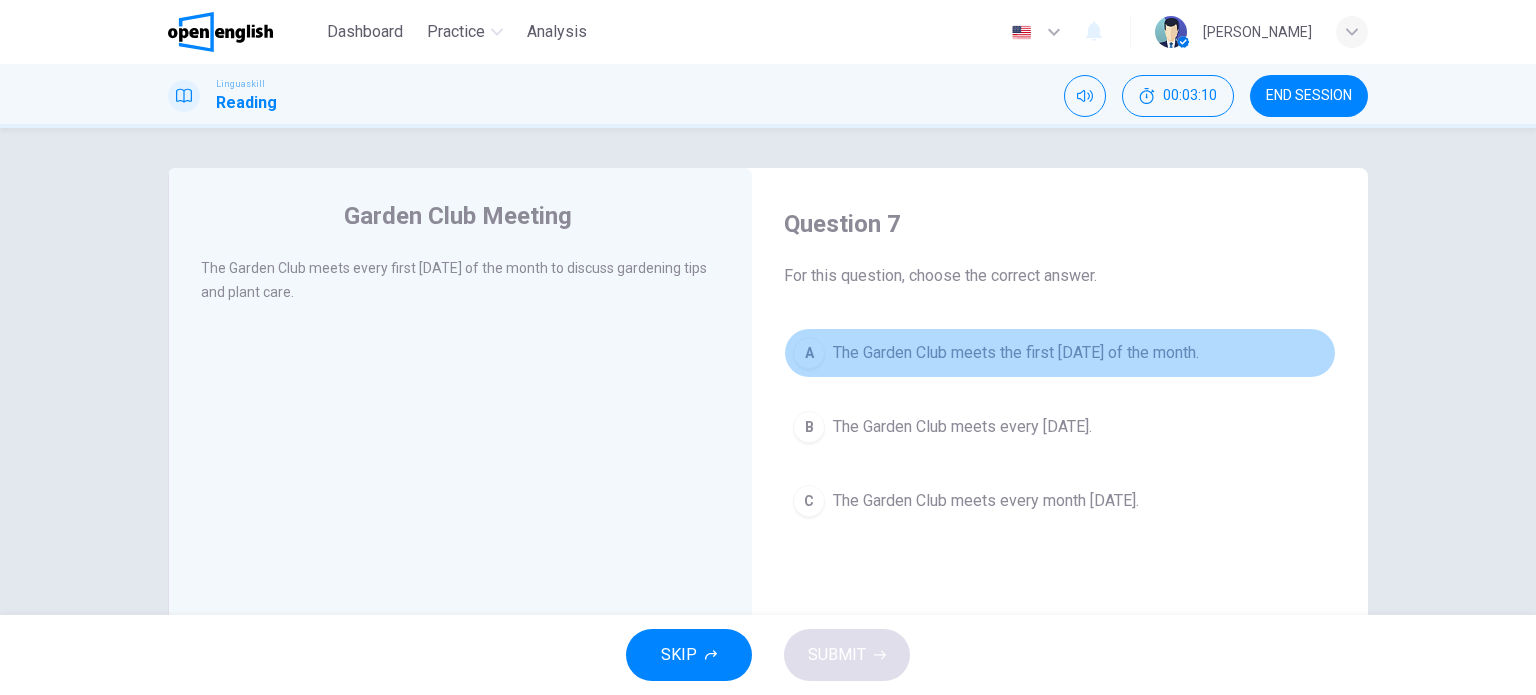 click on "A The Garden Club meets the first Thursday of the month." at bounding box center (1060, 353) 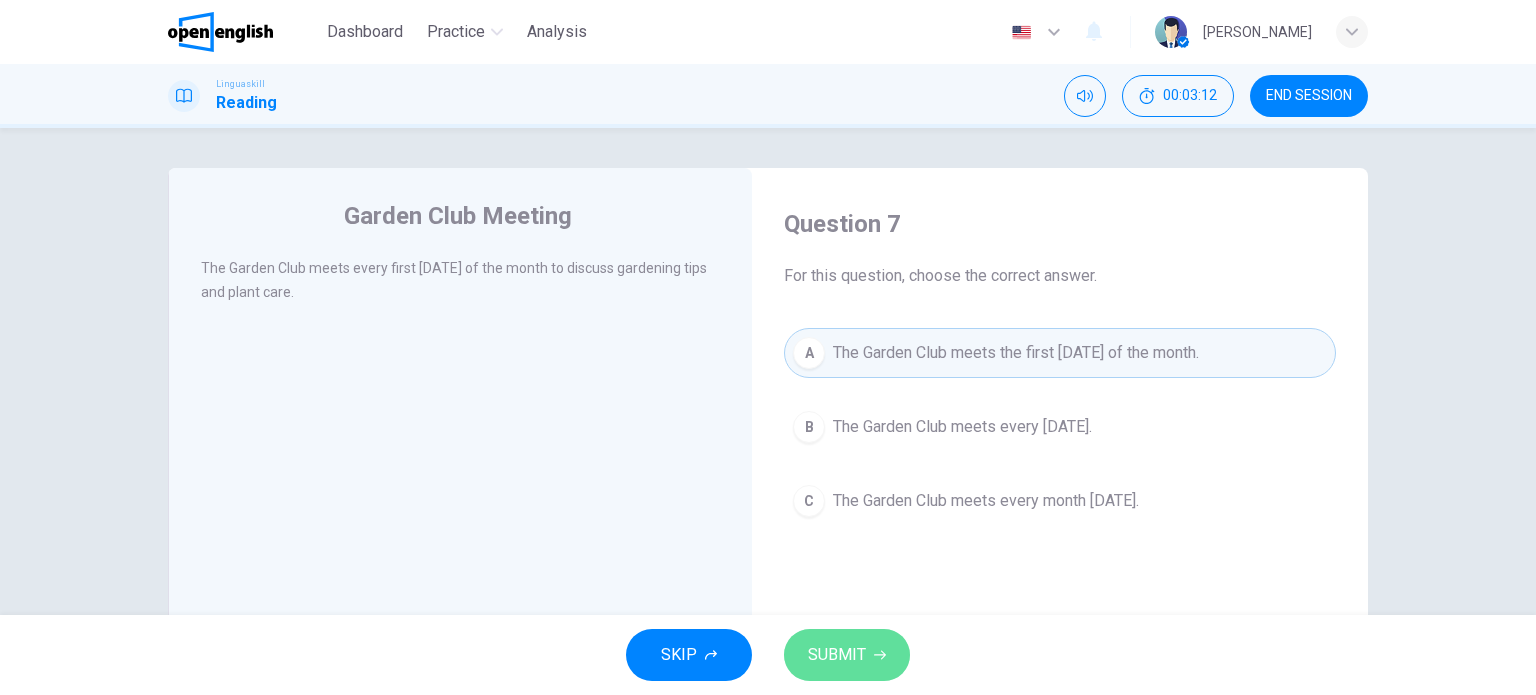 click on "SUBMIT" at bounding box center (837, 655) 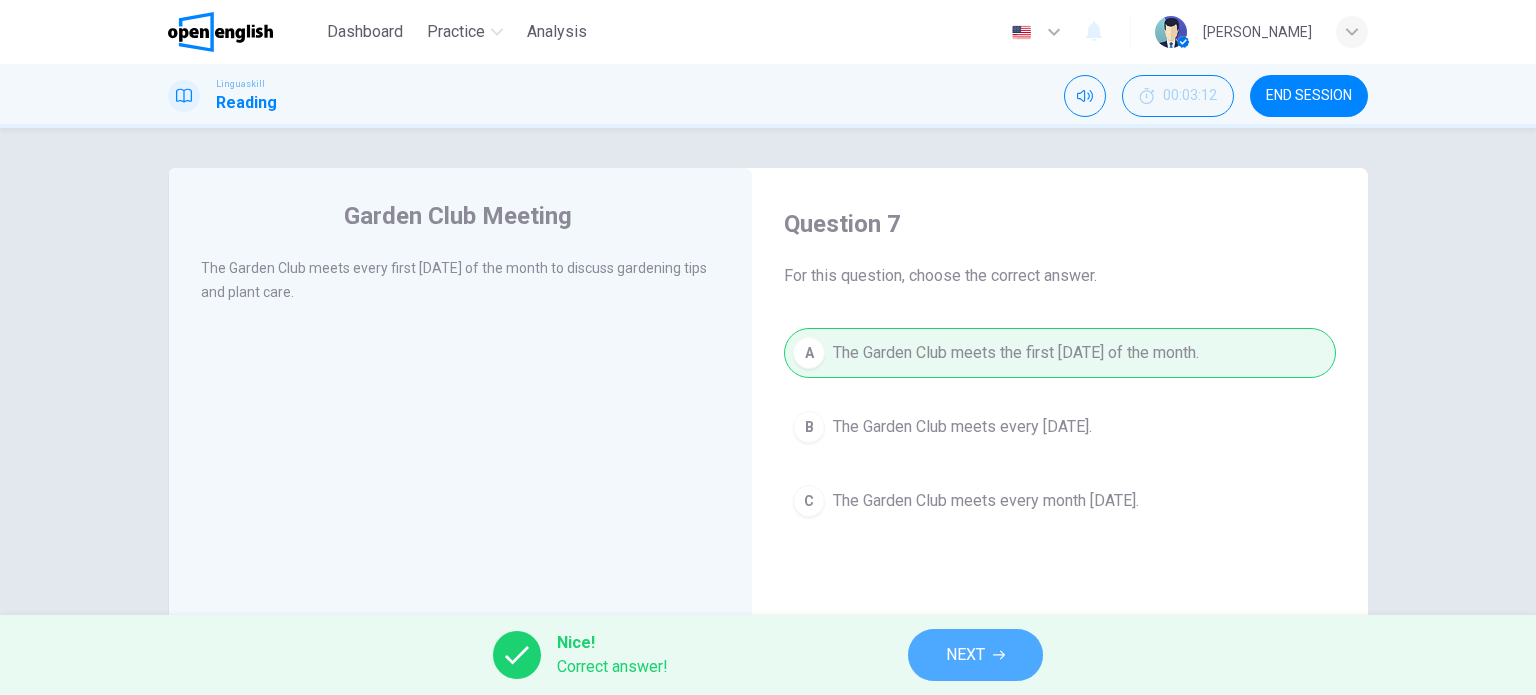 click on "NEXT" at bounding box center (975, 655) 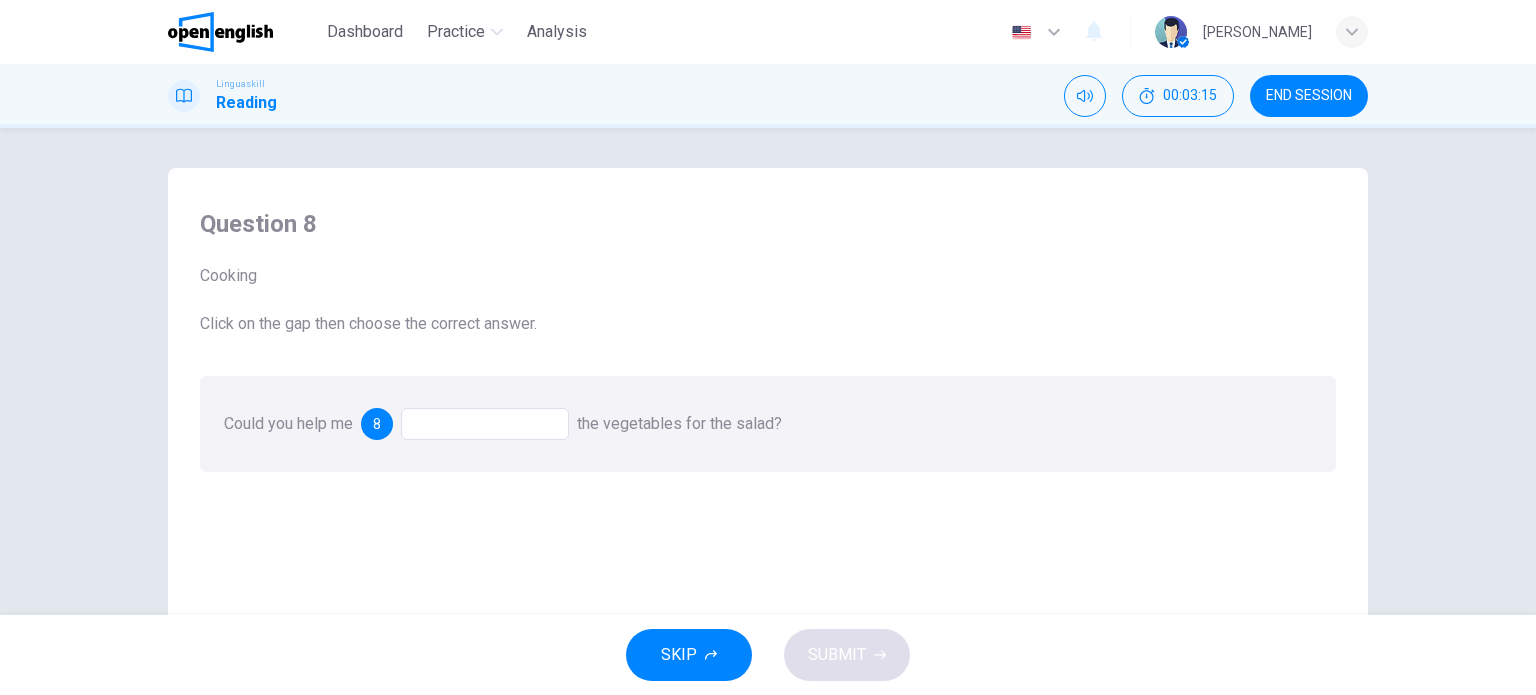 click at bounding box center [485, 424] 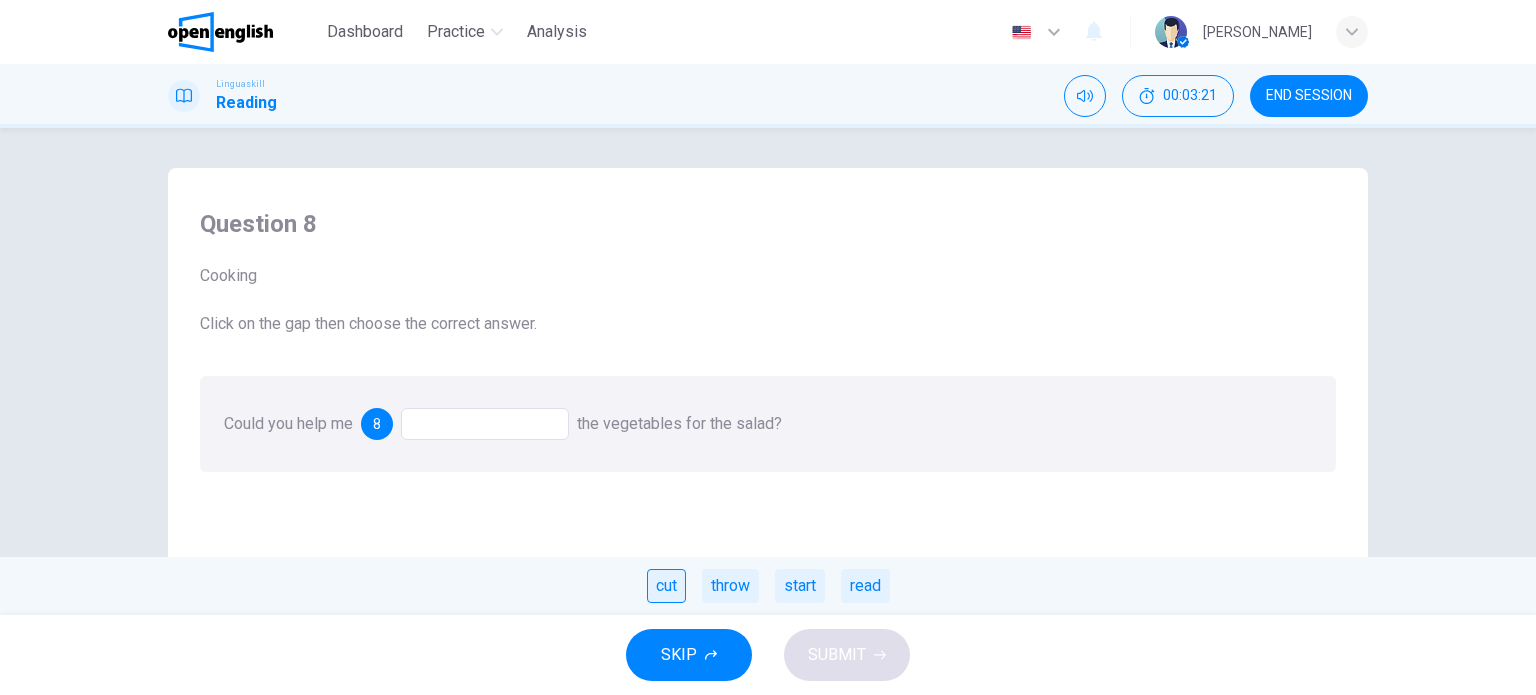 click on "cut" at bounding box center (666, 586) 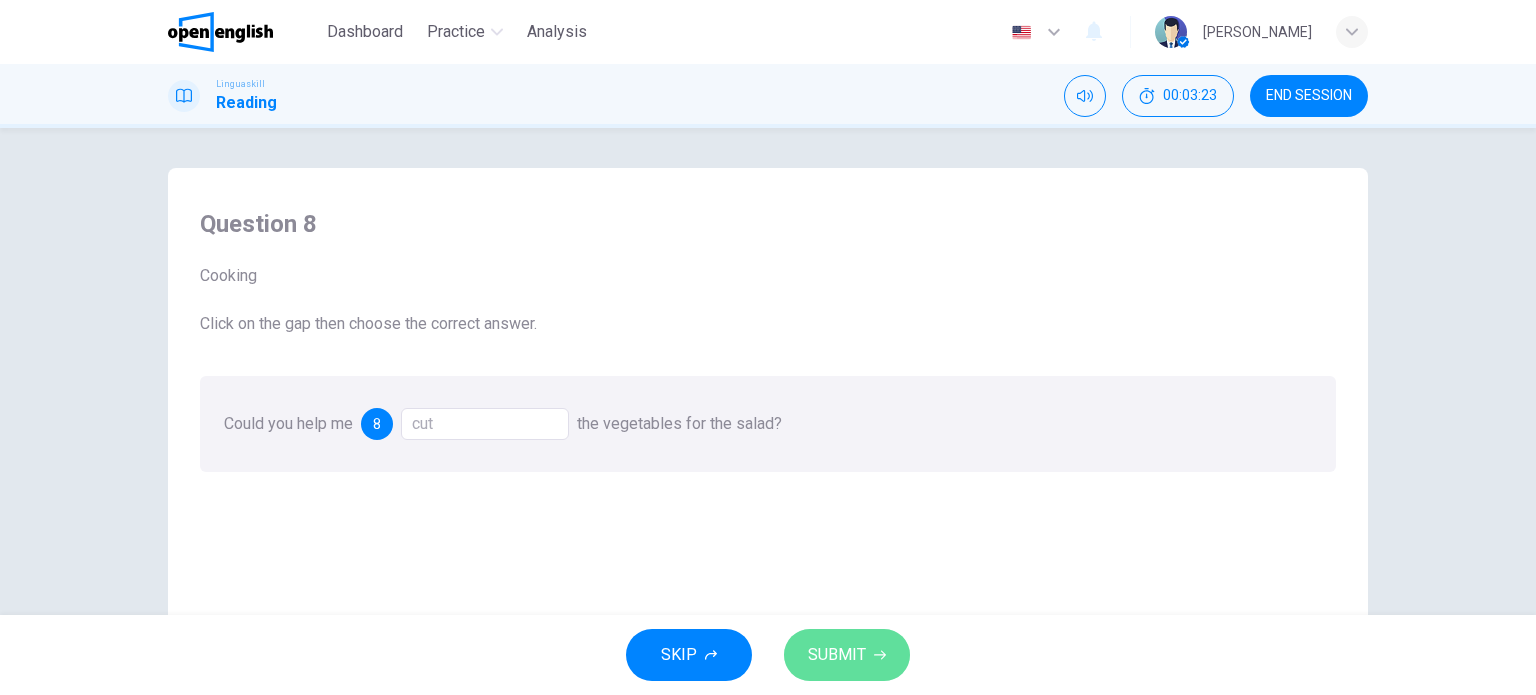 click on "SUBMIT" at bounding box center [837, 655] 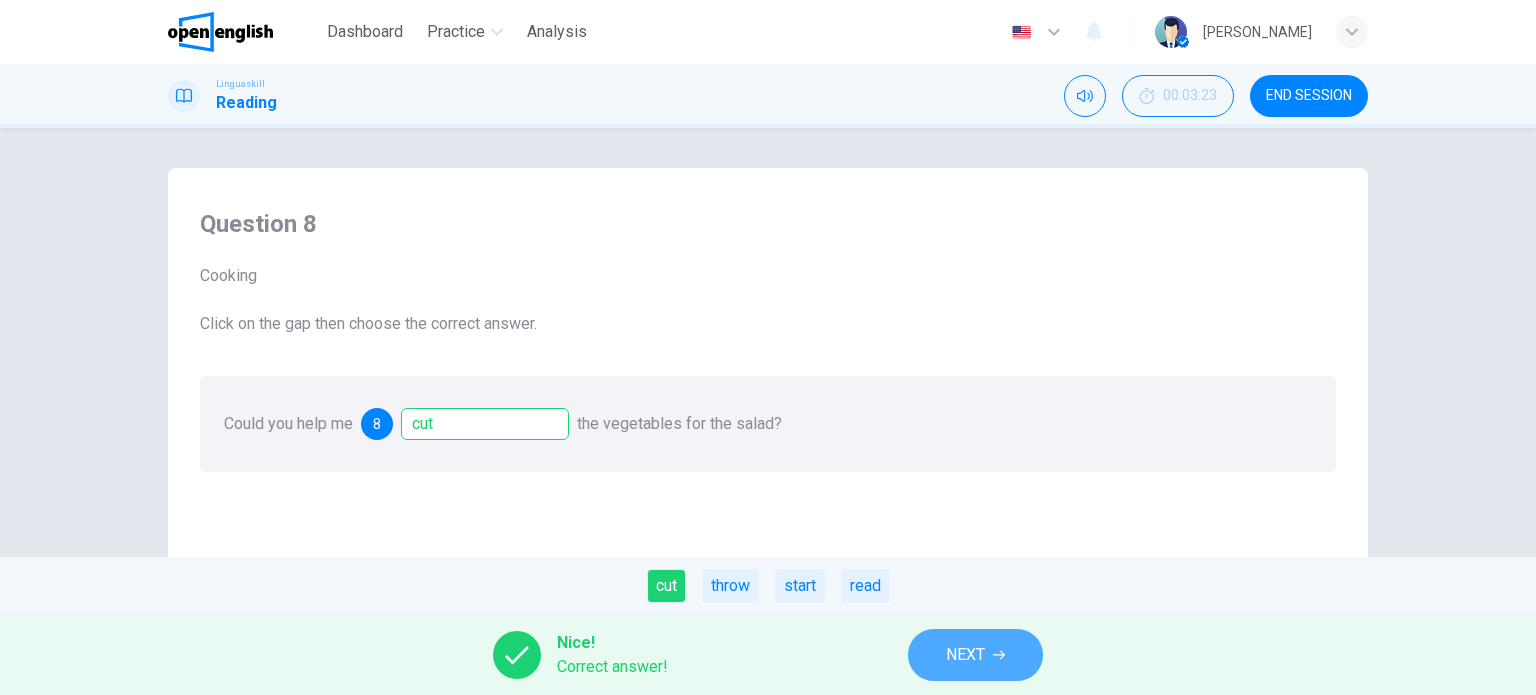 click on "NEXT" at bounding box center (975, 655) 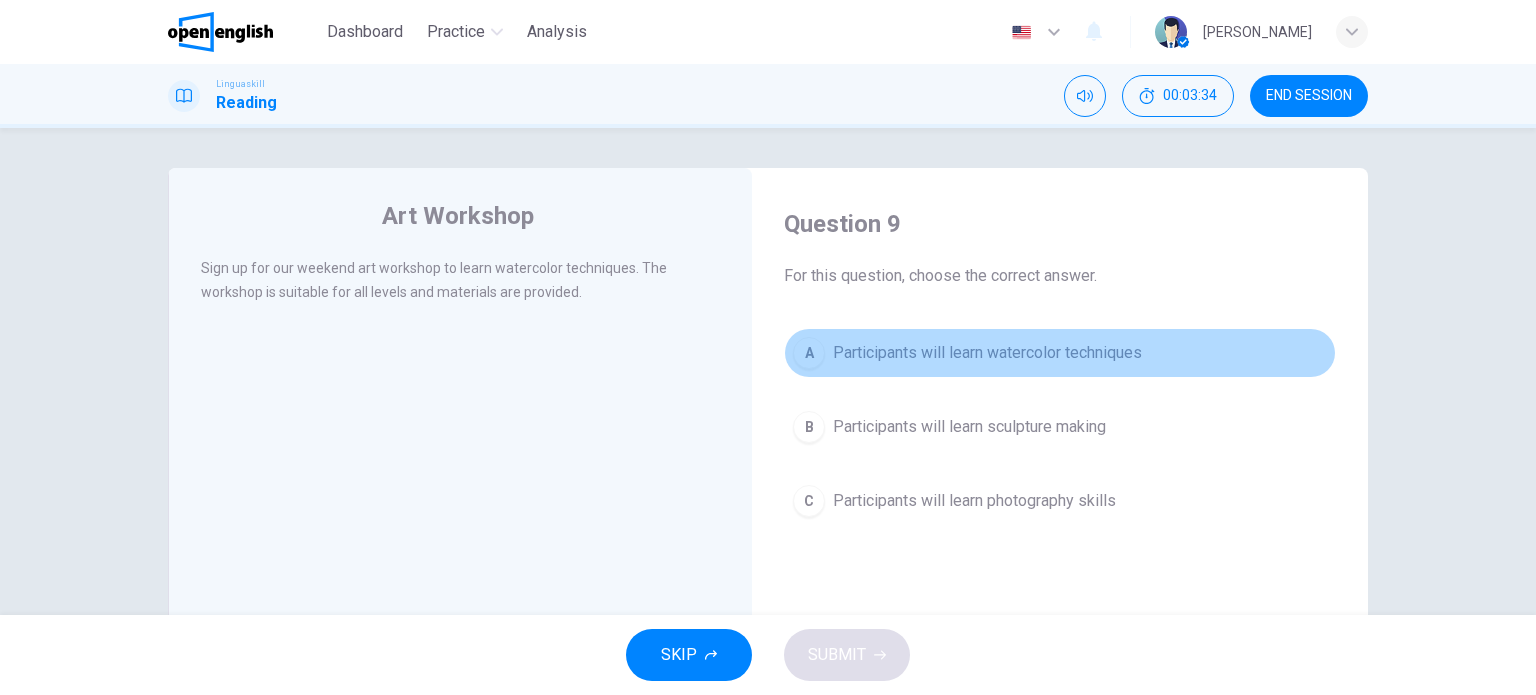 click on "A Participants will learn watercolor techniques" at bounding box center (1060, 353) 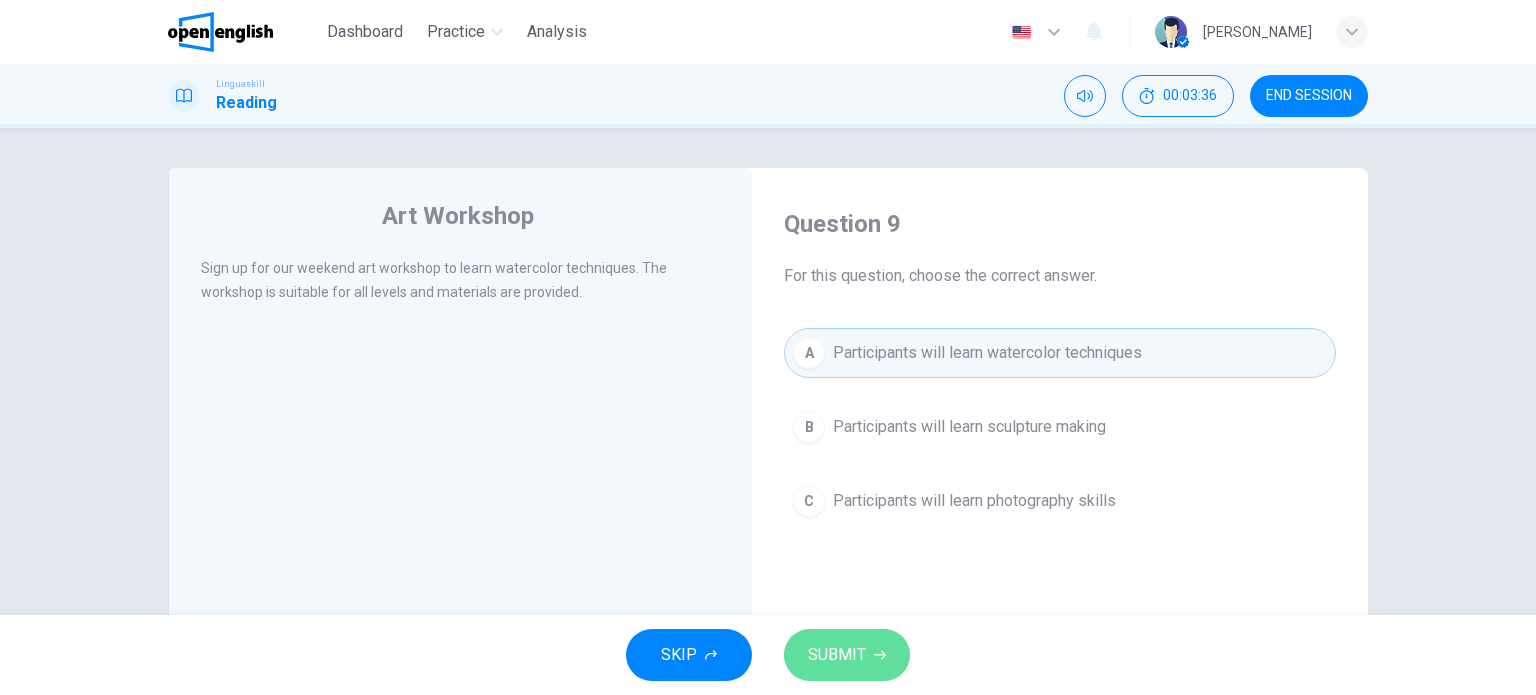 click on "SUBMIT" at bounding box center [837, 655] 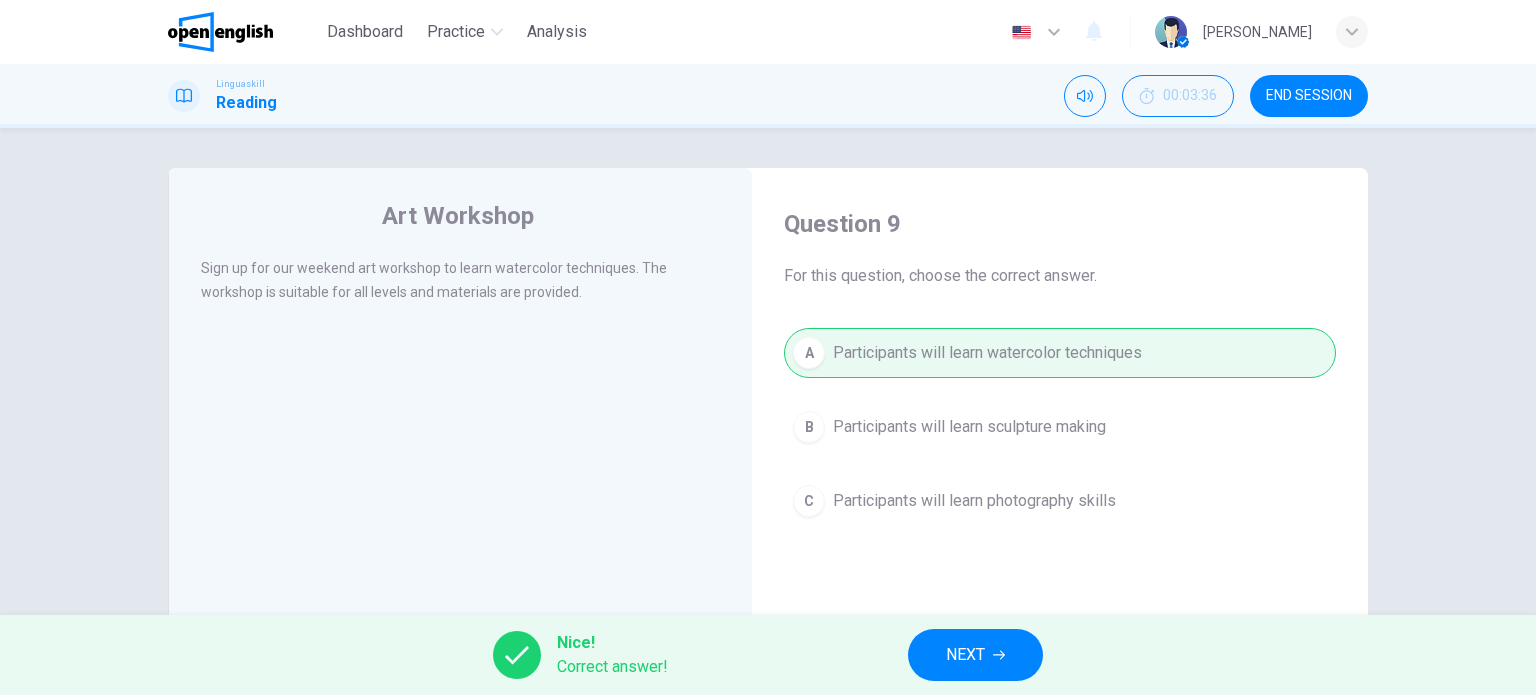 click on "Sign up for our weekend art workshop to learn watercolor techniques. The workshop is suitable for all levels and materials are provided." at bounding box center [434, 280] 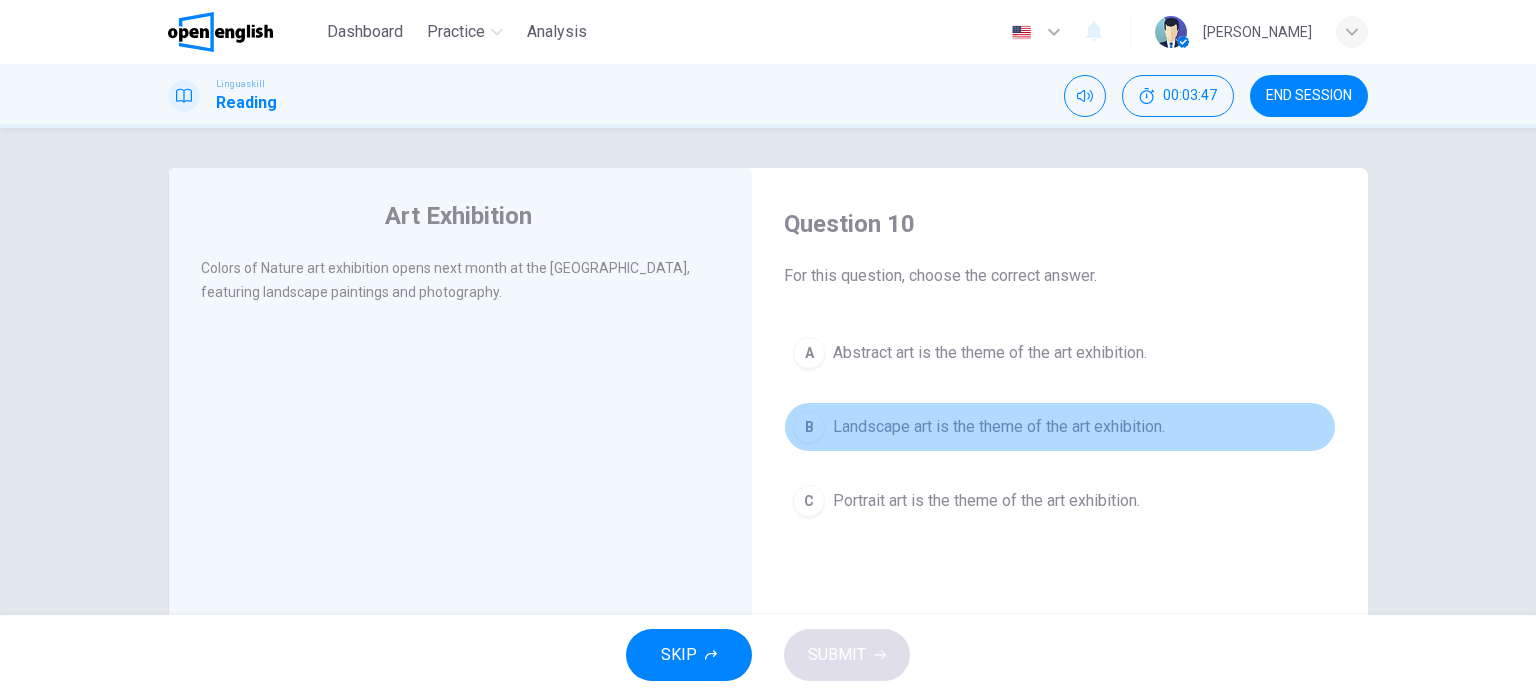 click on "Landscape art is the theme of the art exhibition." at bounding box center (999, 427) 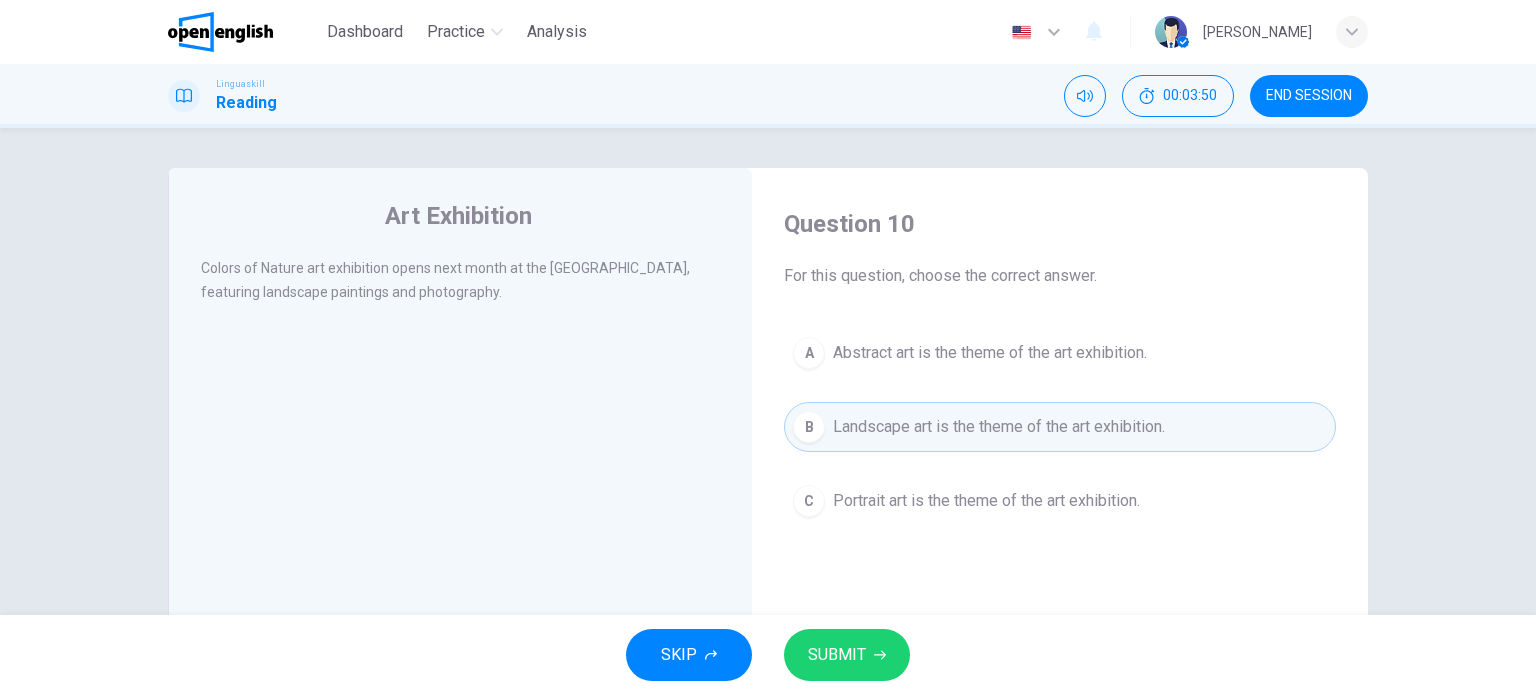 click on "SUBMIT" at bounding box center [847, 655] 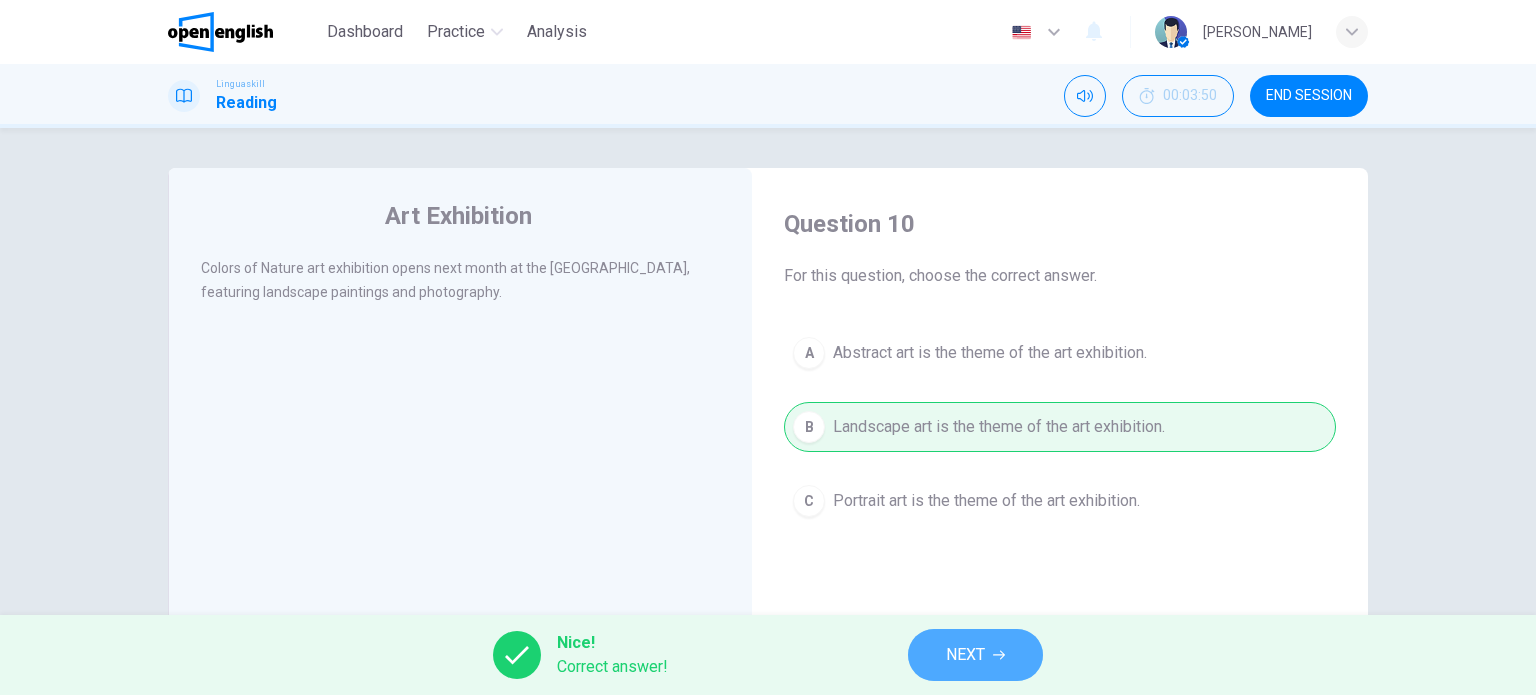 click on "NEXT" at bounding box center (975, 655) 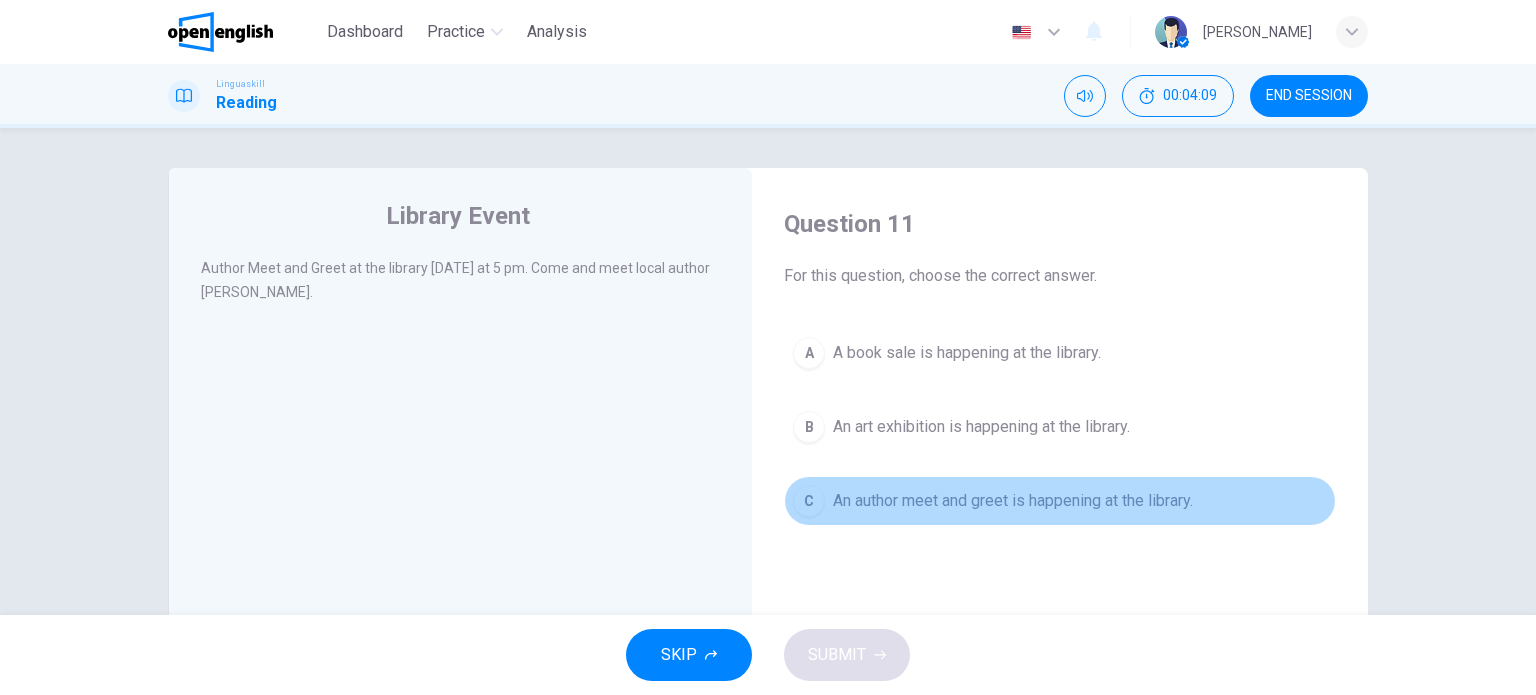click on "An author meet and greet is happening at the library." at bounding box center (1013, 501) 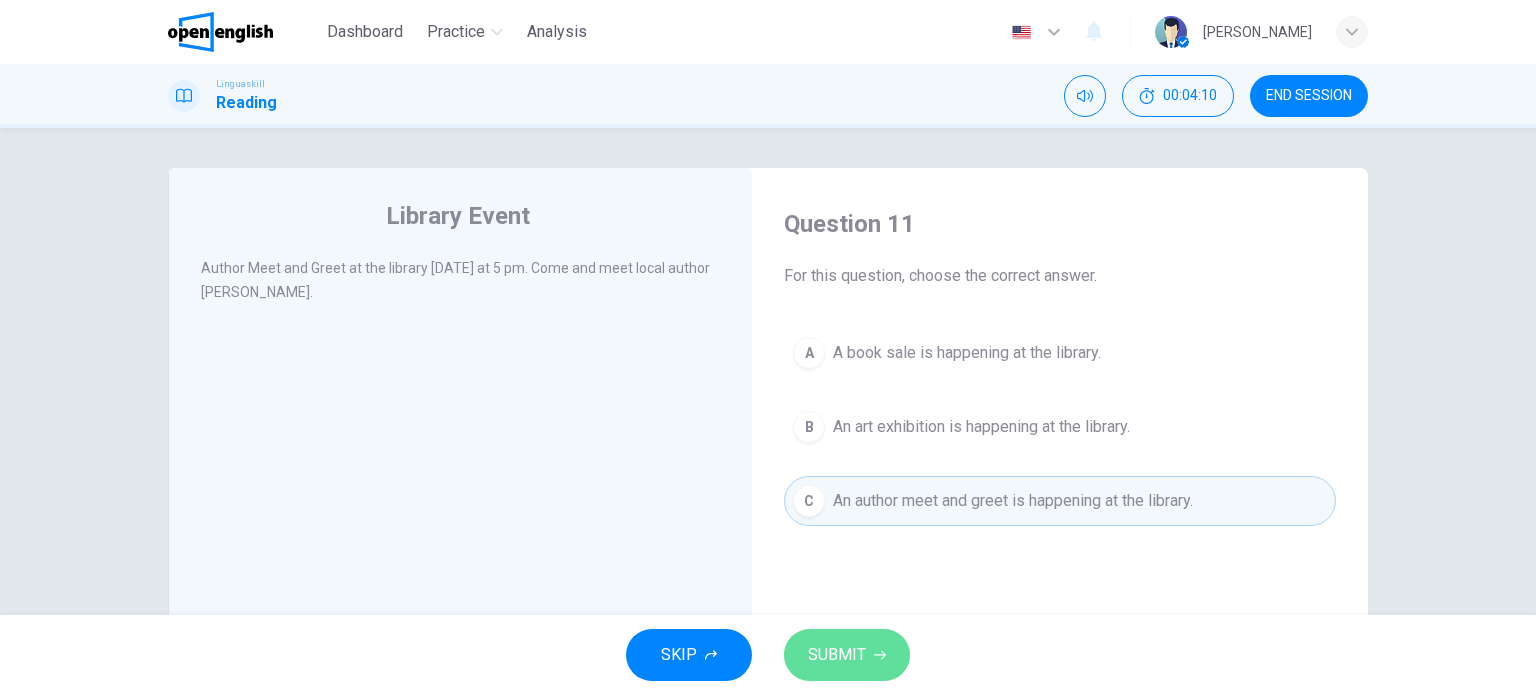 click on "SUBMIT" at bounding box center [847, 655] 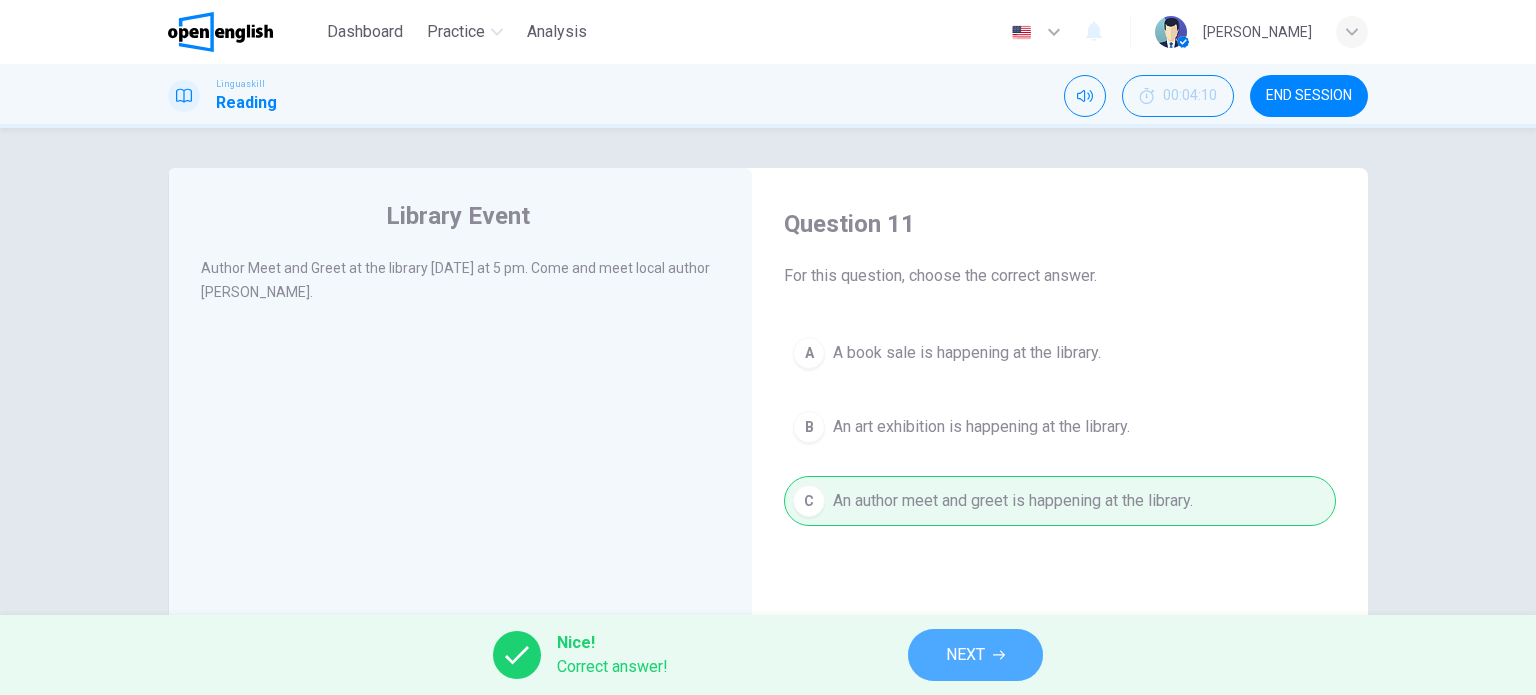 click on "NEXT" at bounding box center (975, 655) 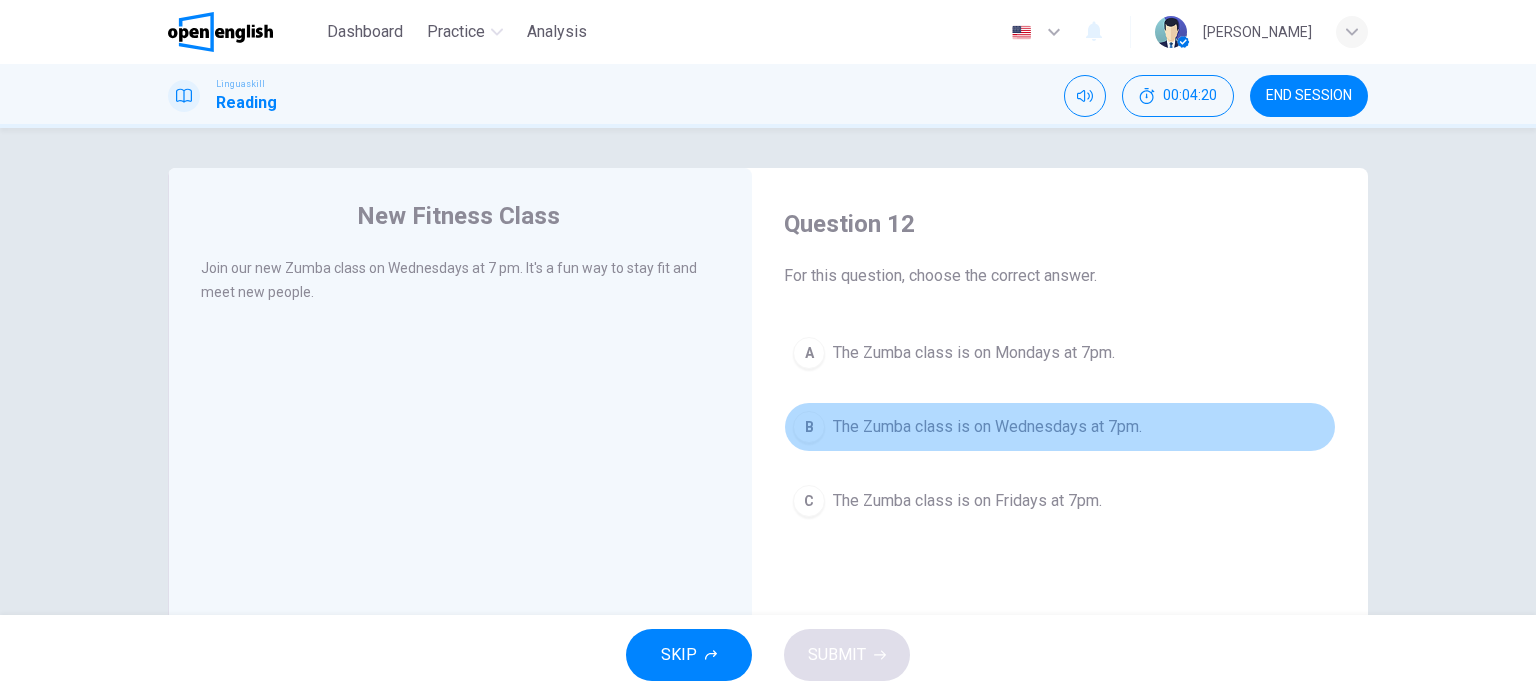 click on "The Zumba class is on Wednesdays at 7pm." at bounding box center [987, 427] 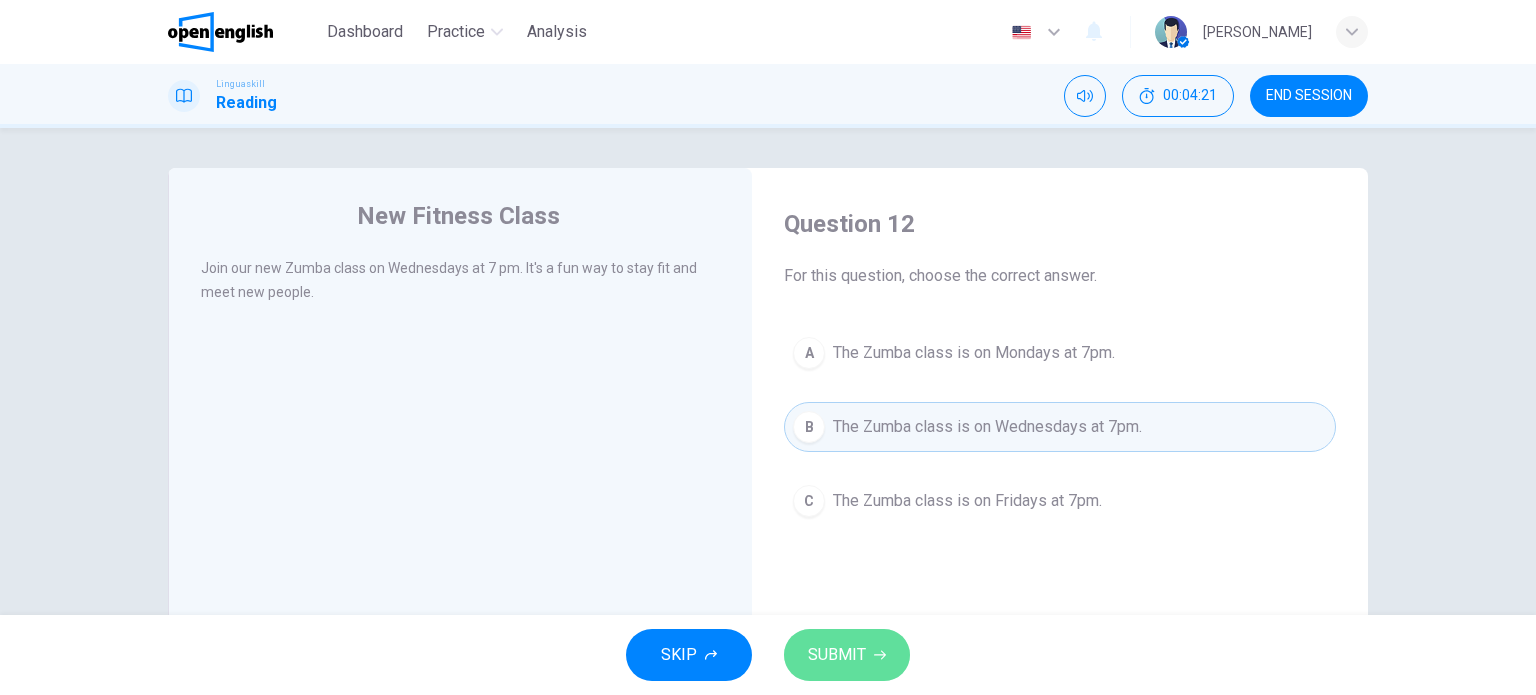 click on "SUBMIT" at bounding box center (837, 655) 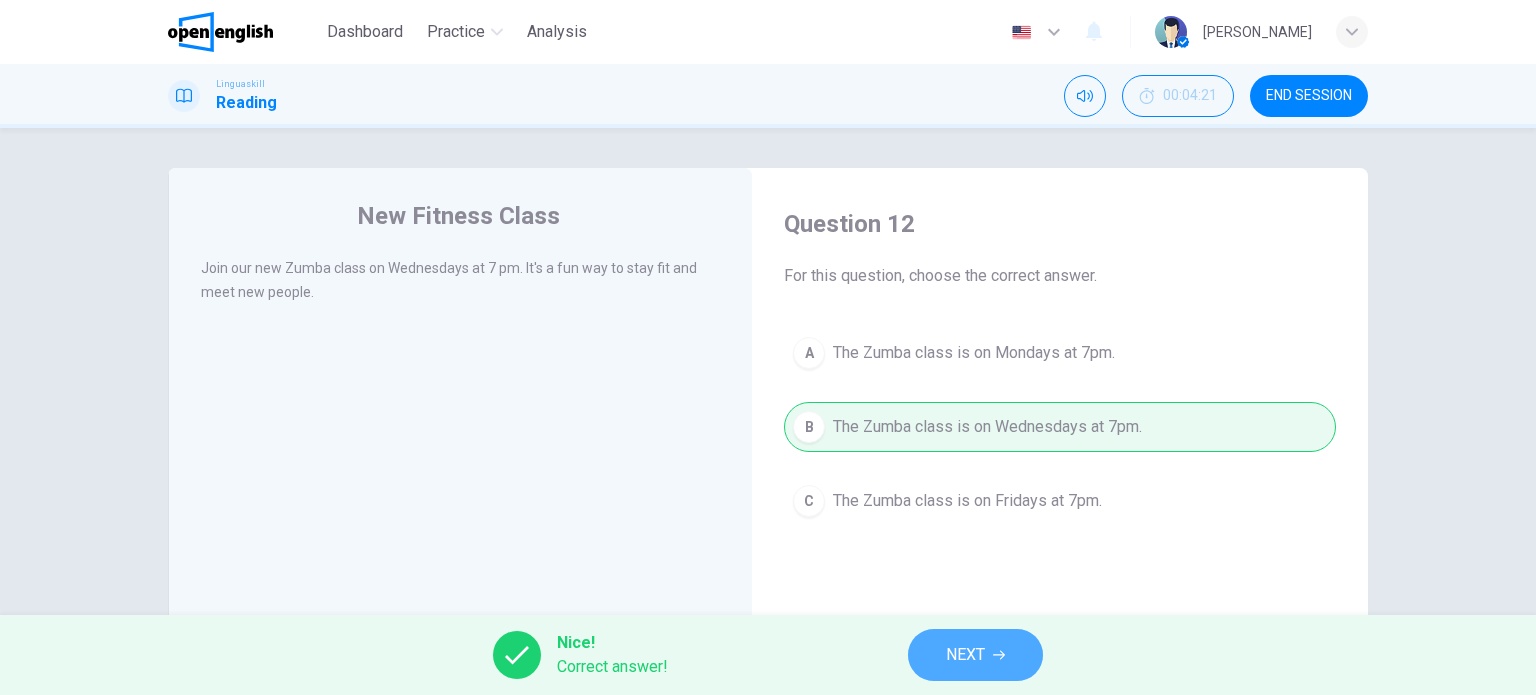 click on "NEXT" at bounding box center [975, 655] 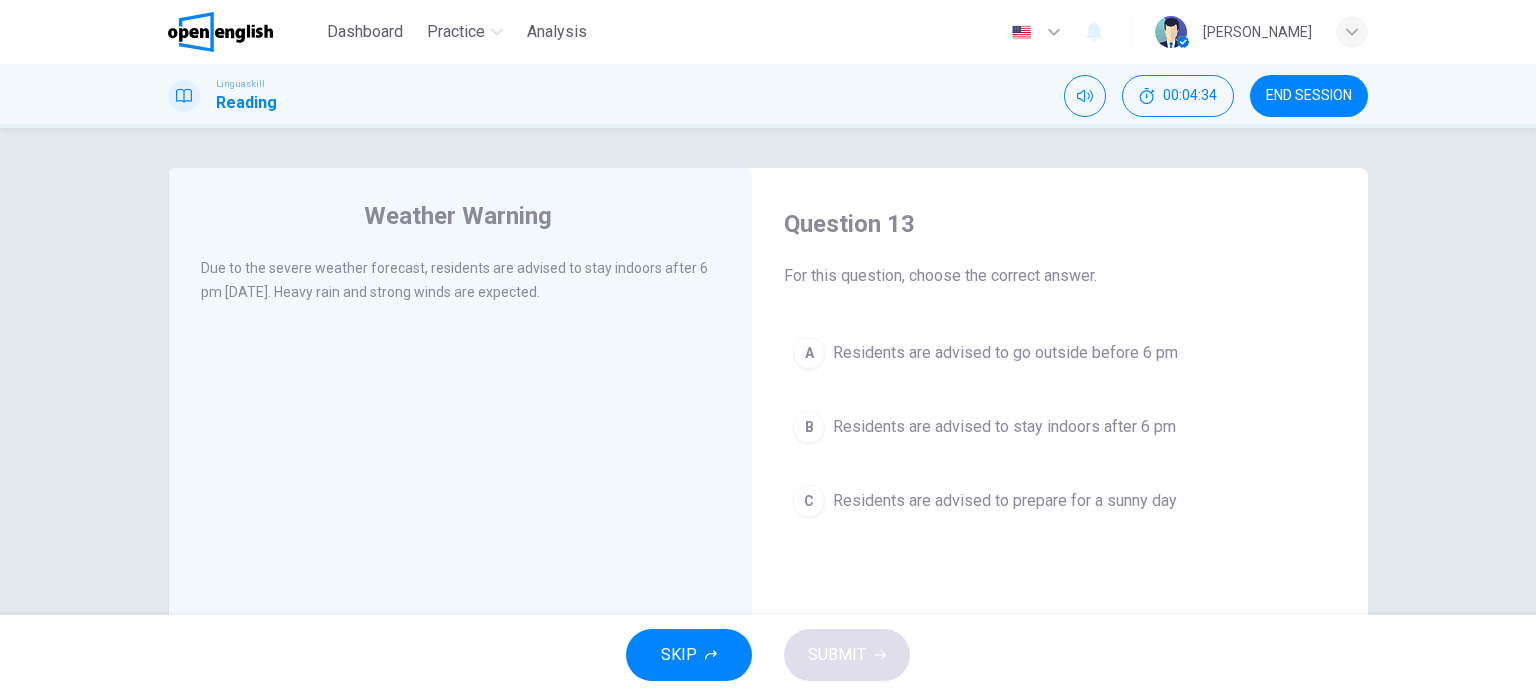 click on "Residents are advised to stay indoors after 6 pm" at bounding box center [1004, 427] 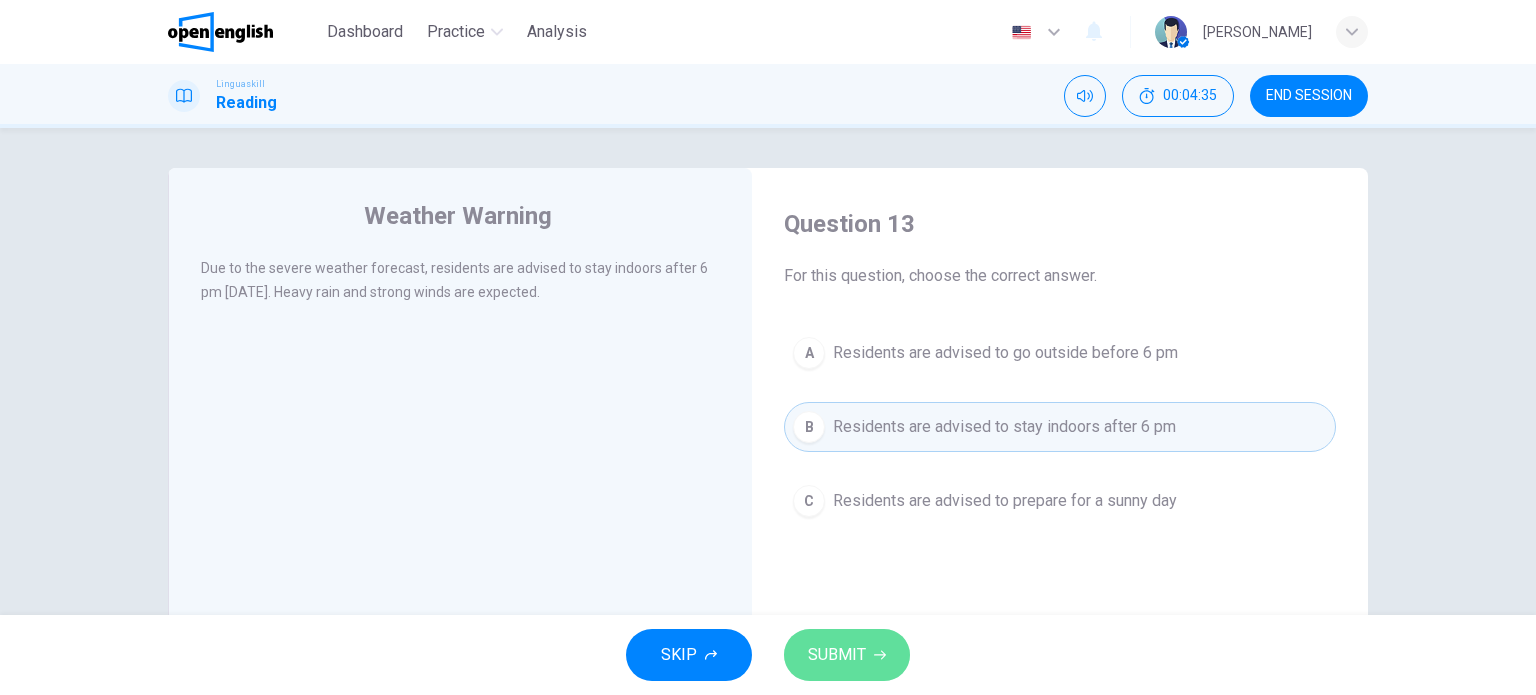 click on "SUBMIT" at bounding box center [847, 655] 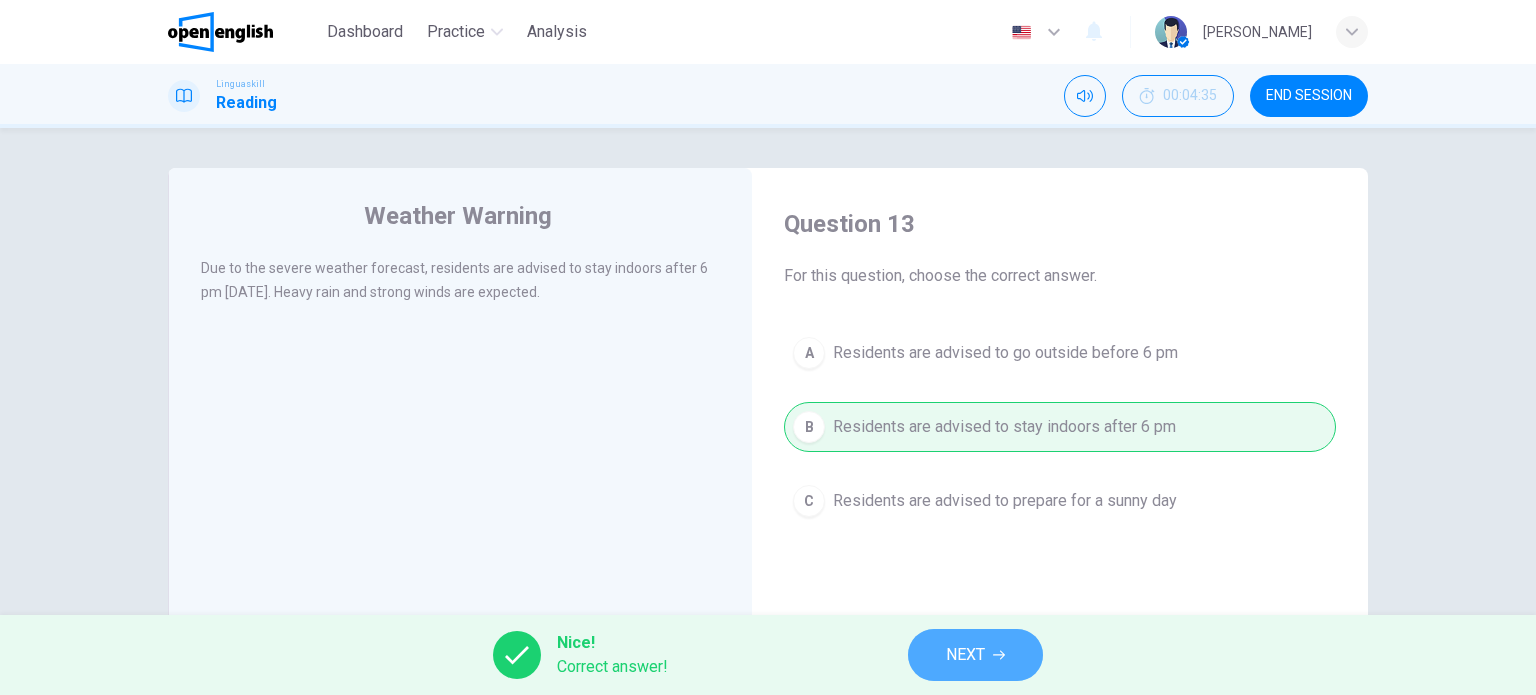 click on "NEXT" at bounding box center (975, 655) 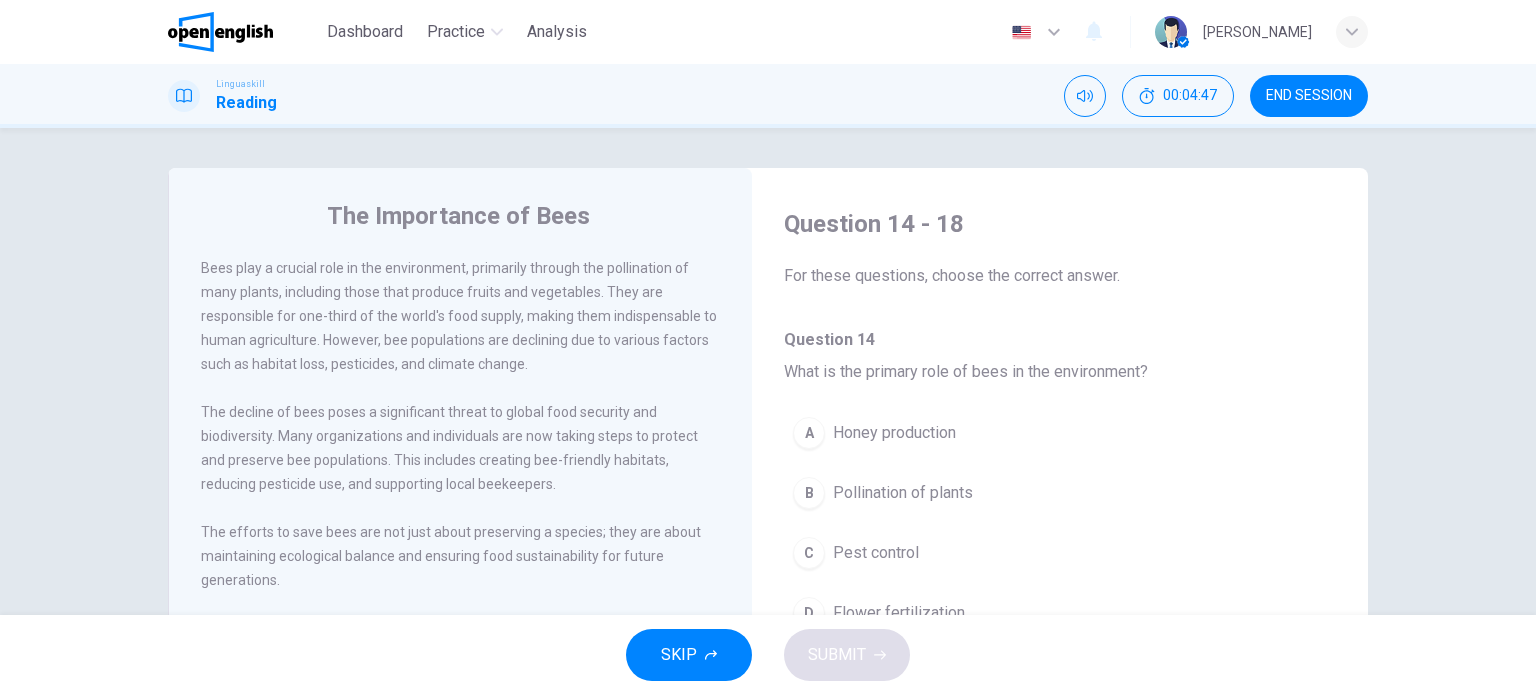 click on "Bees play a crucial role in the environment, primarily through the pollination of many plants, including those that produce fruits and vegetables. They are responsible for one-third of the world's food supply, making them indispensable to human agriculture. However, bee populations are declining due to various factors such as habitat loss, pesticides, and climate change." at bounding box center (459, 316) 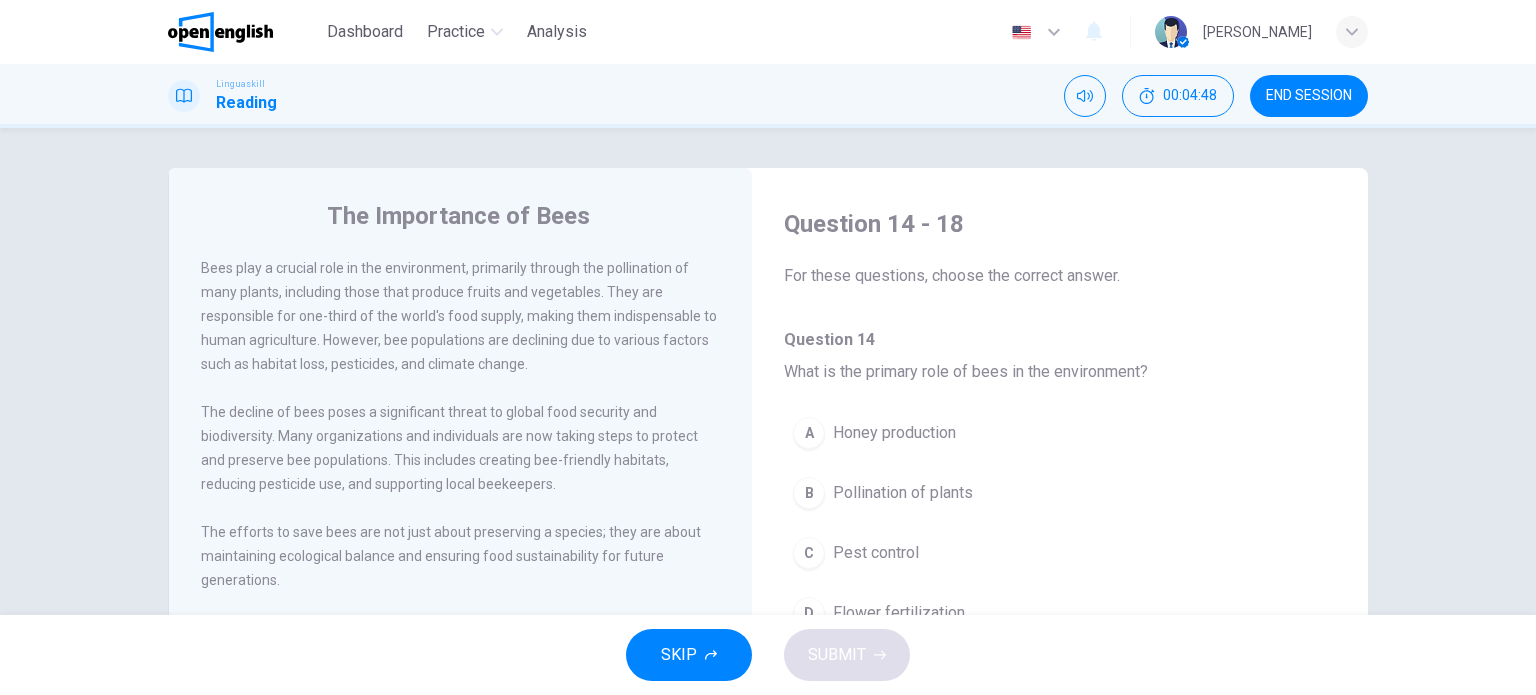 click on "Bees play a crucial role in the environment, primarily through the pollination of many plants, including those that produce fruits and vegetables. They are responsible for one-third of the world's food supply, making them indispensable to human agriculture. However, bee populations are declining due to various factors such as habitat loss, pesticides, and climate change." at bounding box center [459, 316] 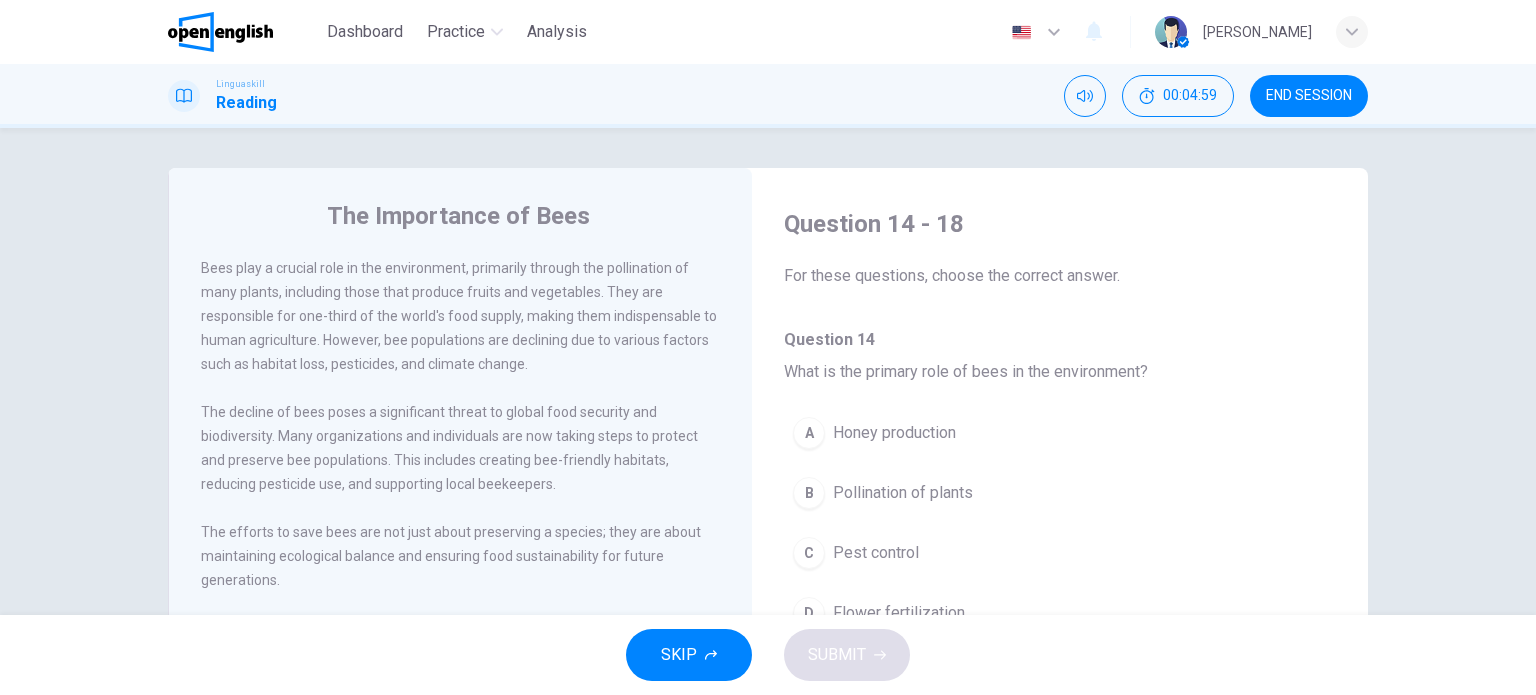 click on "Bees play a crucial role in the environment, primarily through the pollination of many plants, including those that produce fruits and vegetables. They are responsible for one-third of the world's food supply, making them indispensable to human agriculture. However, bee populations are declining due to various factors such as habitat loss, pesticides, and climate change." at bounding box center (461, 316) 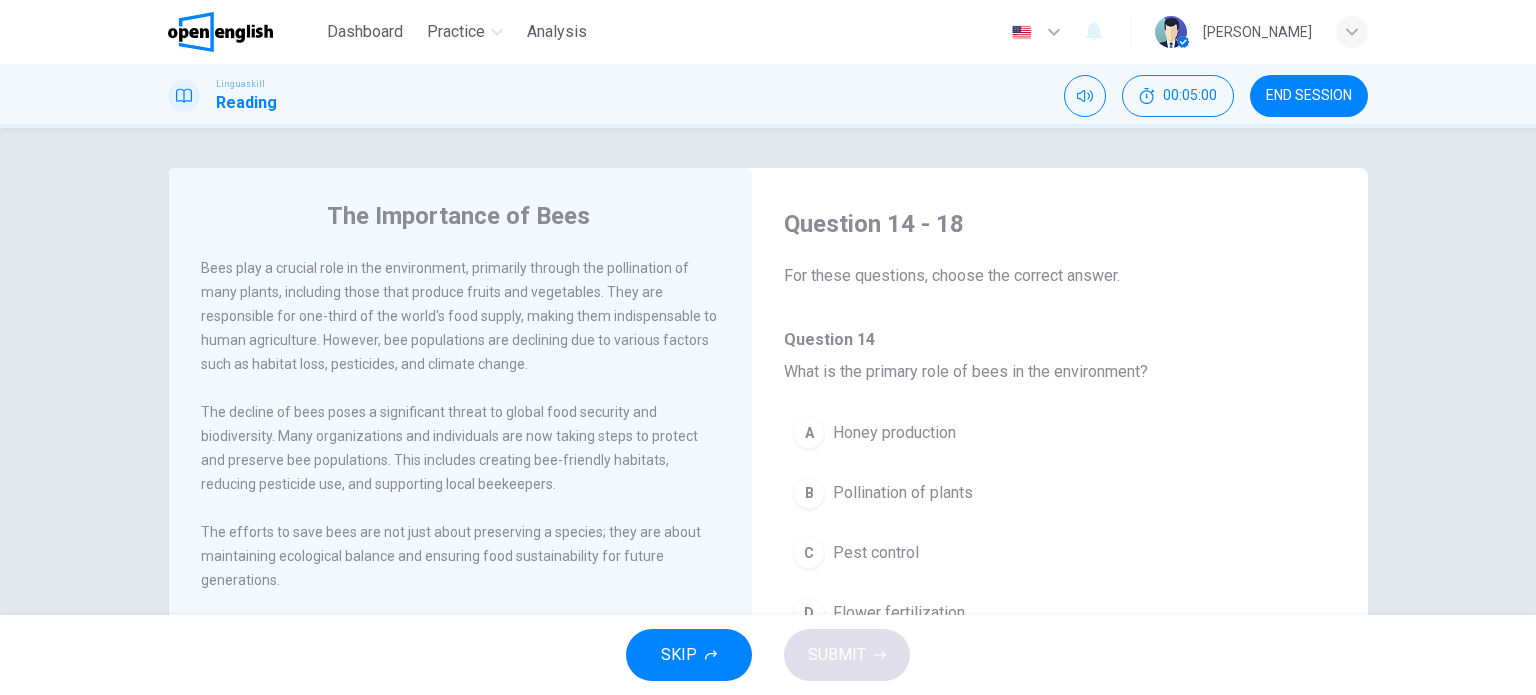 click on "Bees play a crucial role in the environment, primarily through the pollination of many plants, including those that produce fruits and vegetables. They are responsible for one-third of the world's food supply, making them indispensable to human agriculture. However, bee populations are declining due to various factors such as habitat loss, pesticides, and climate change." at bounding box center (461, 316) 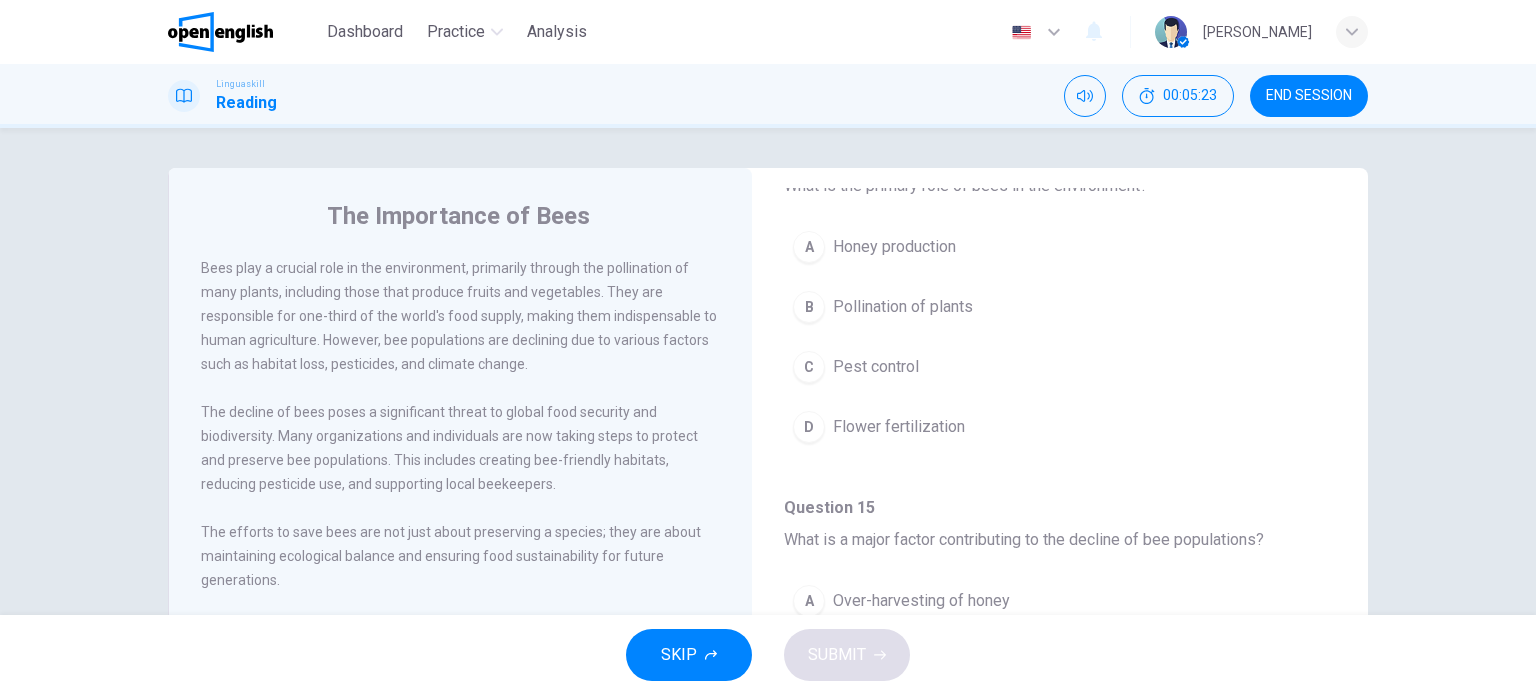 scroll, scrollTop: 193, scrollLeft: 0, axis: vertical 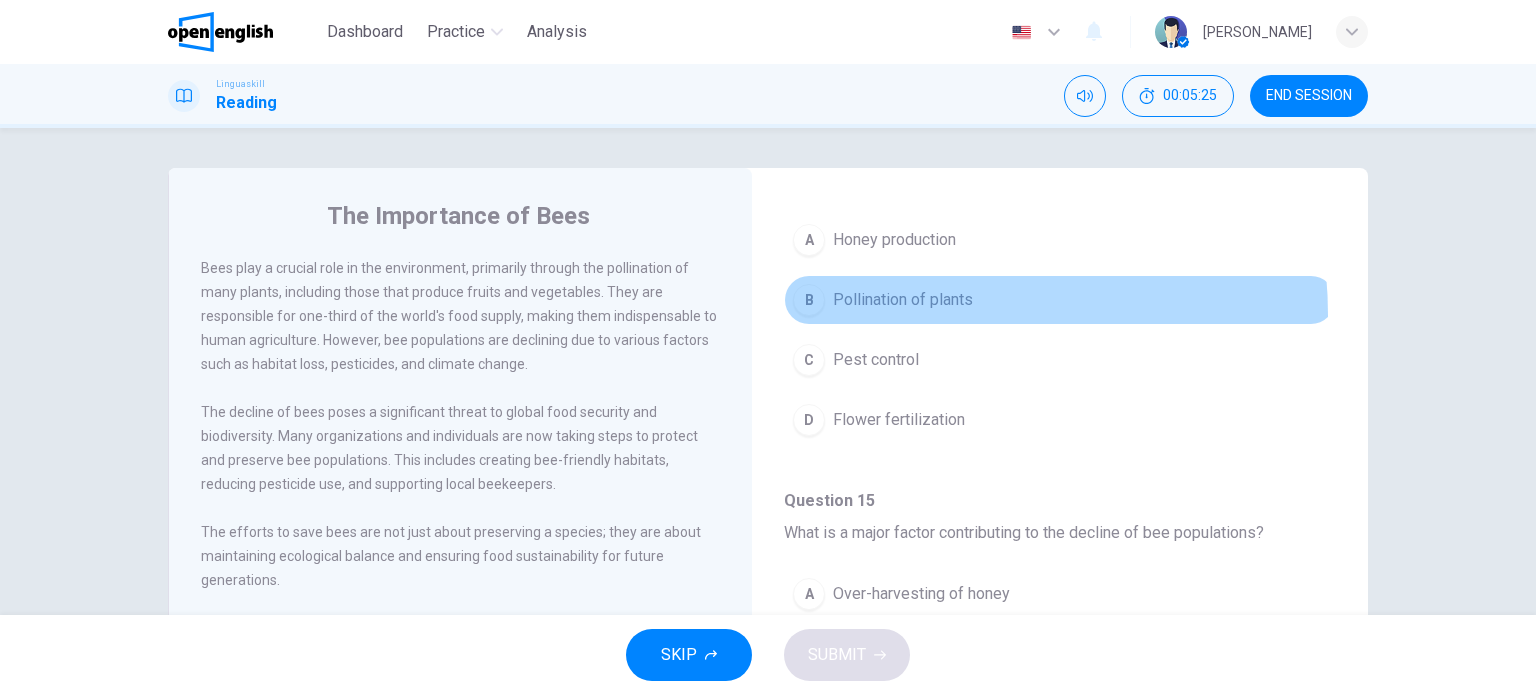 click on "B Pollination of plants" at bounding box center (1060, 300) 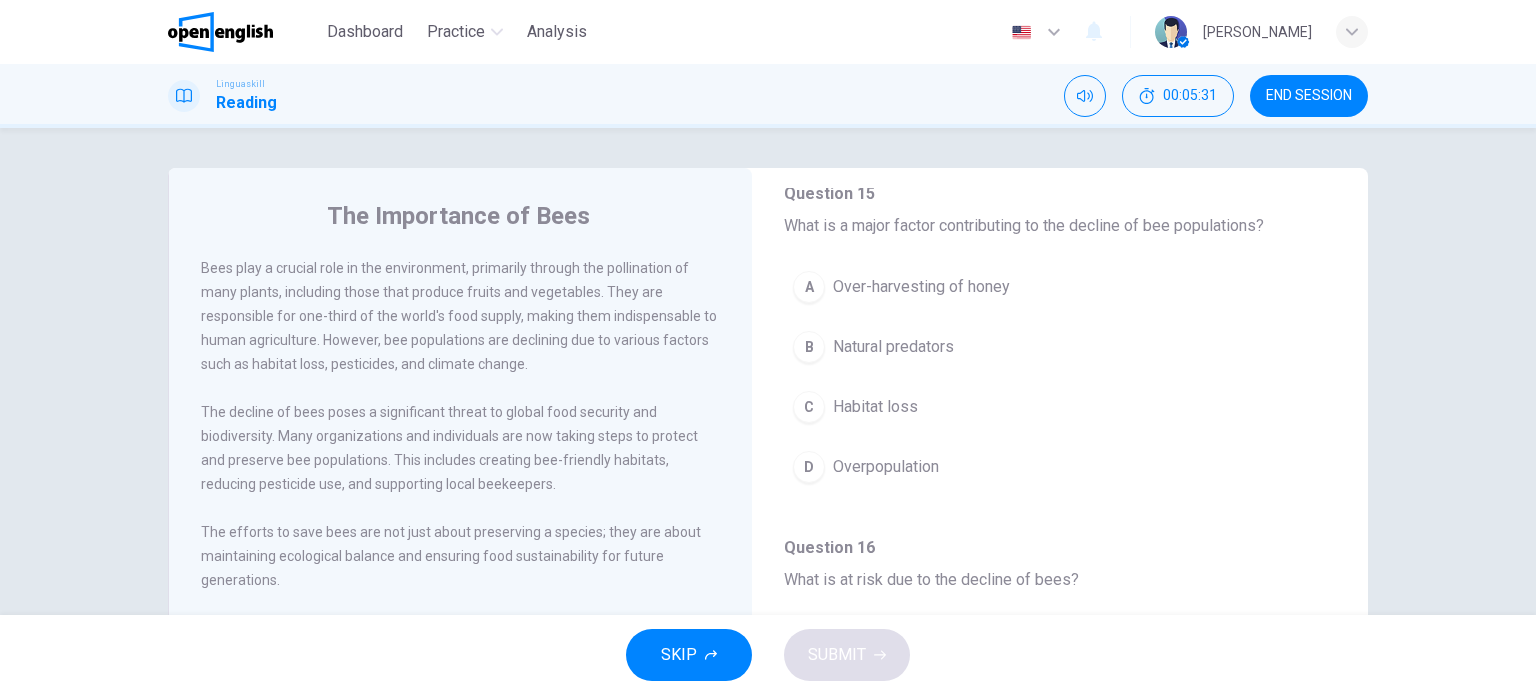scroll, scrollTop: 464, scrollLeft: 0, axis: vertical 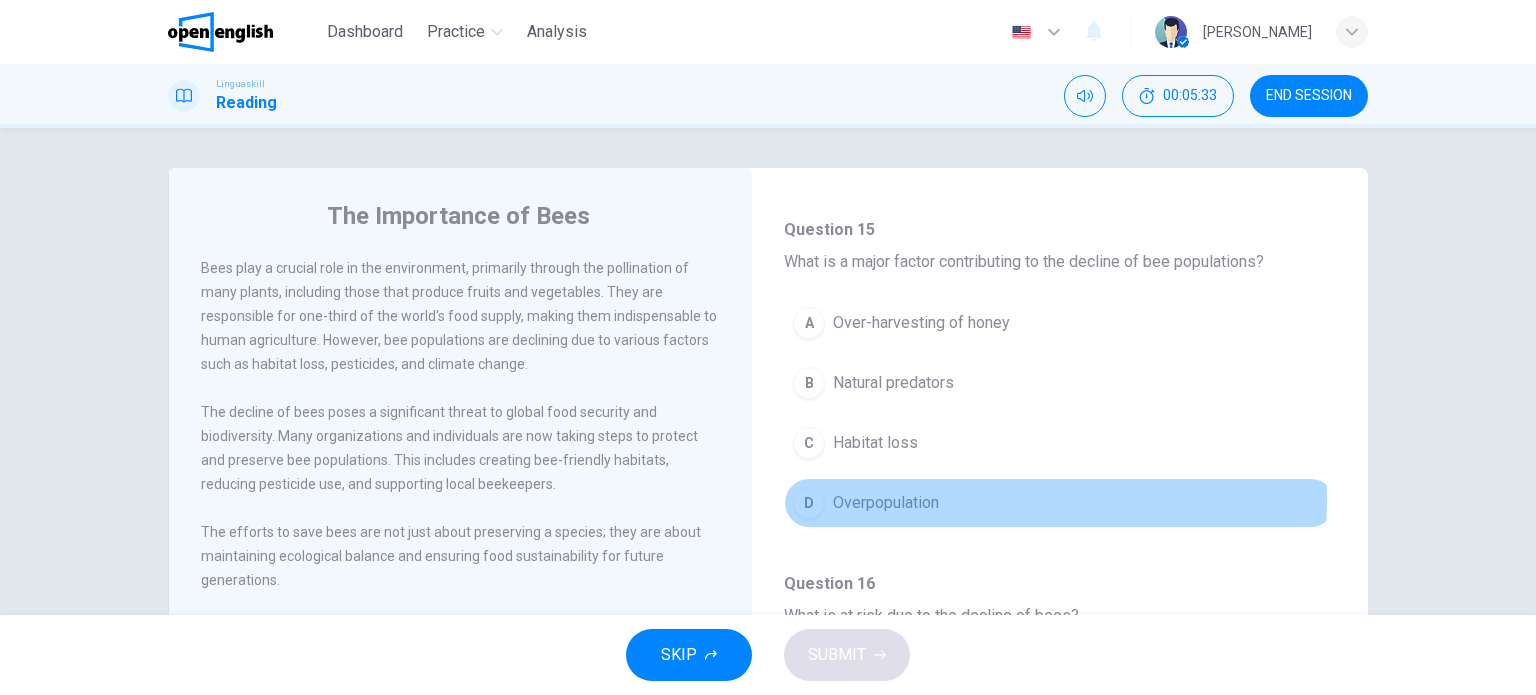 click on "Overpopulation" at bounding box center [886, 503] 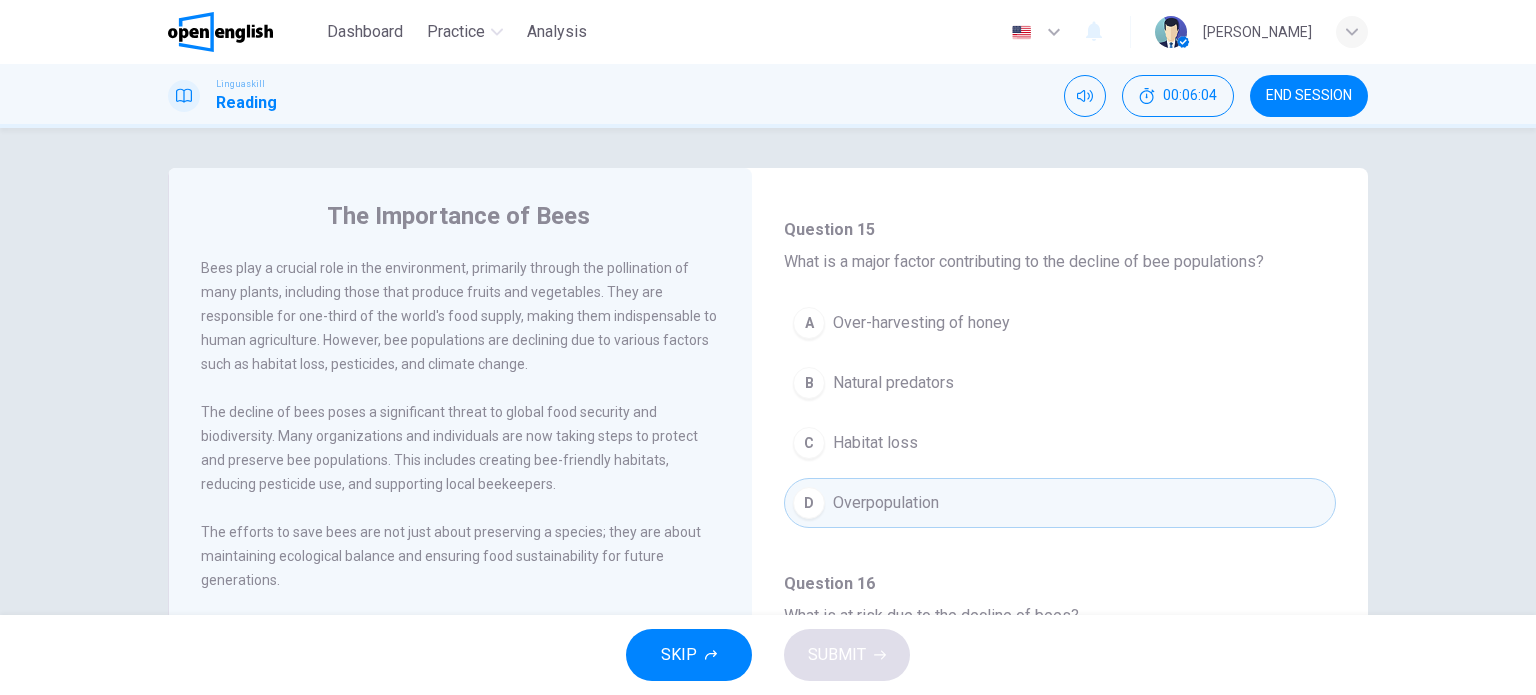 click on "Habitat loss" at bounding box center [875, 443] 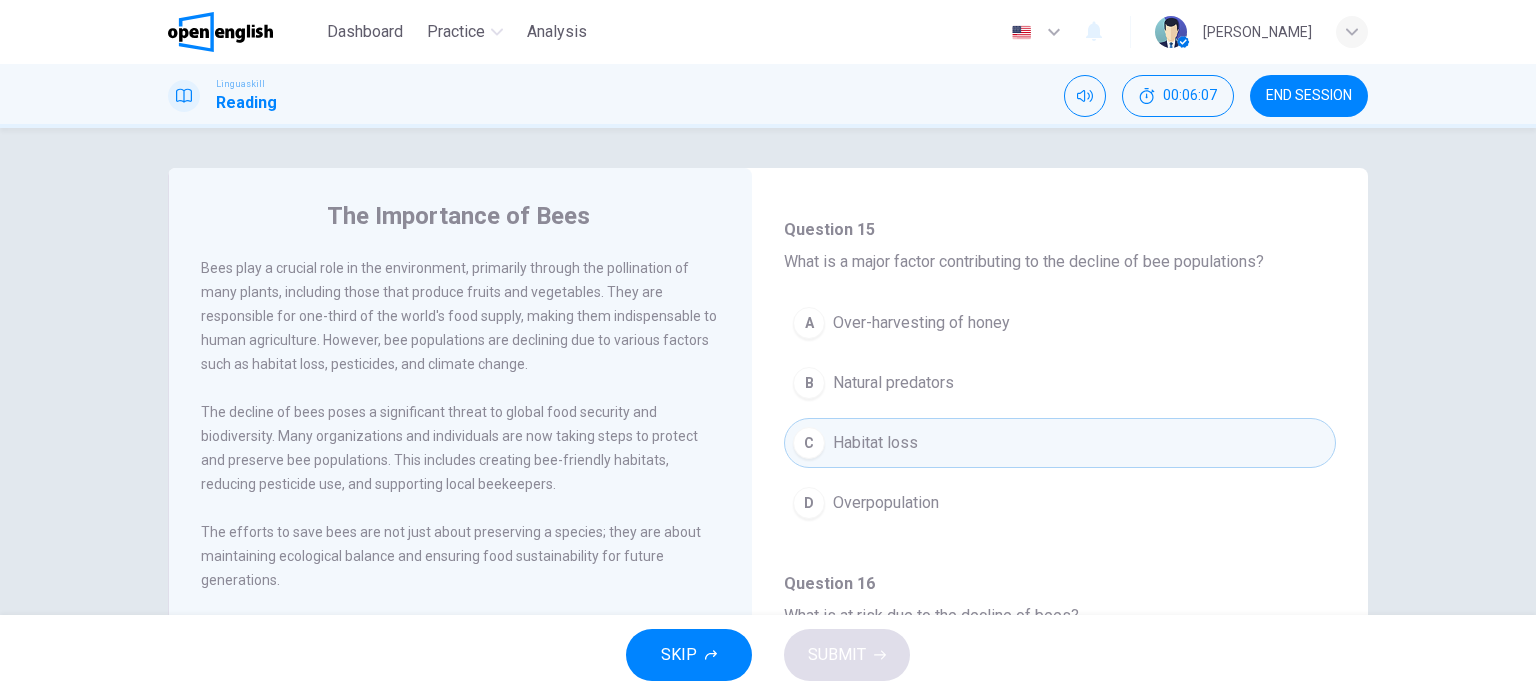 scroll, scrollTop: 1055, scrollLeft: 0, axis: vertical 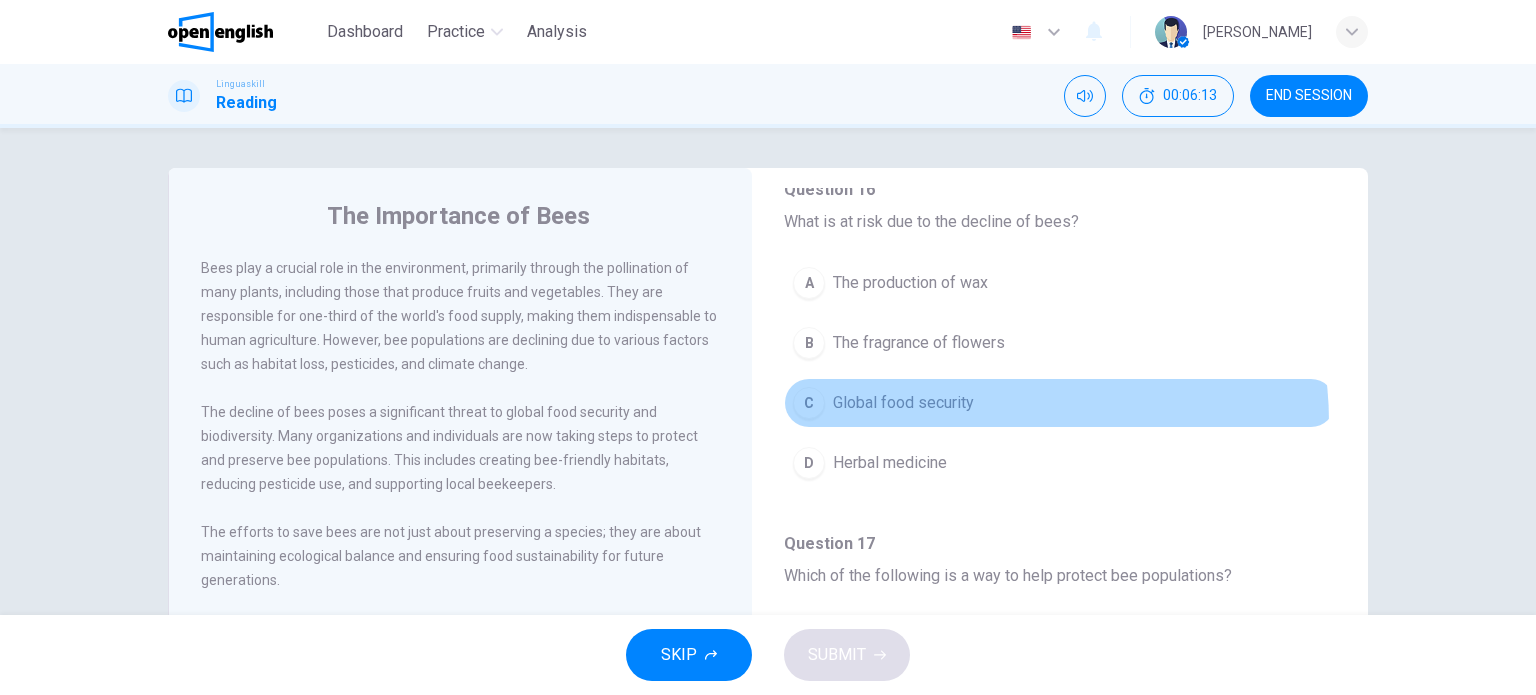 click on "C Global food security" at bounding box center [1060, 403] 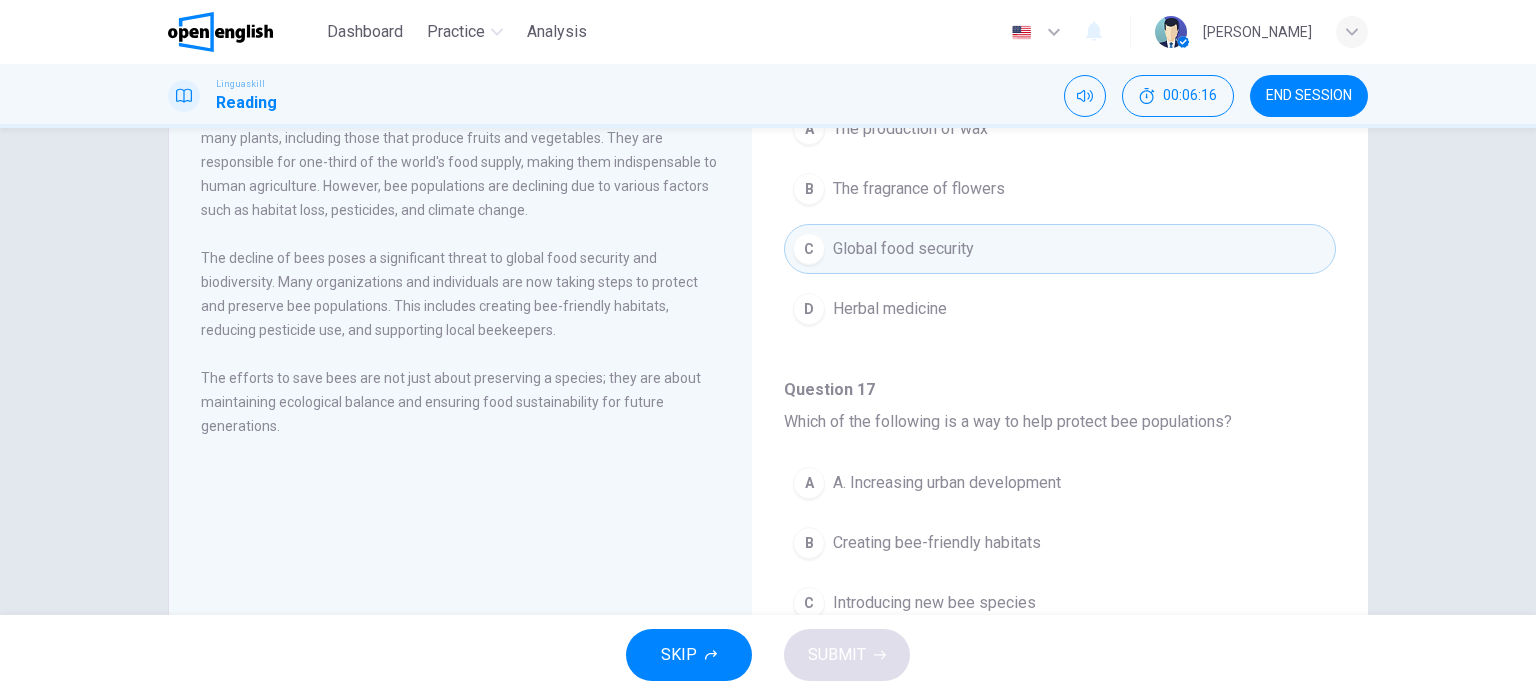 scroll, scrollTop: 156, scrollLeft: 0, axis: vertical 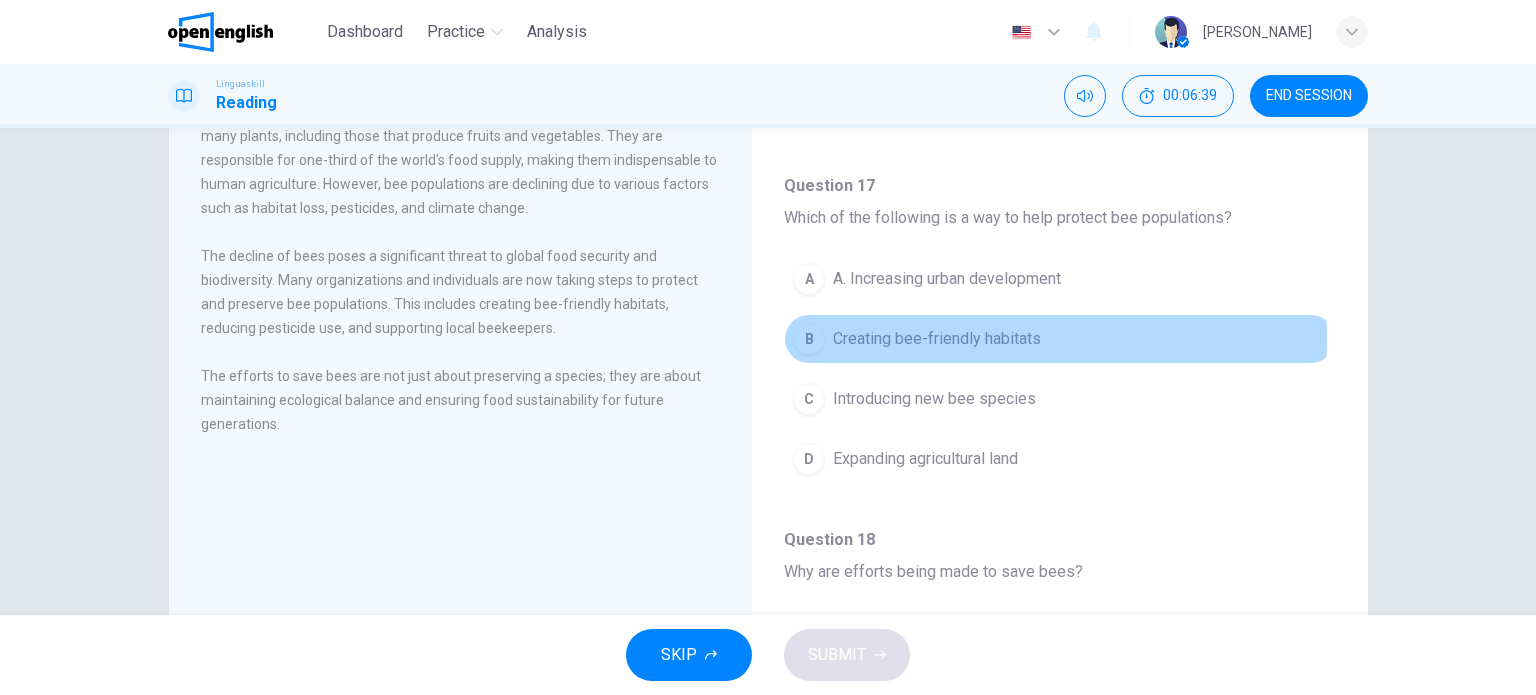 click on "Creating bee-friendly habitats" at bounding box center [937, 339] 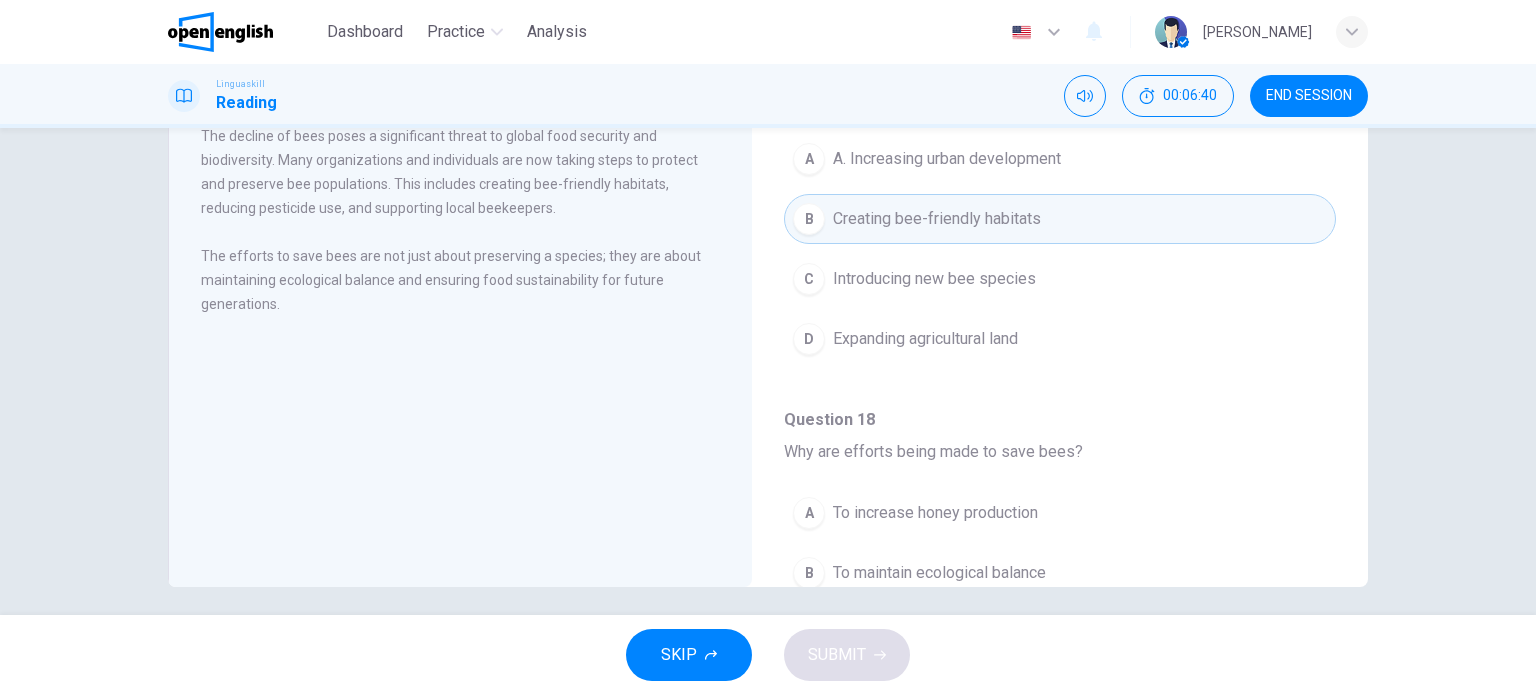 scroll, scrollTop: 288, scrollLeft: 0, axis: vertical 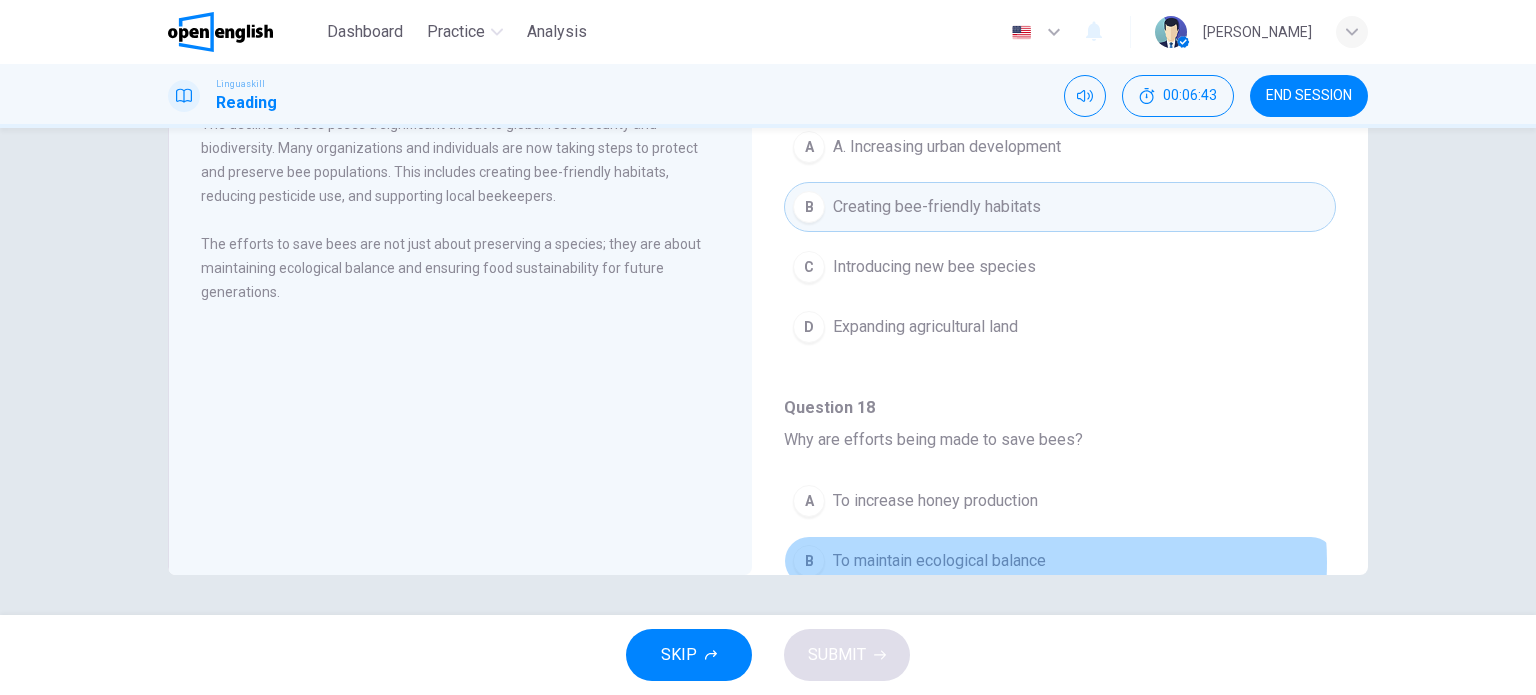 click on "To maintain ecological balance" at bounding box center [939, 561] 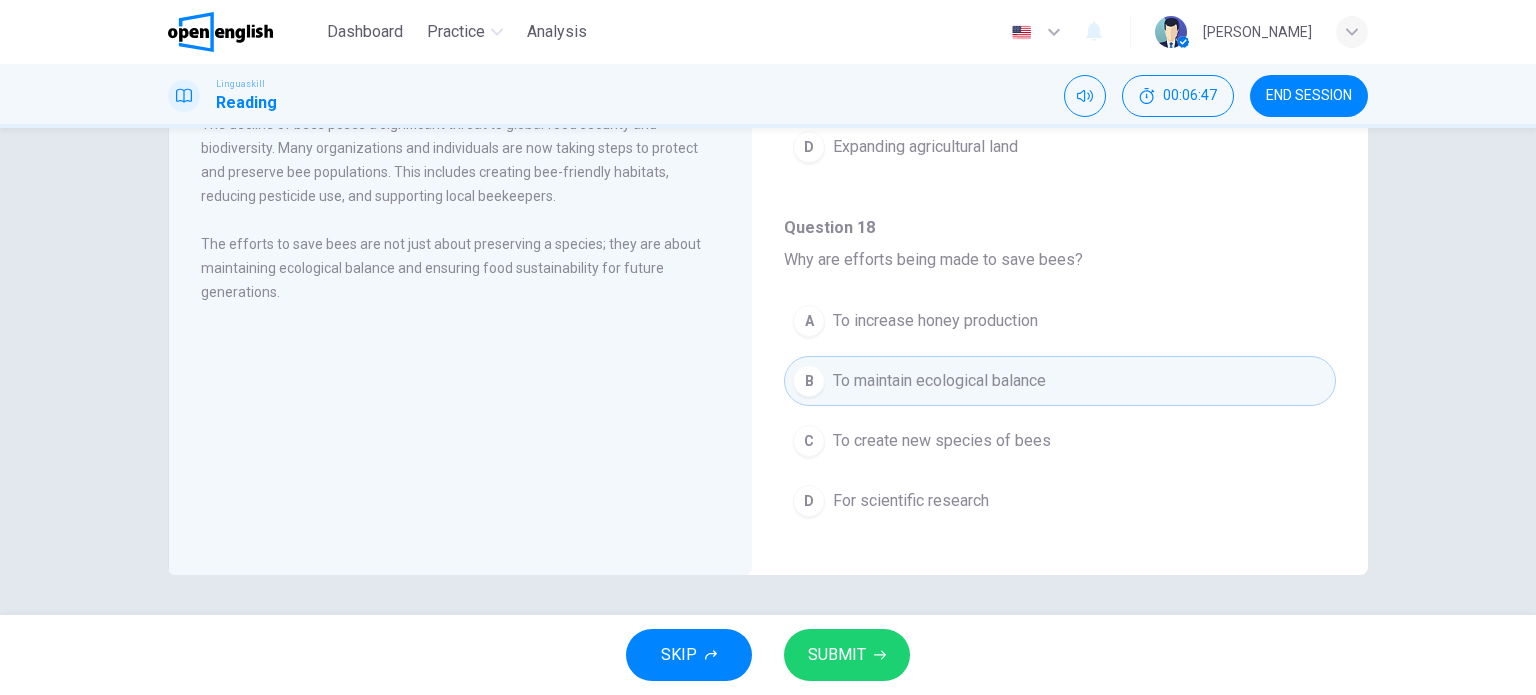 scroll, scrollTop: 1243, scrollLeft: 0, axis: vertical 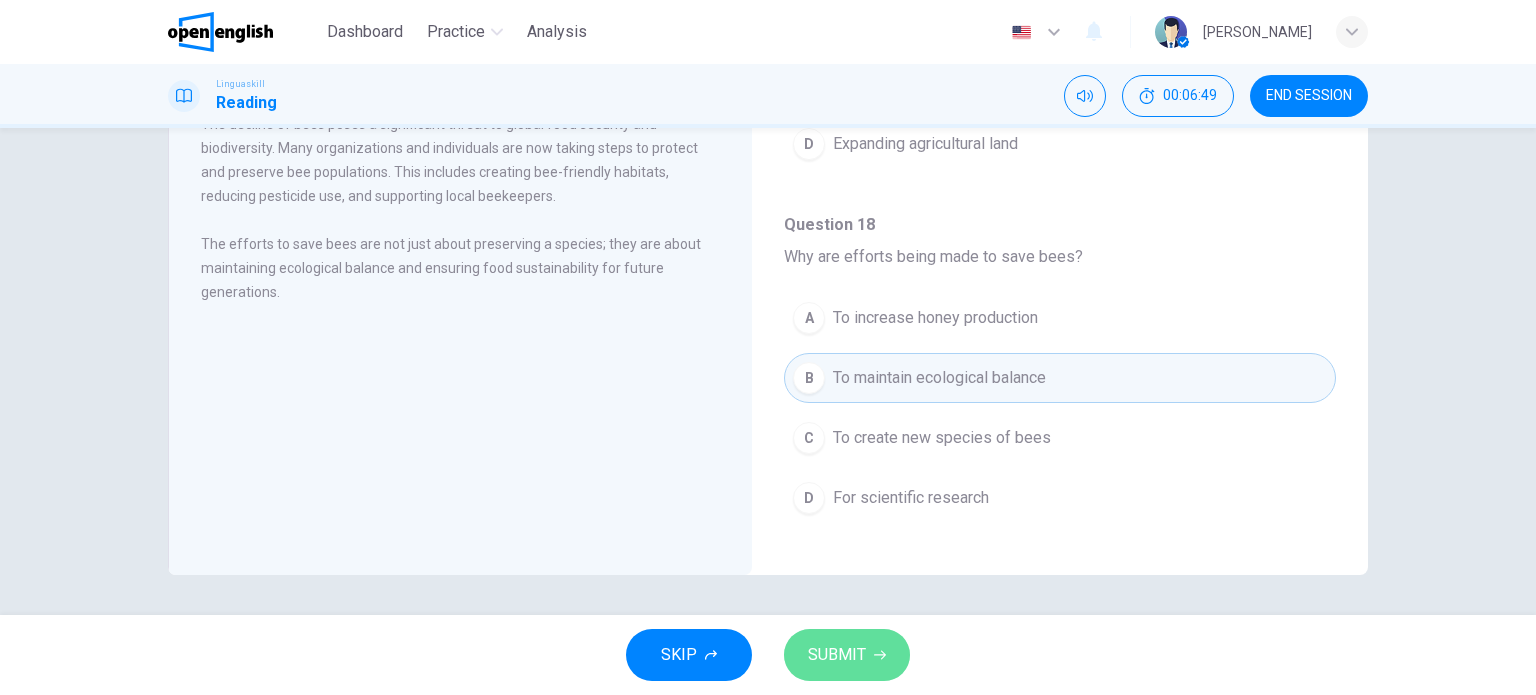 click on "SUBMIT" at bounding box center (837, 655) 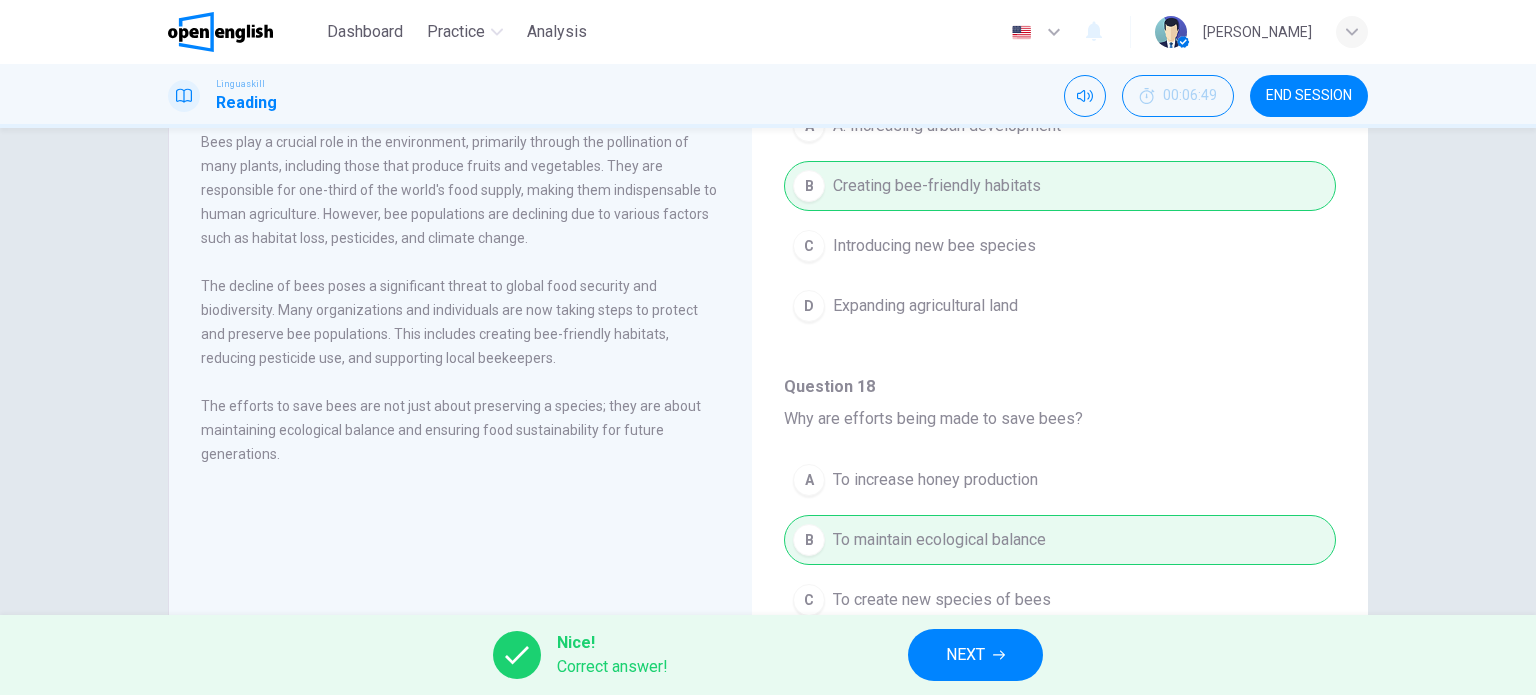 scroll, scrollTop: 0, scrollLeft: 0, axis: both 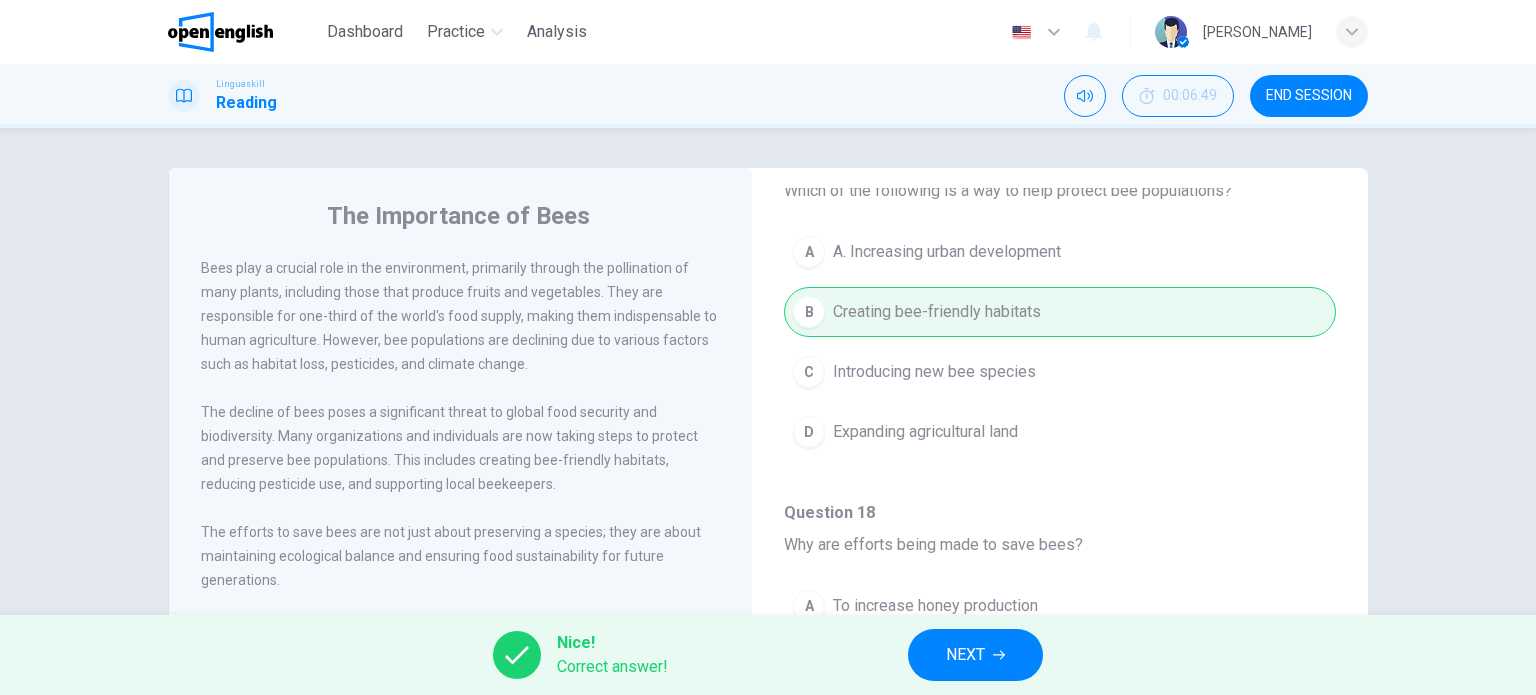 click on "NEXT" at bounding box center [975, 655] 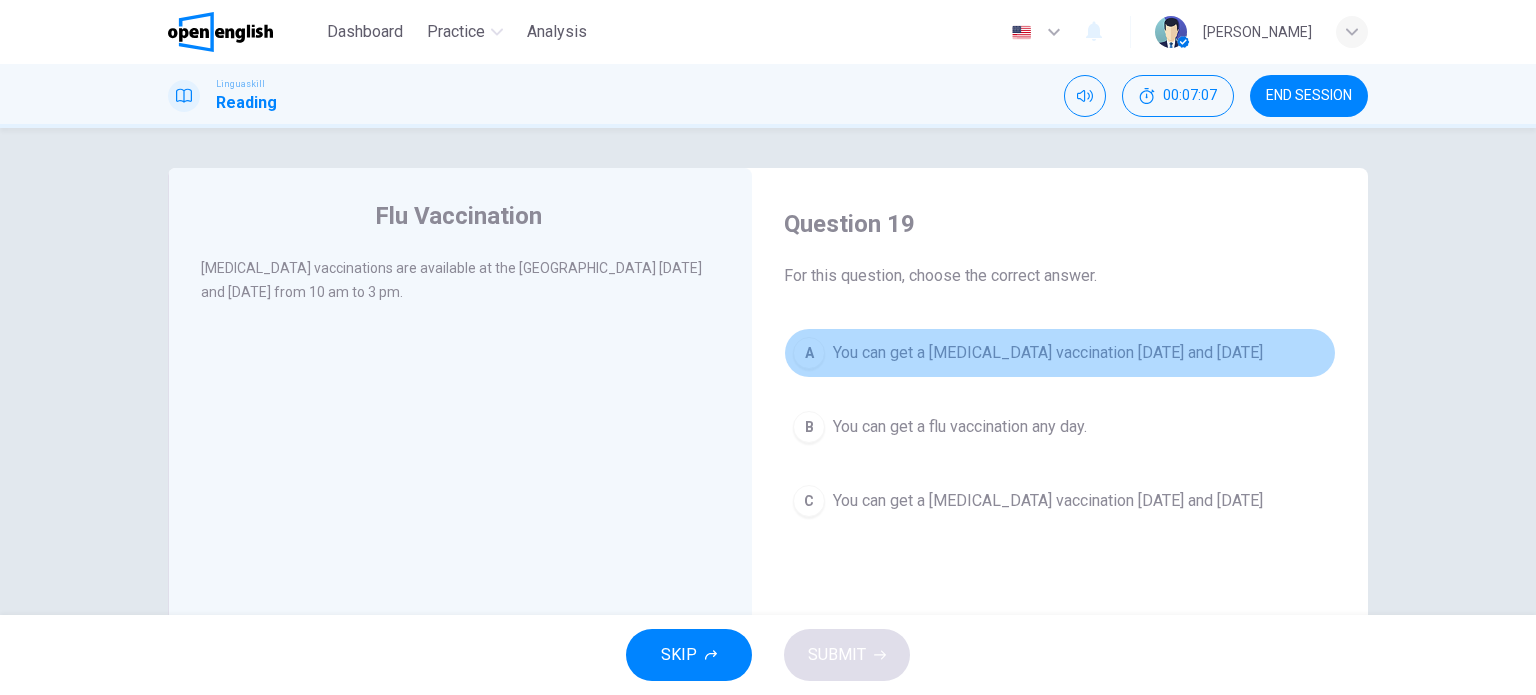 click on "A You can get a flu vaccination on Monday and Thursday" at bounding box center (1060, 353) 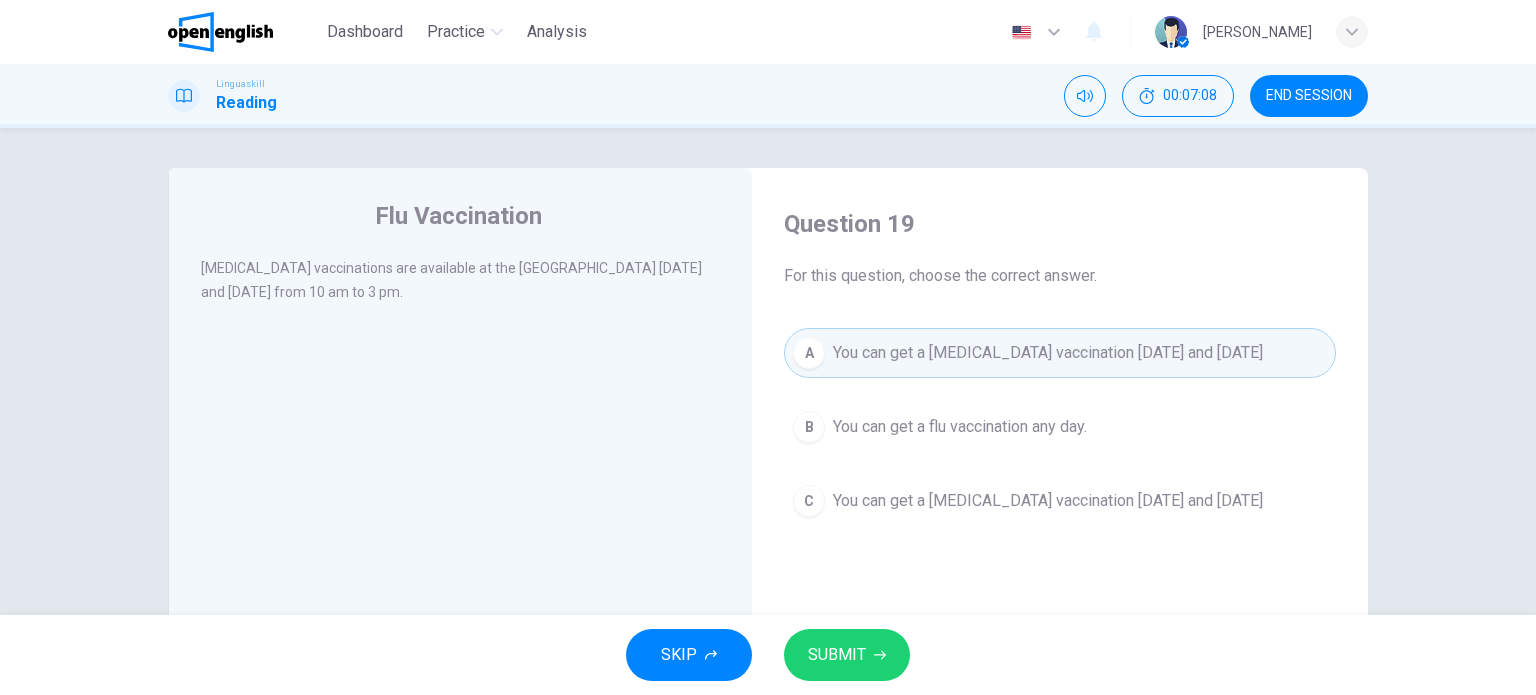 click on "SUBMIT" at bounding box center [837, 655] 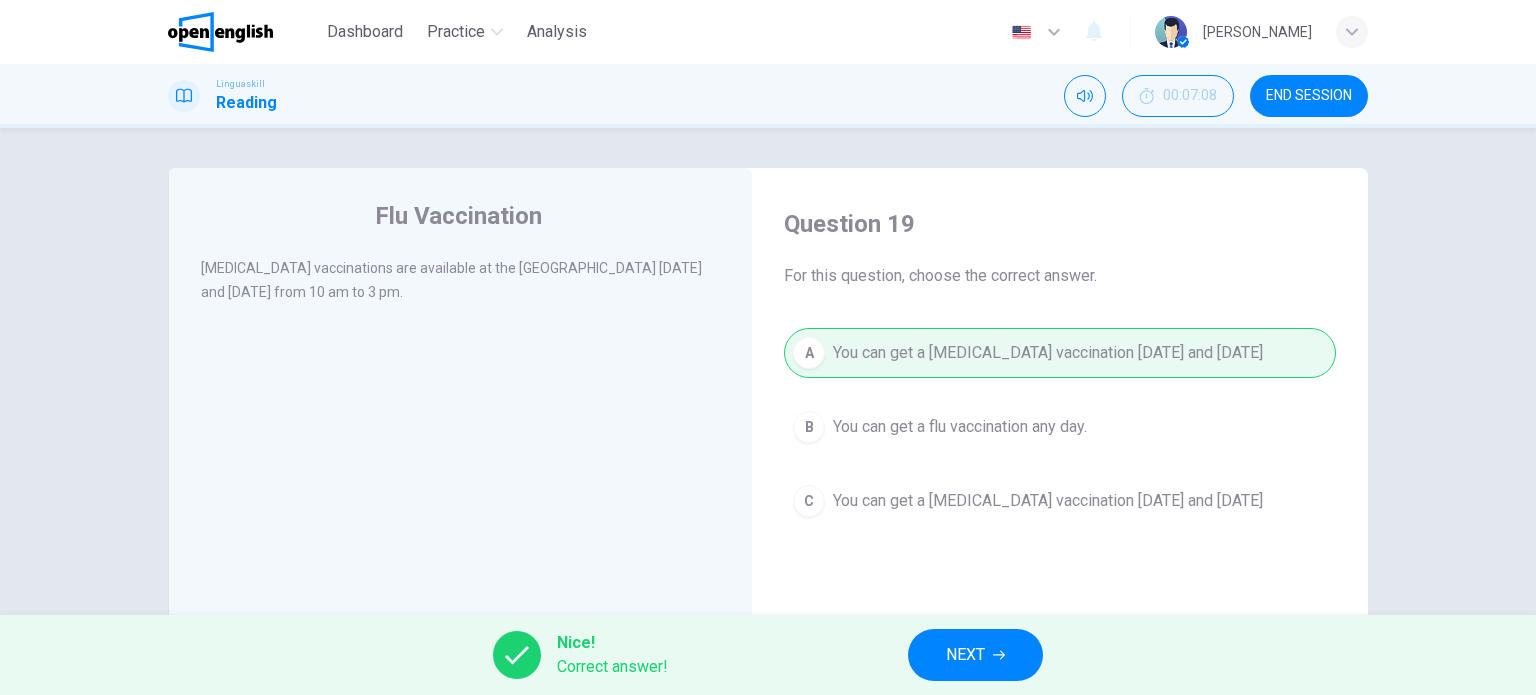 click on "NEXT" at bounding box center [975, 655] 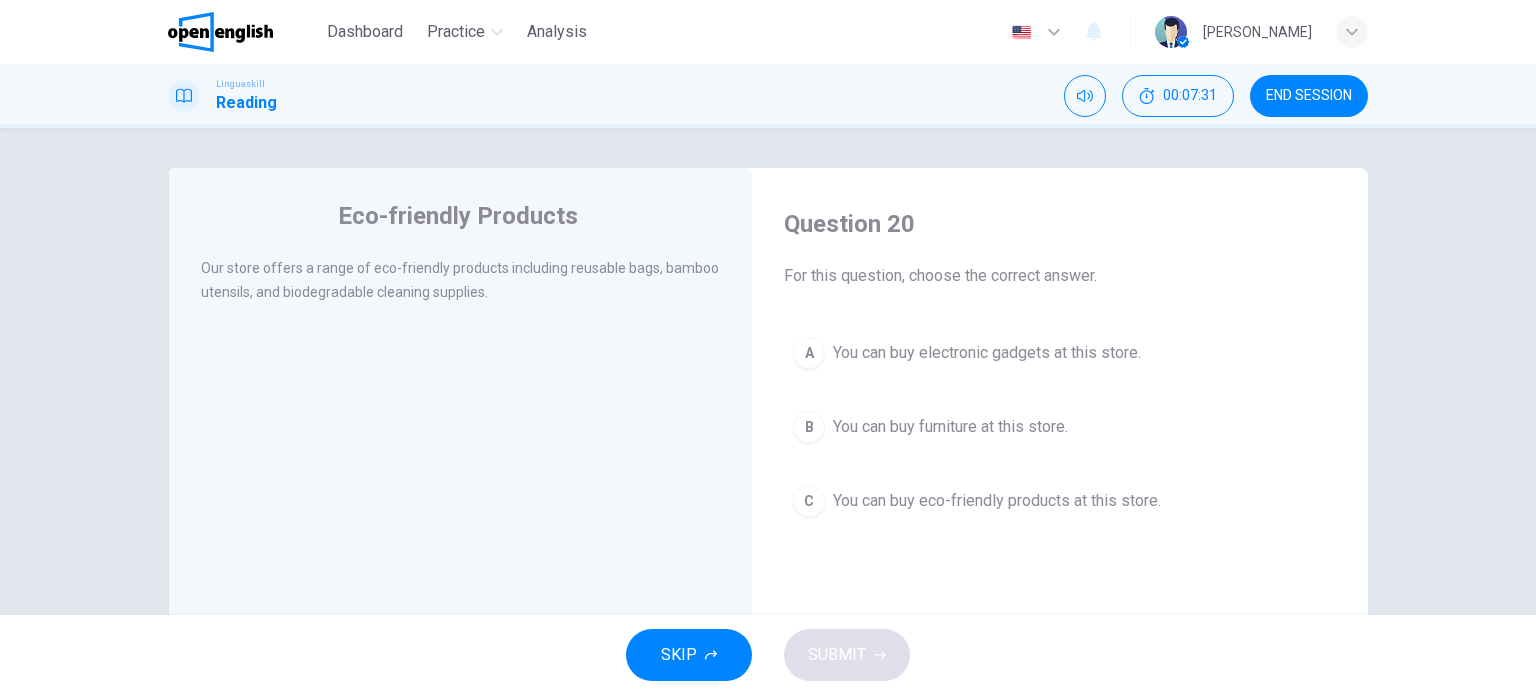 click on "Eco-friendly Products Our store offers a range of eco-friendly products including reusable bags, bamboo utensils, and biodegradable cleaning supplies." at bounding box center [460, 515] 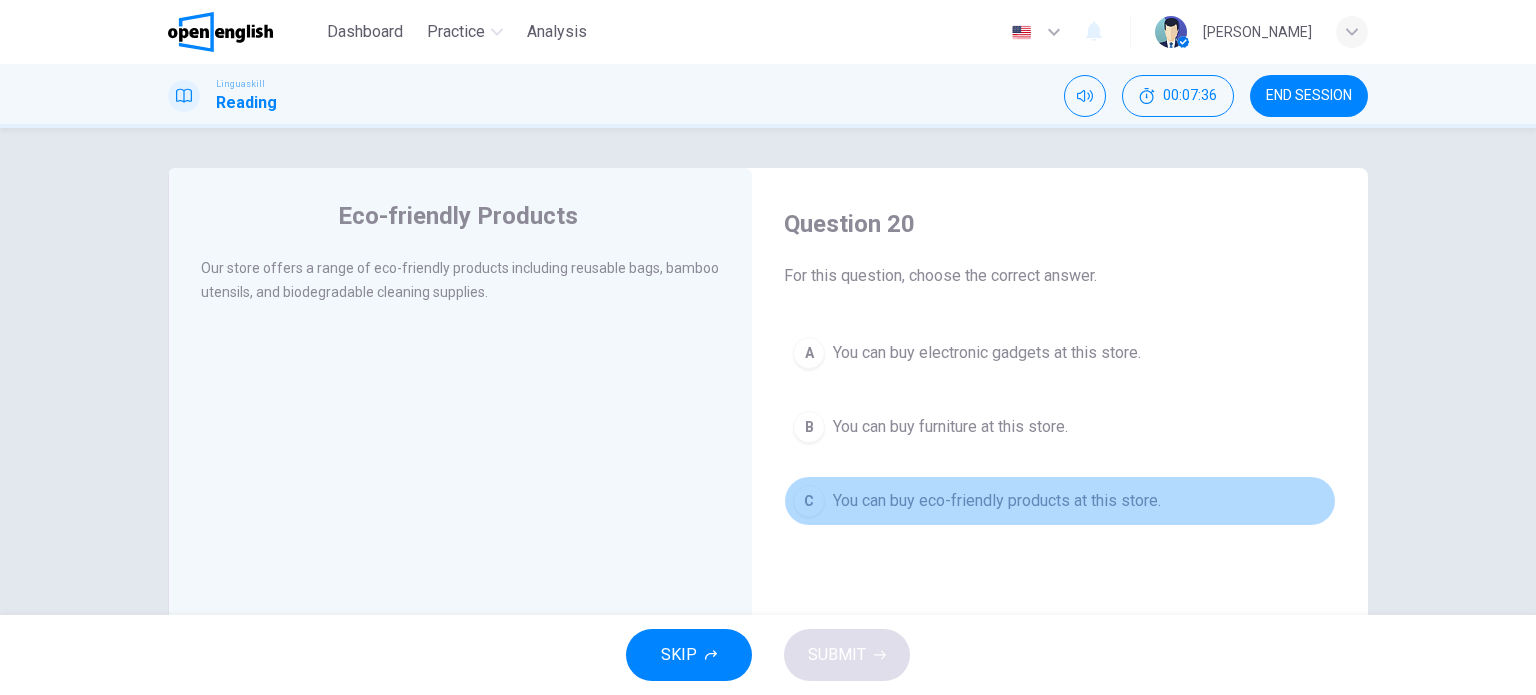 click on "You can buy eco-friendly products at this store." at bounding box center [997, 501] 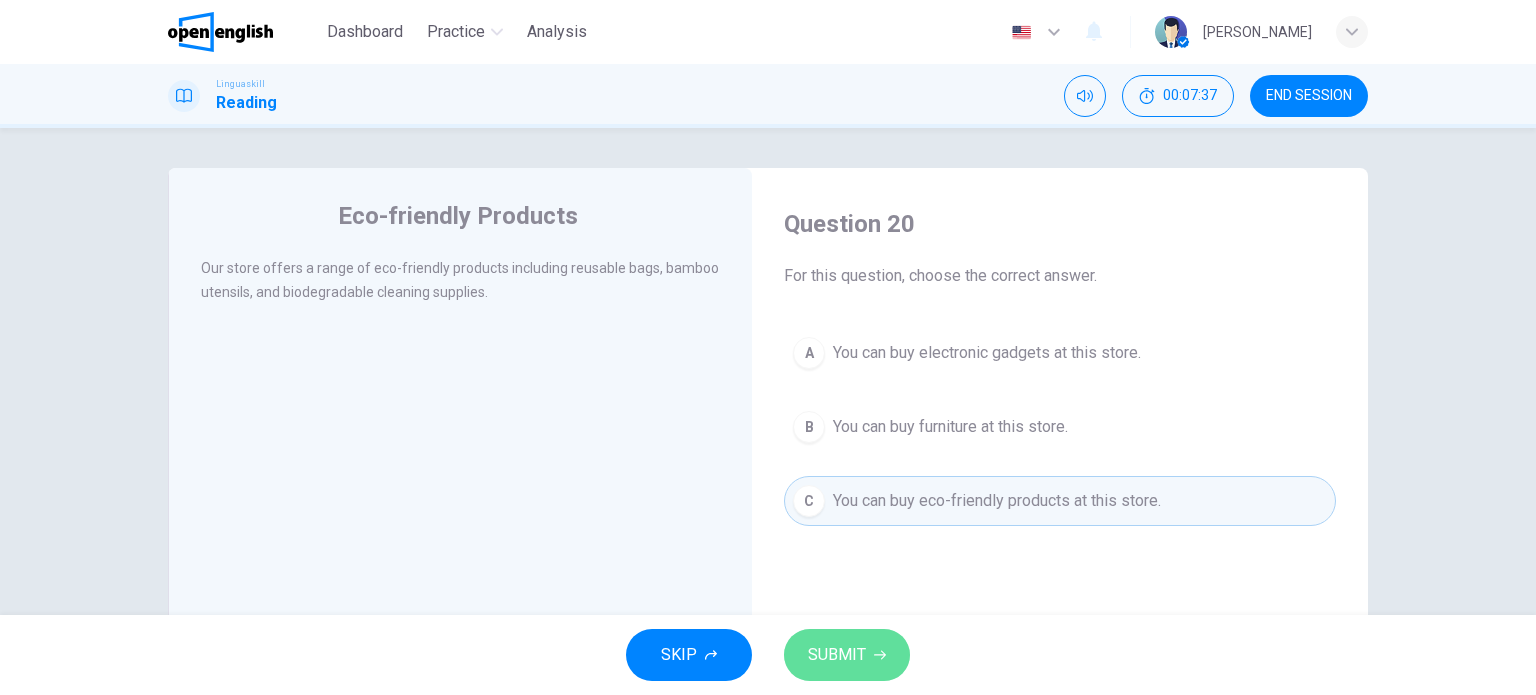 click on "SUBMIT" at bounding box center [847, 655] 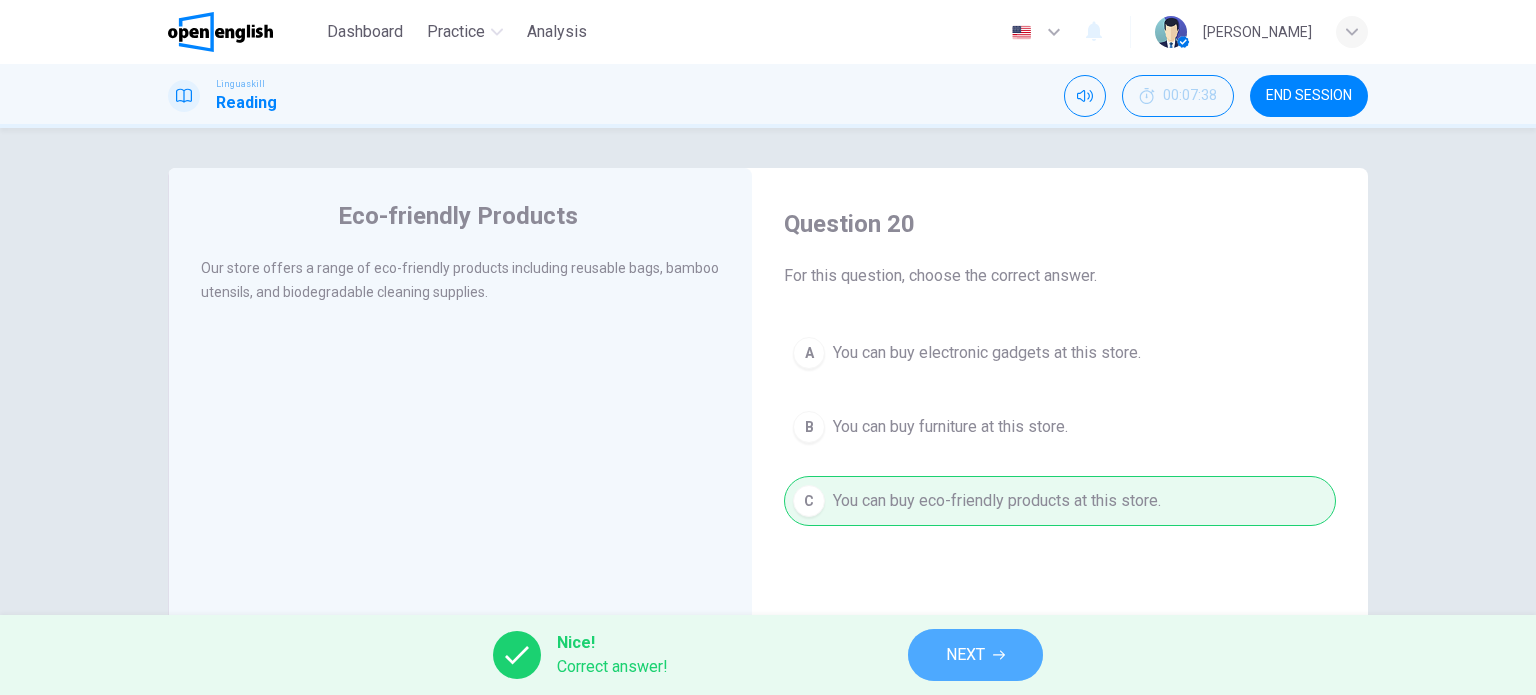 click on "NEXT" at bounding box center [975, 655] 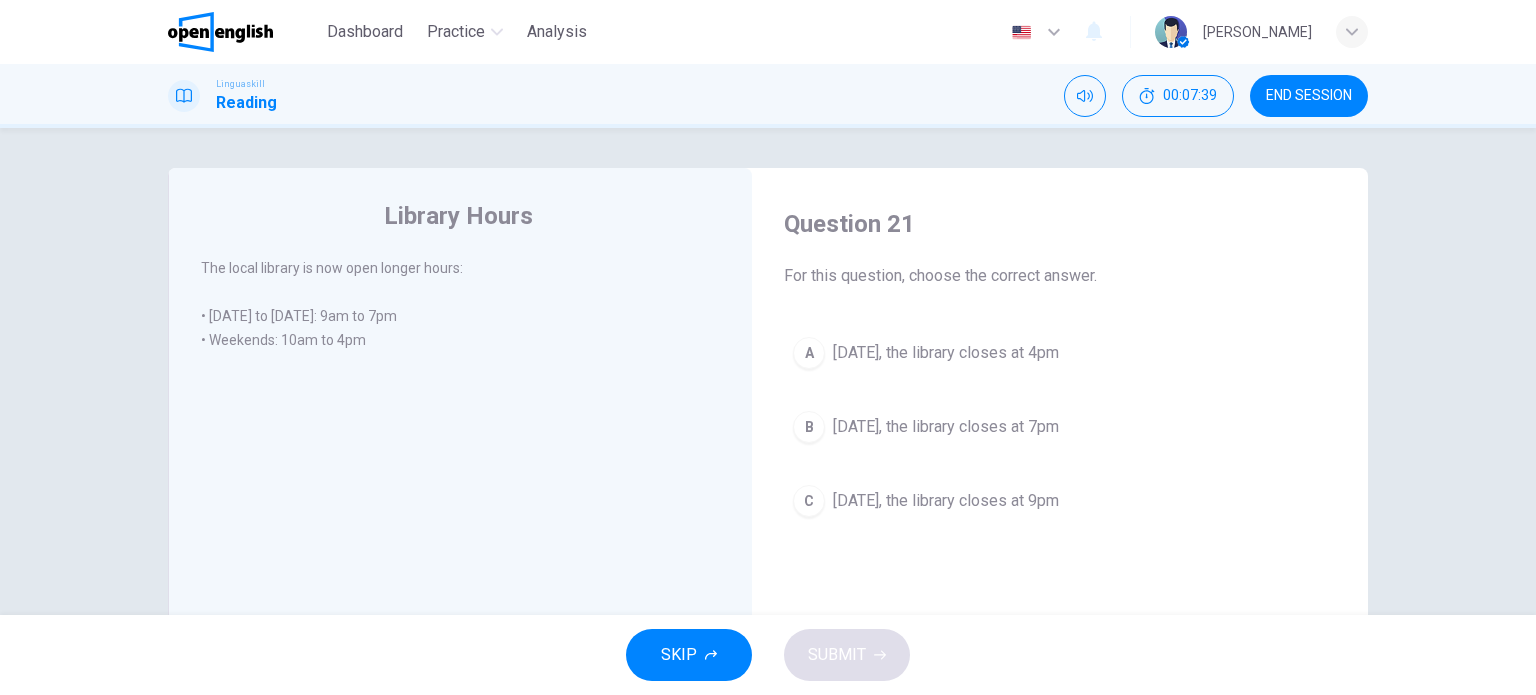 click on "The local library is now open longer hours: • Monday to Friday: 9am to 7pm
• Weekends: 10am to 4pm" at bounding box center [474, 316] 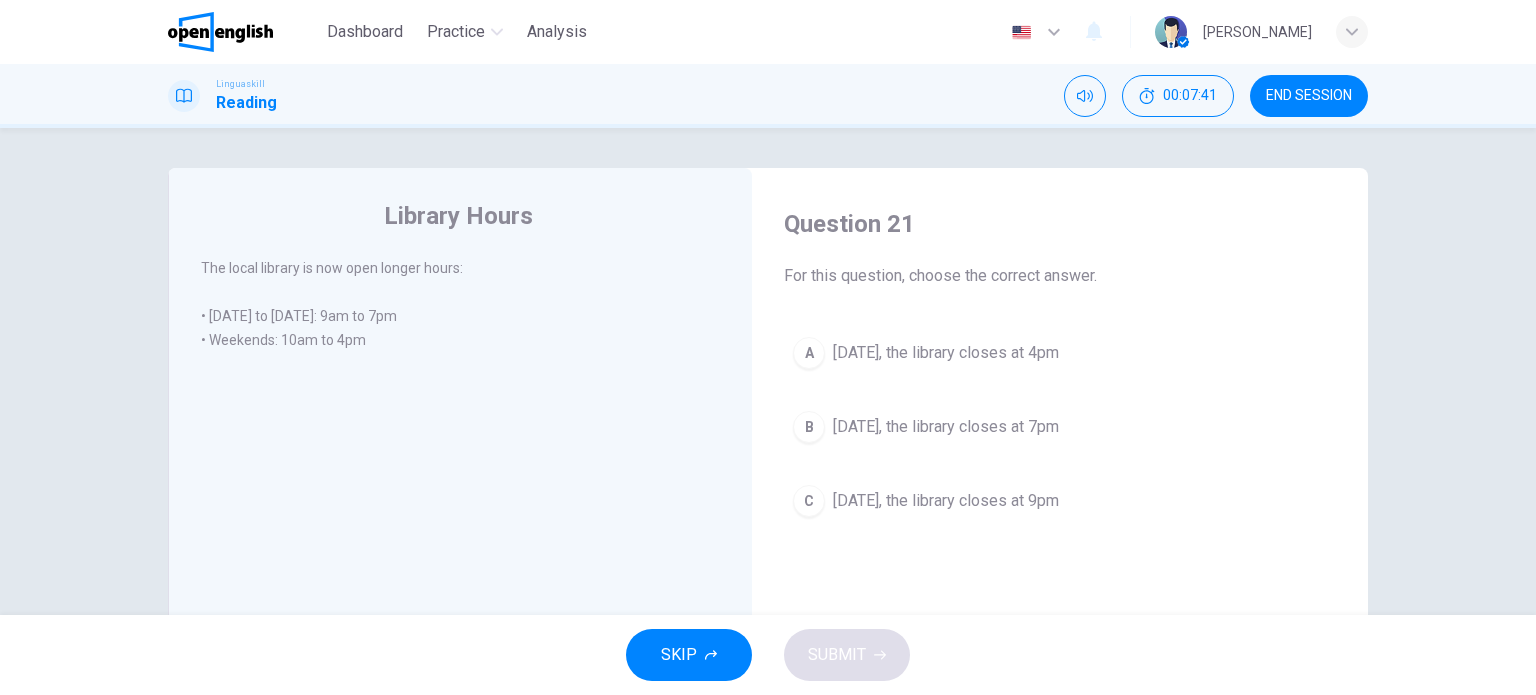 scroll, scrollTop: 40, scrollLeft: 0, axis: vertical 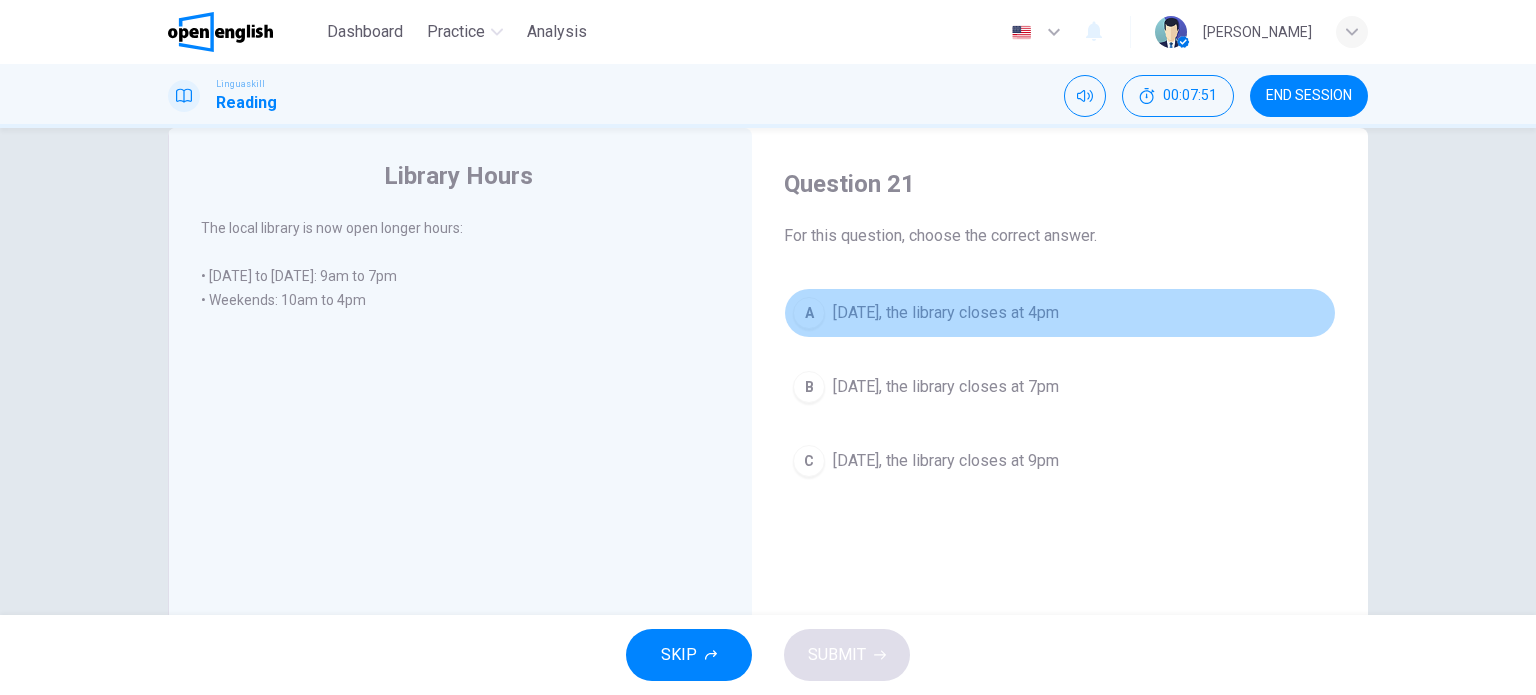 click on "On Saturday, the library closes at 4pm" at bounding box center (946, 313) 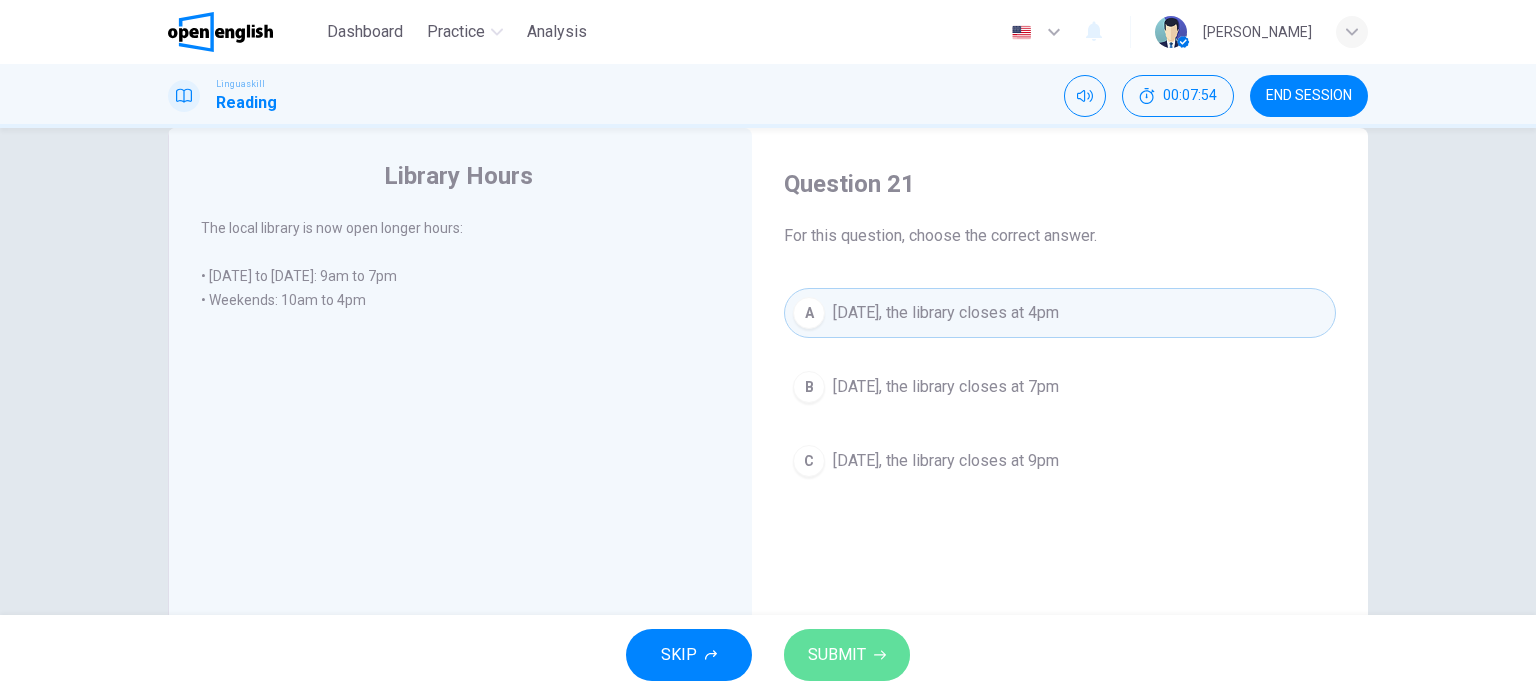 click on "SUBMIT" at bounding box center (837, 655) 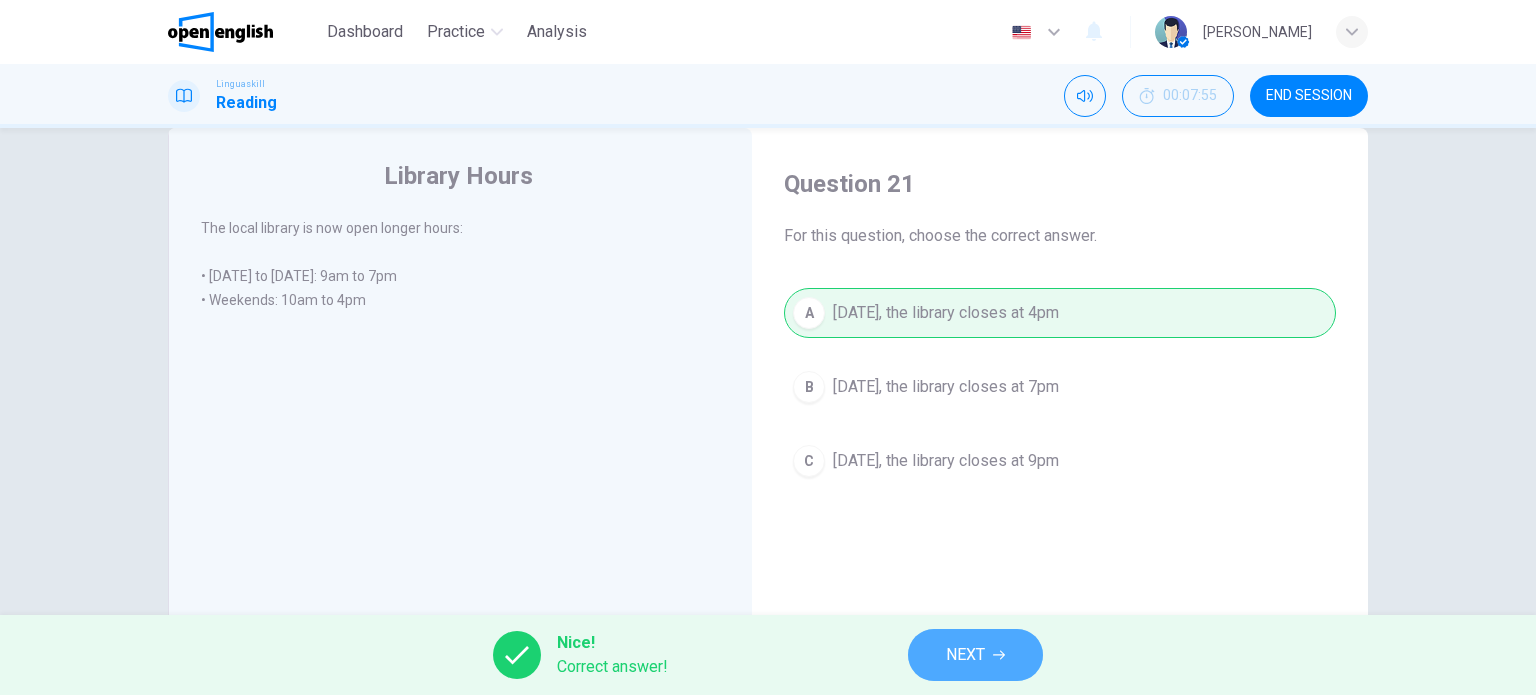 click on "NEXT" at bounding box center [975, 655] 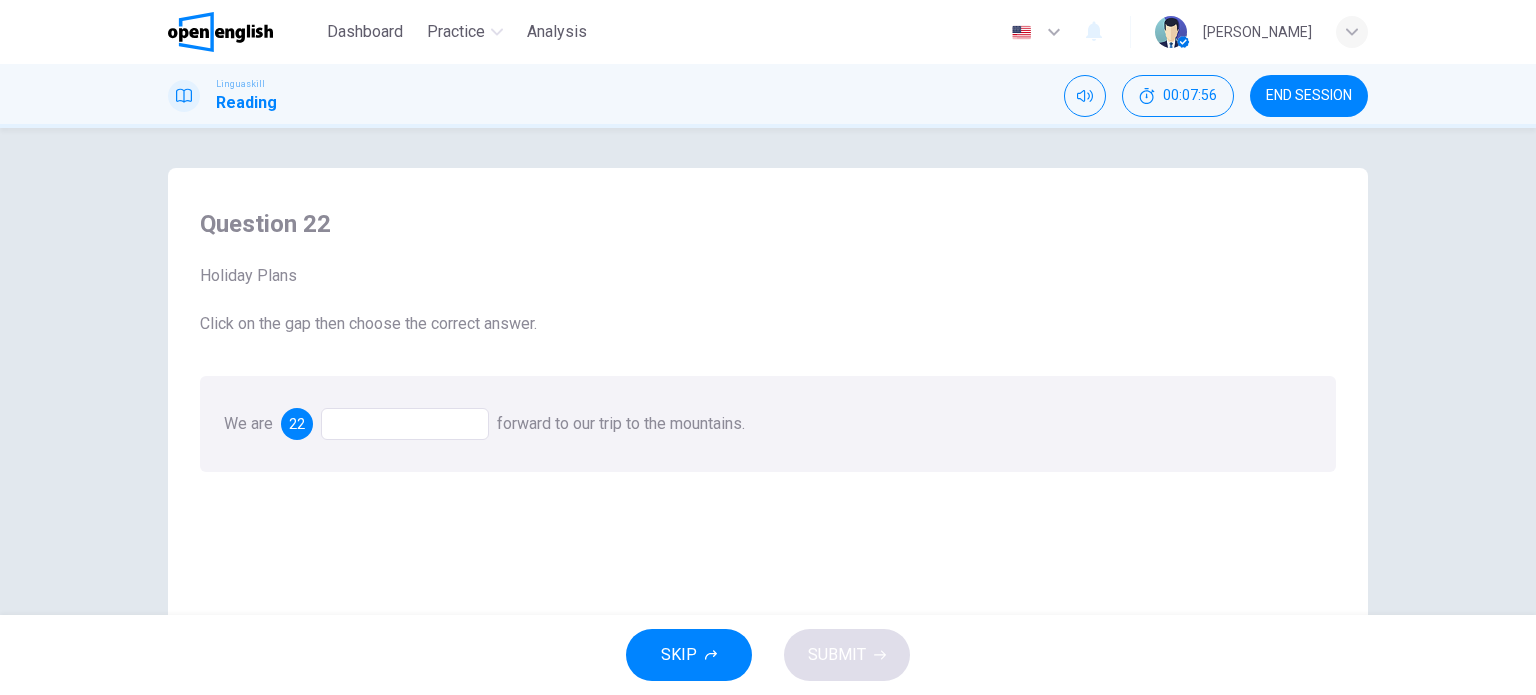 click at bounding box center [405, 424] 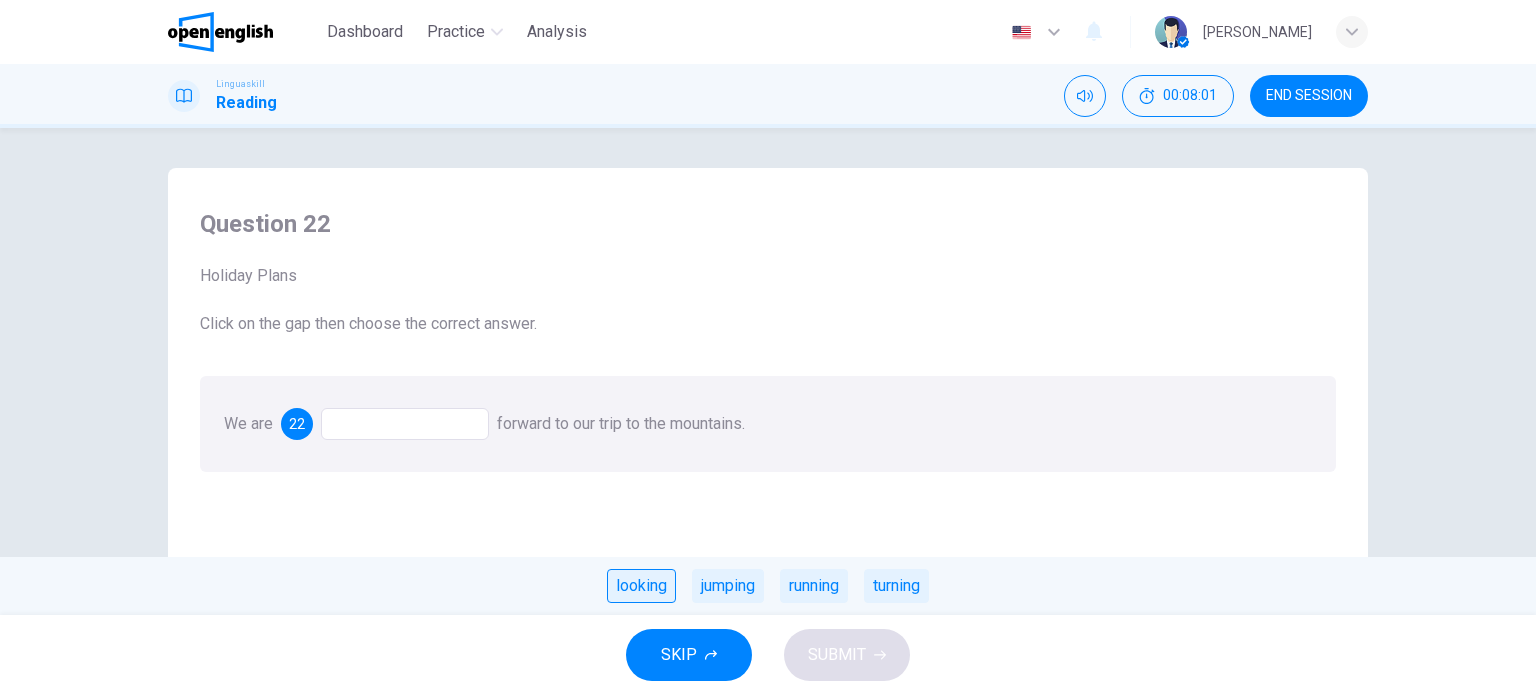 click on "looking" at bounding box center (641, 586) 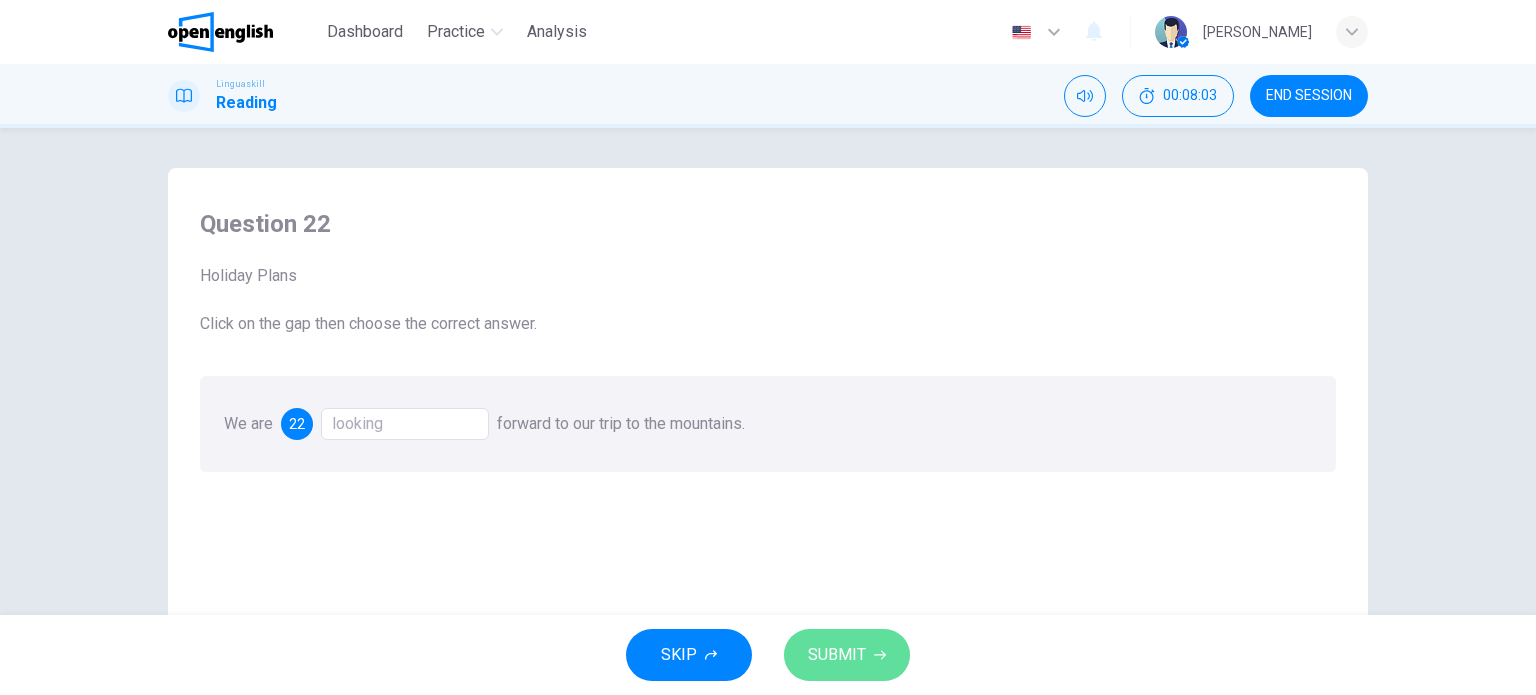 click on "SUBMIT" at bounding box center [837, 655] 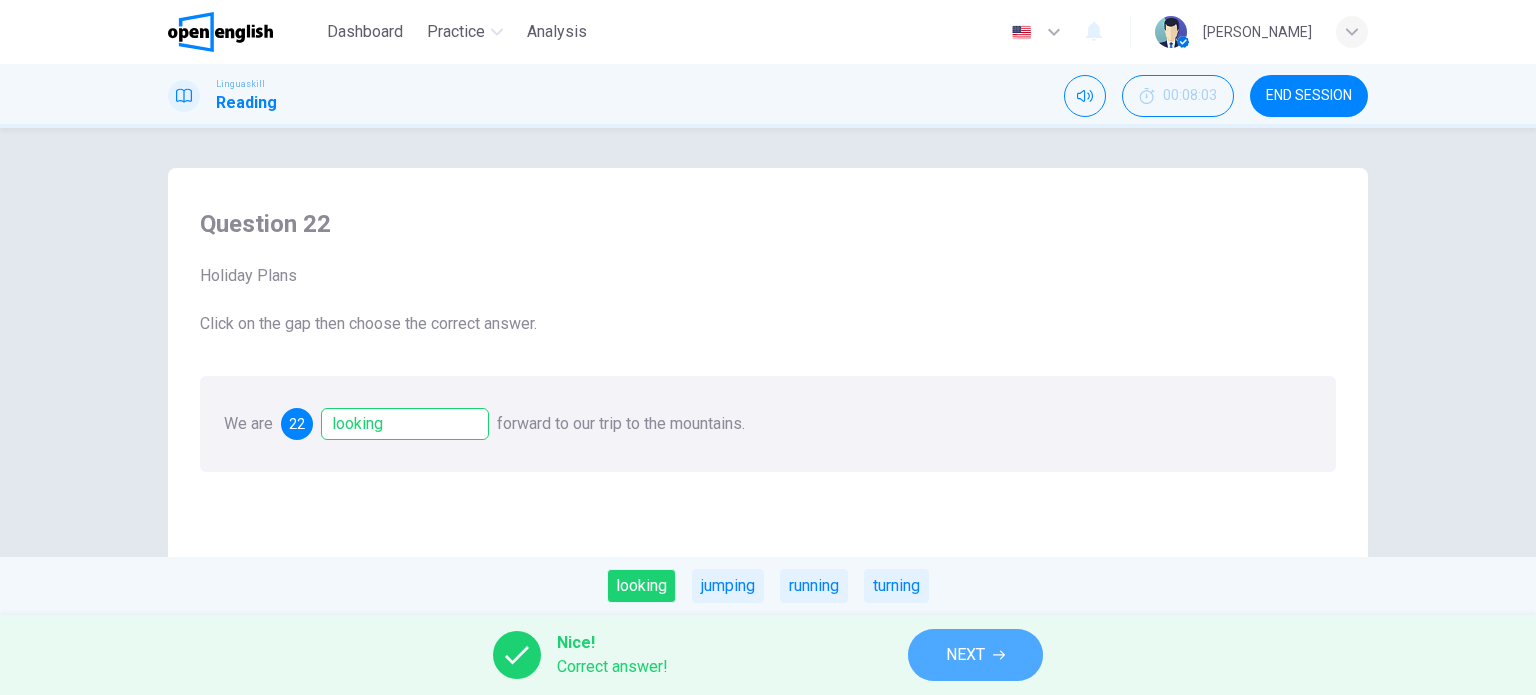 click 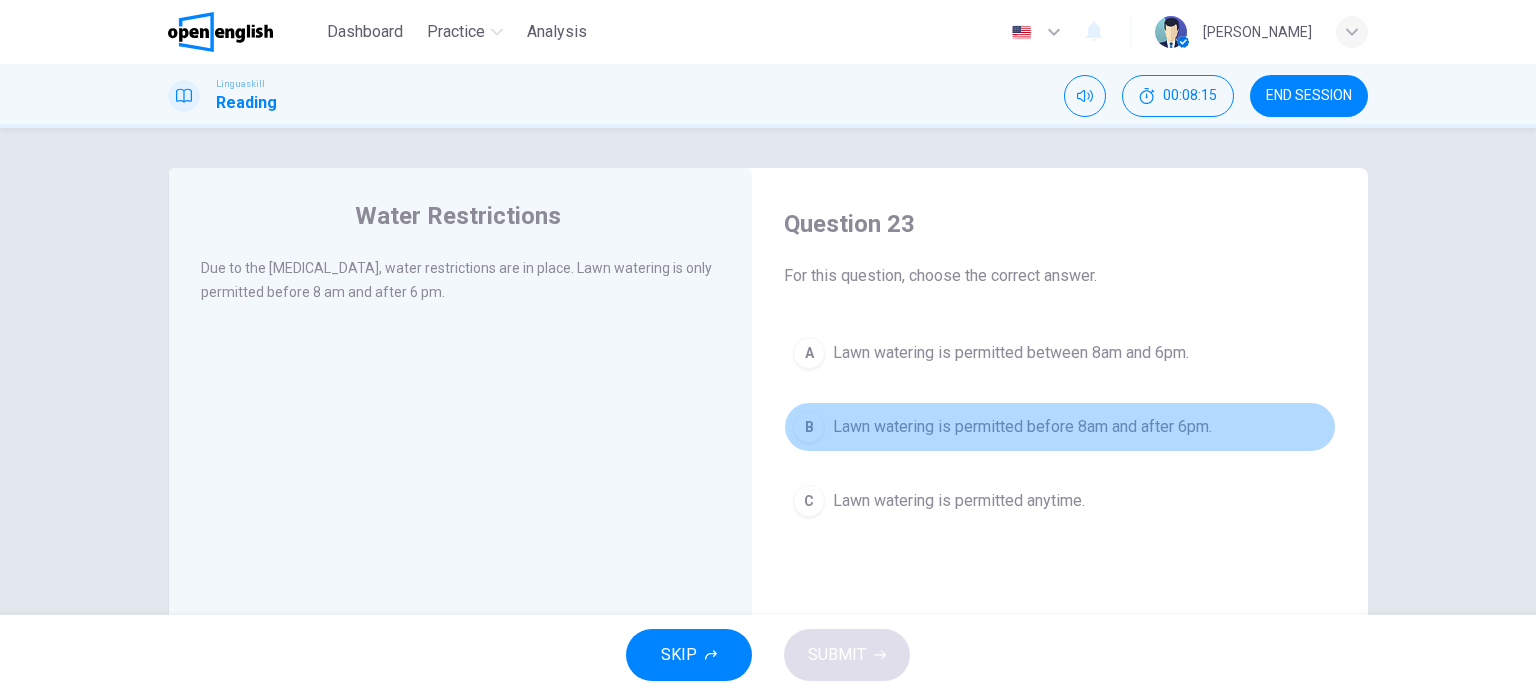 click on "Lawn watering is permitted before 8am and after 6pm." at bounding box center (1022, 427) 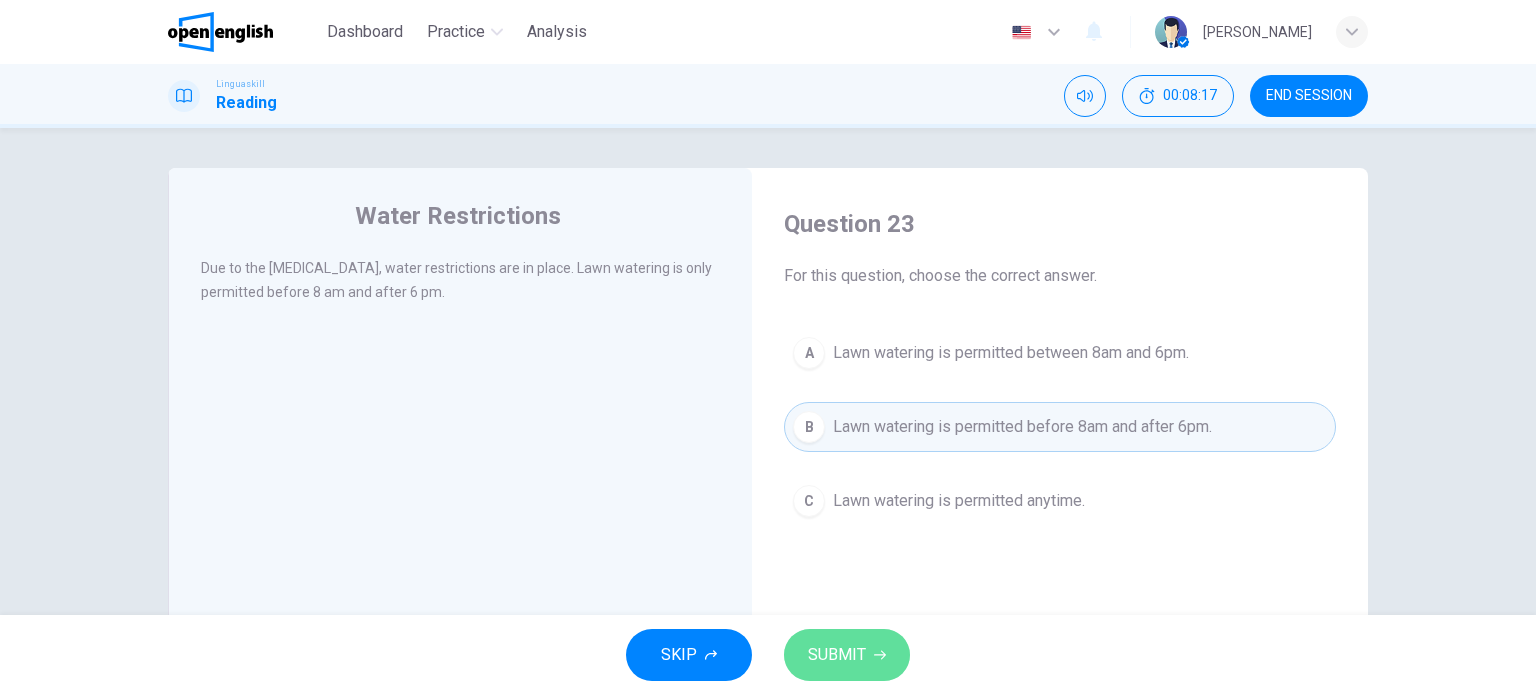 click on "SUBMIT" at bounding box center (847, 655) 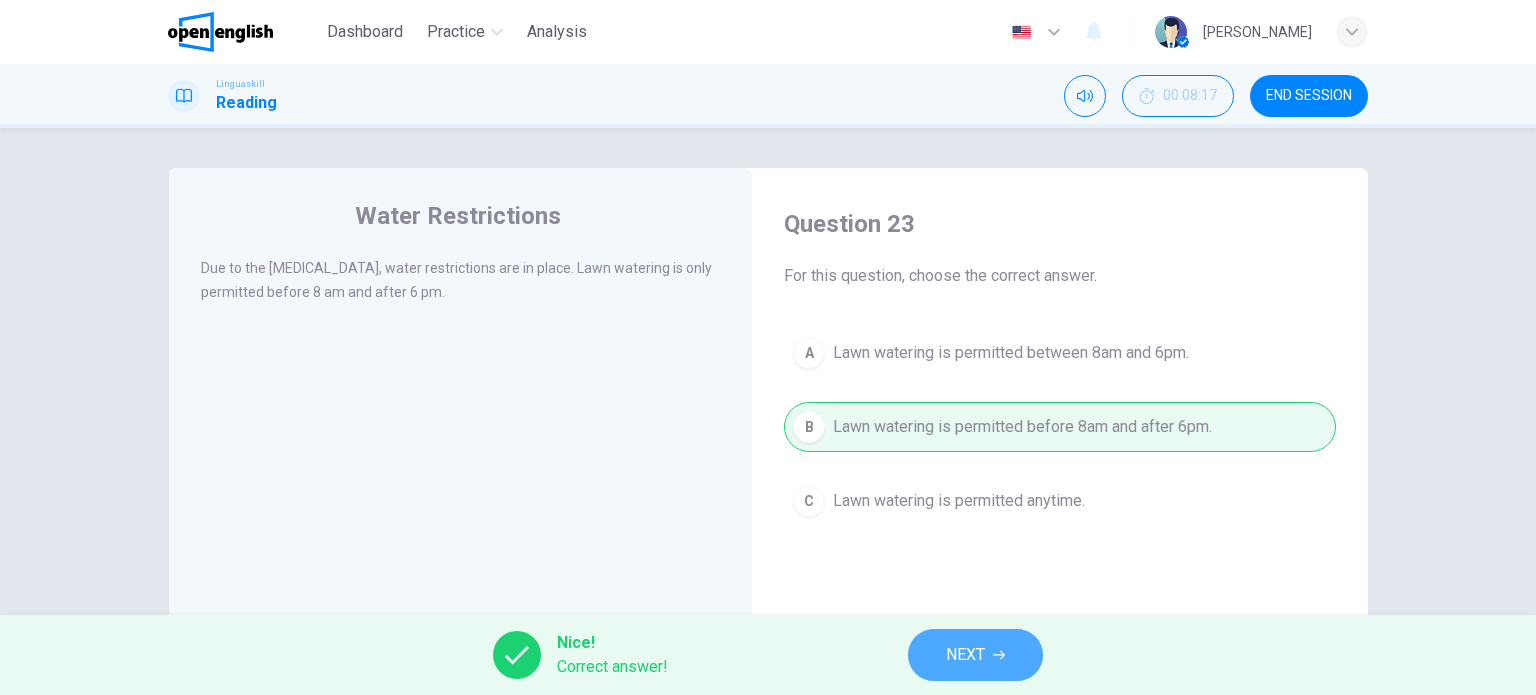 click 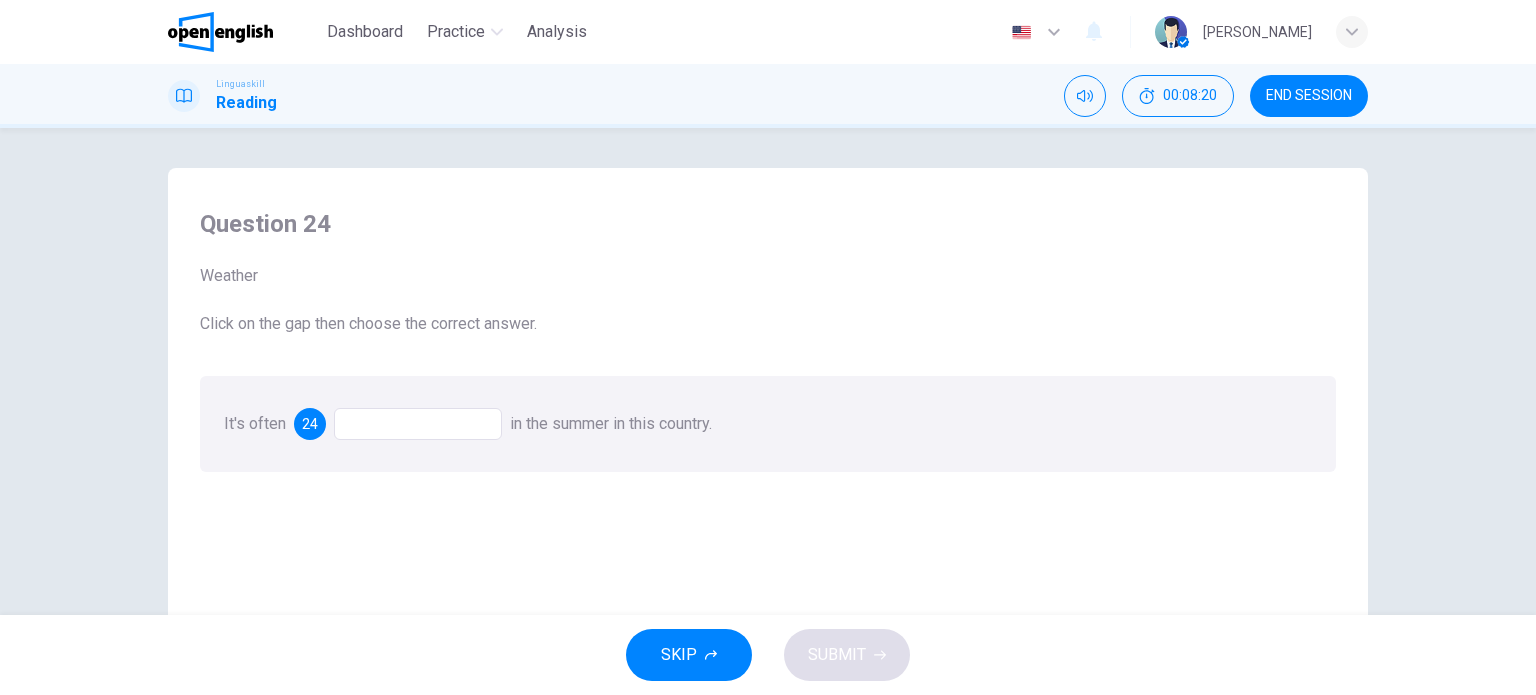 click at bounding box center [418, 424] 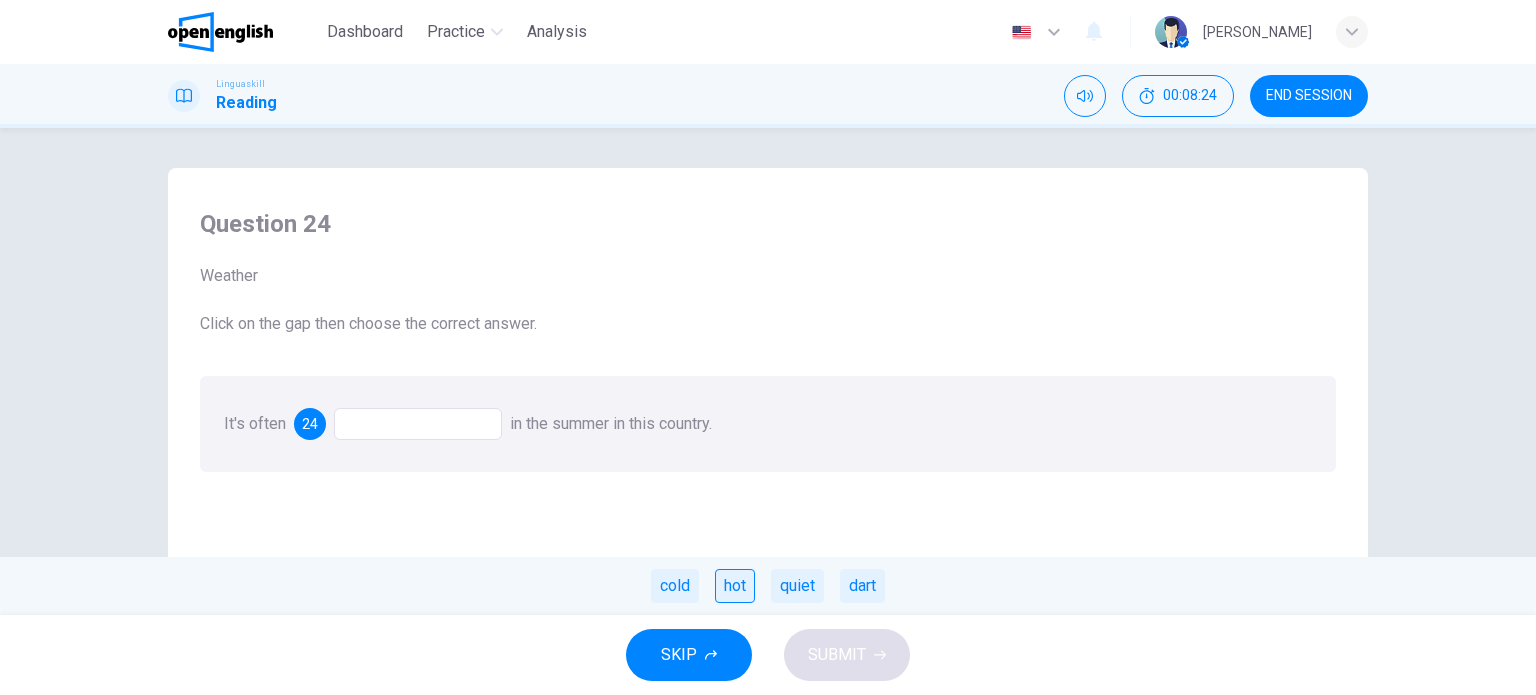 click on "hot" at bounding box center [735, 586] 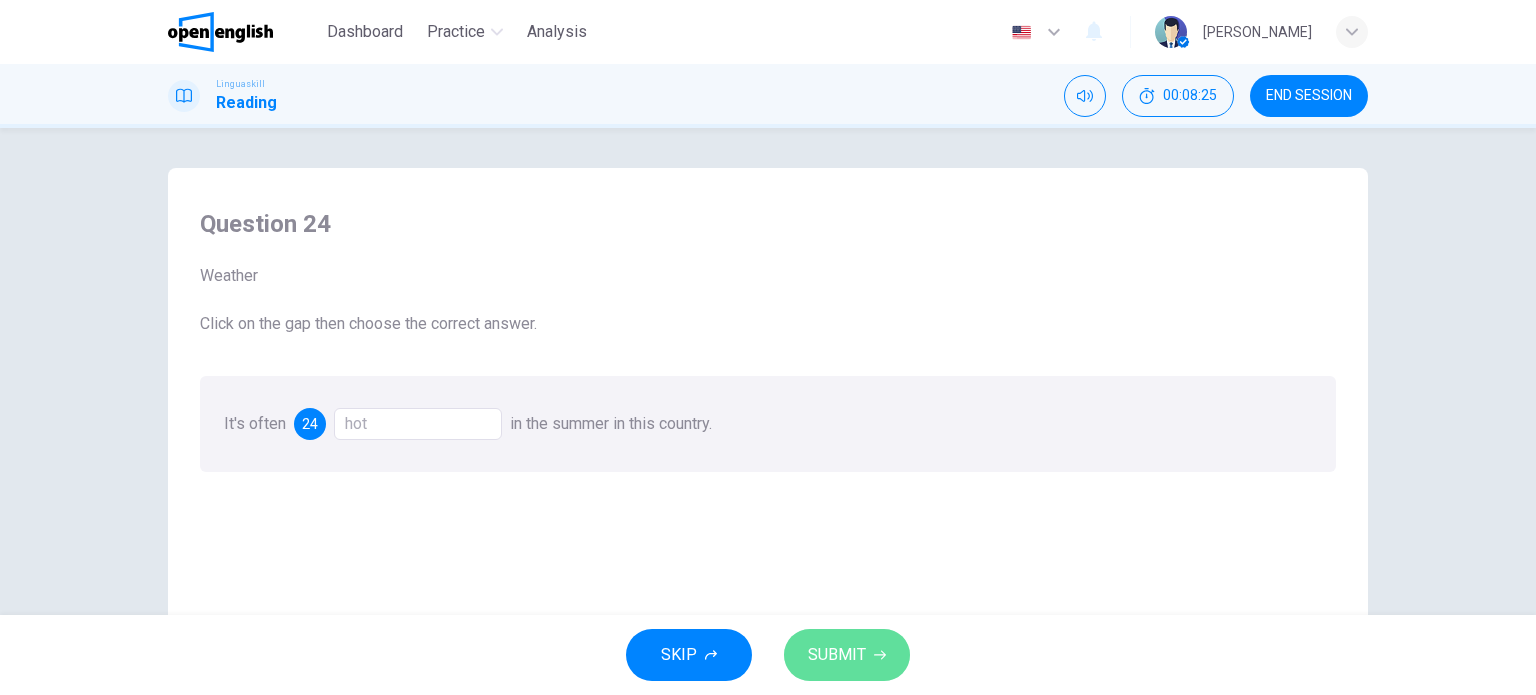 click on "SUBMIT" at bounding box center [847, 655] 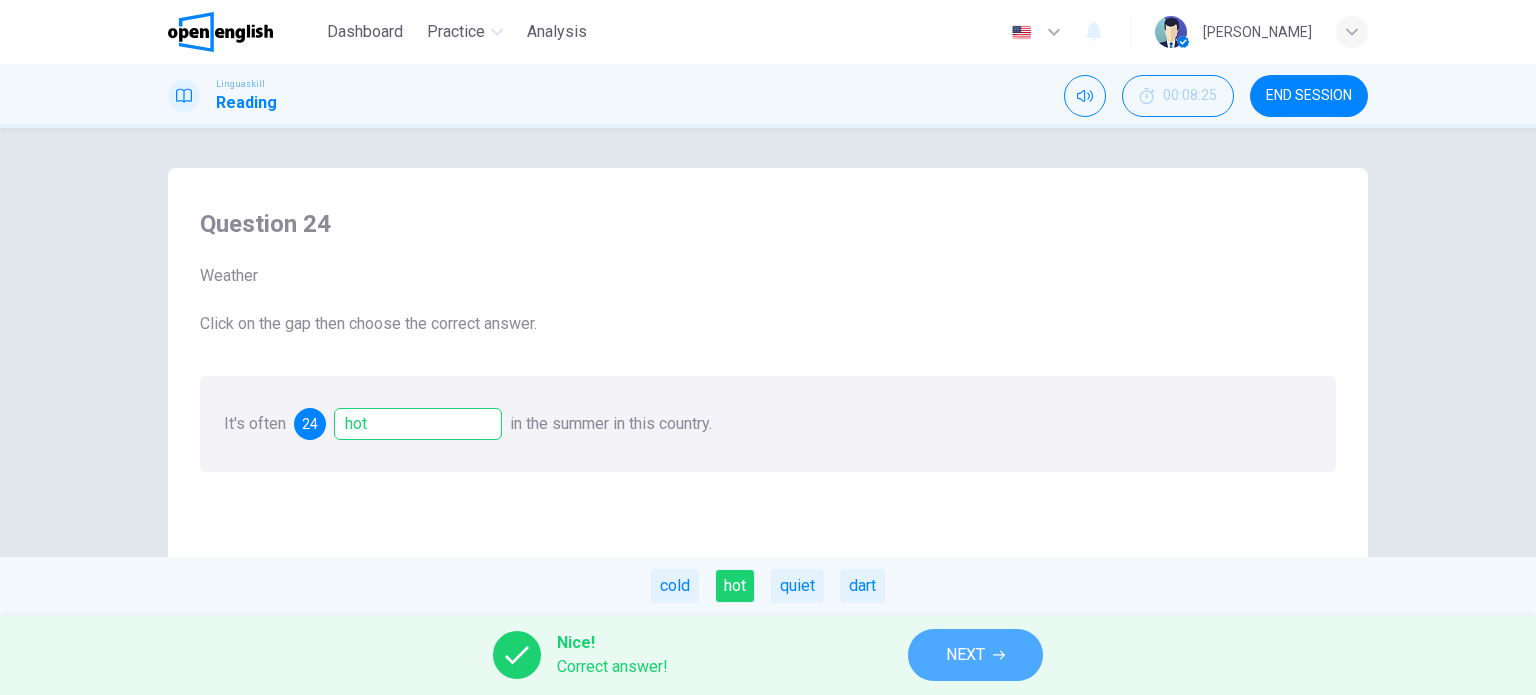 click on "NEXT" at bounding box center (975, 655) 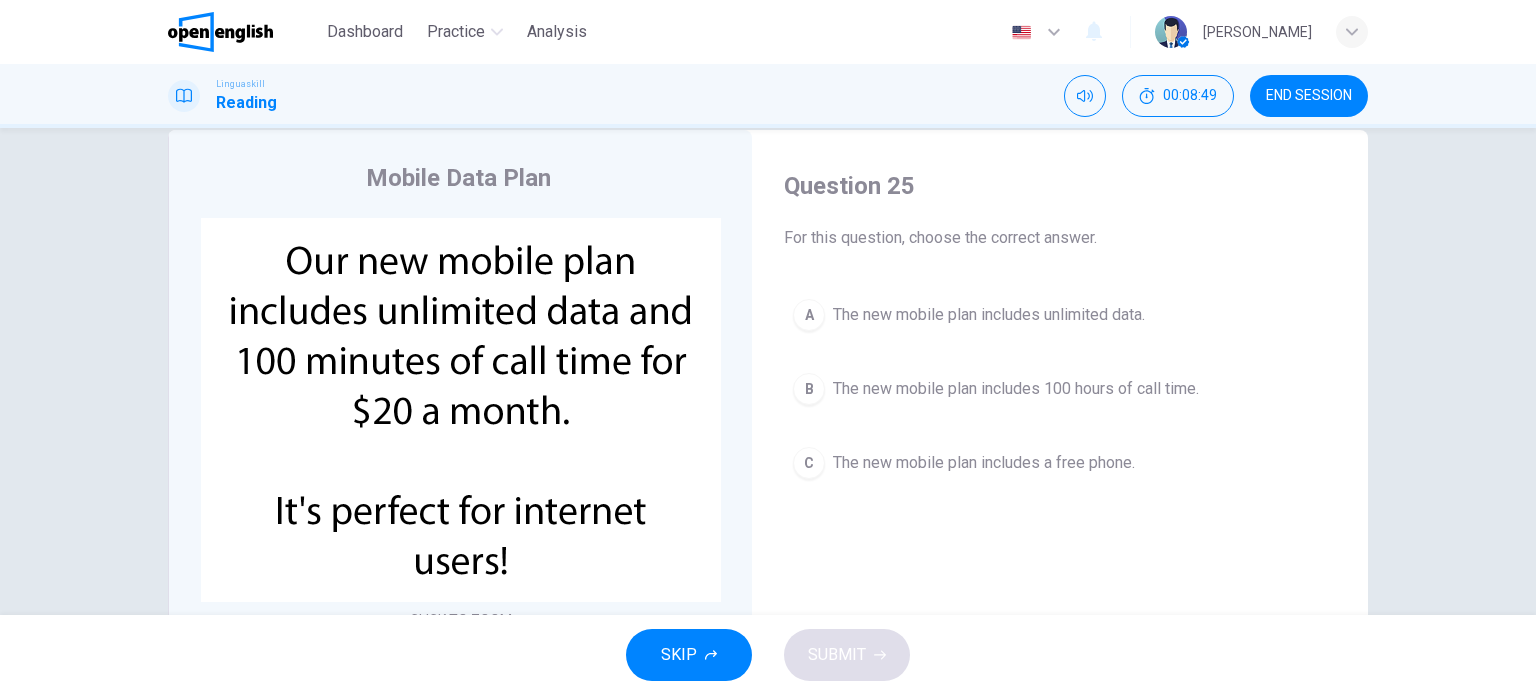 scroll, scrollTop: 40, scrollLeft: 0, axis: vertical 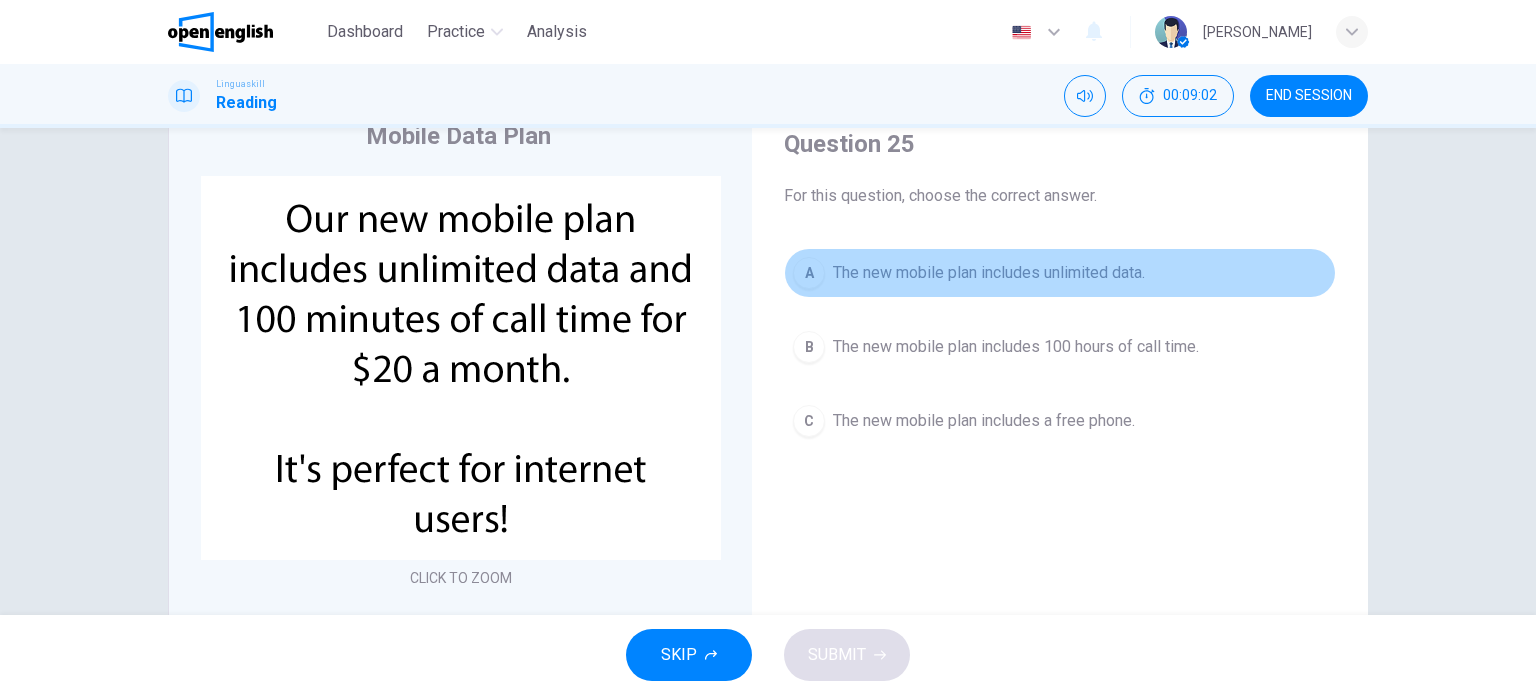 click on "A The new mobile plan includes unlimited data." at bounding box center (1060, 273) 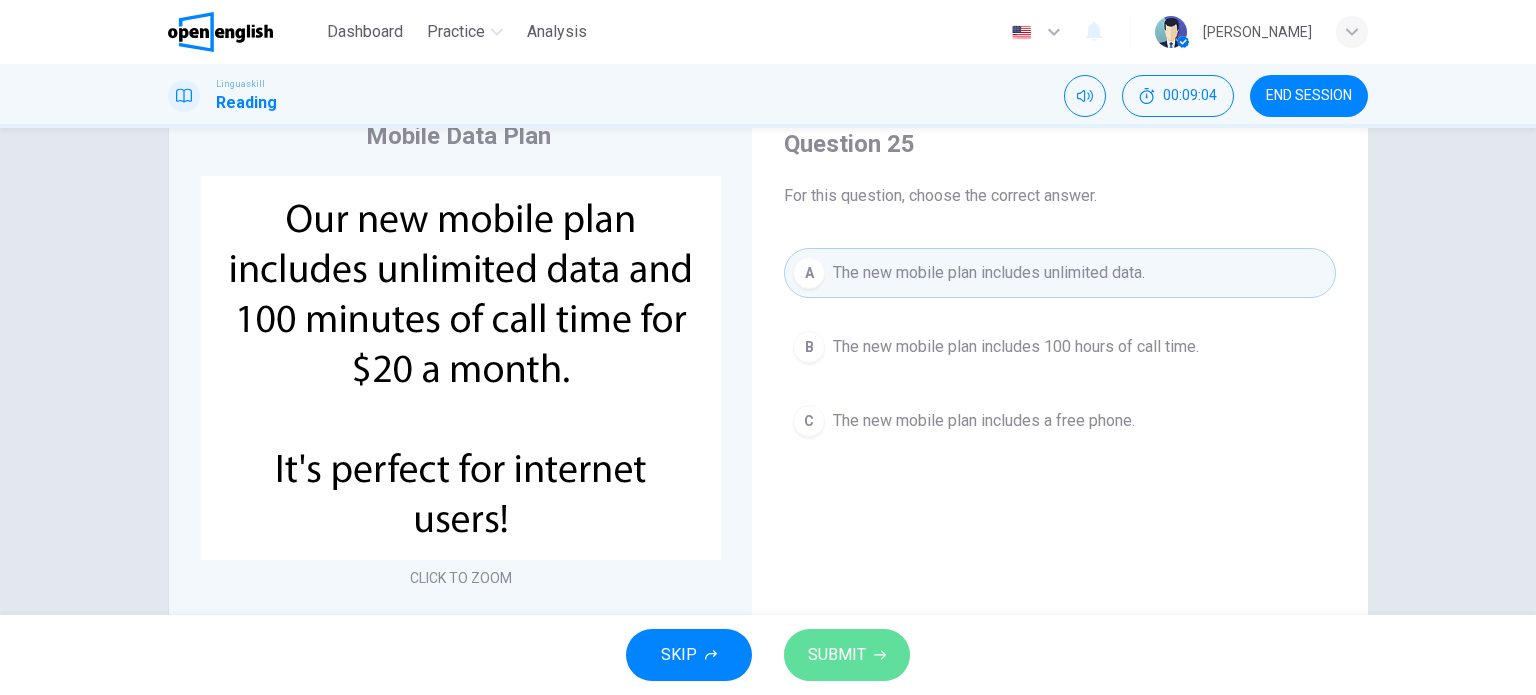 click on "SUBMIT" at bounding box center [847, 655] 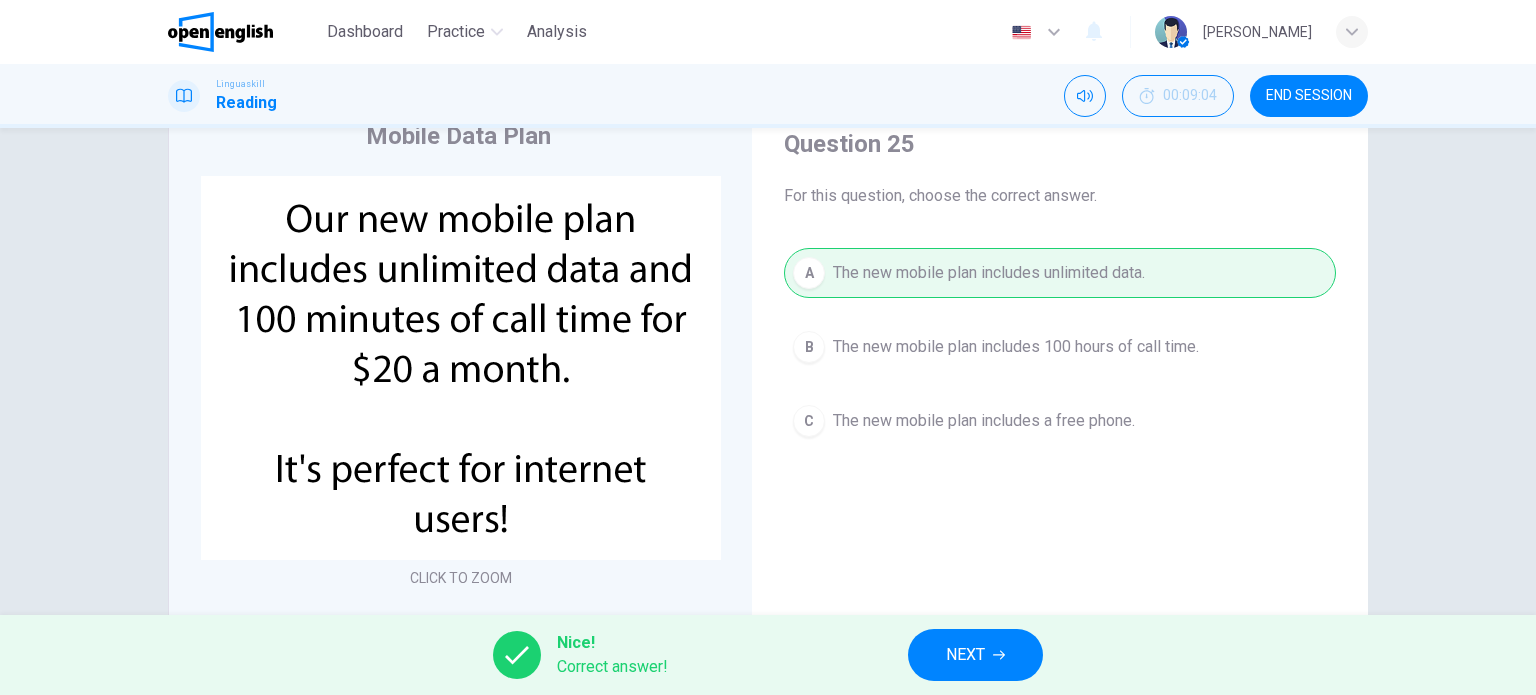 click on "Nice! Correct answer! NEXT" at bounding box center (768, 655) 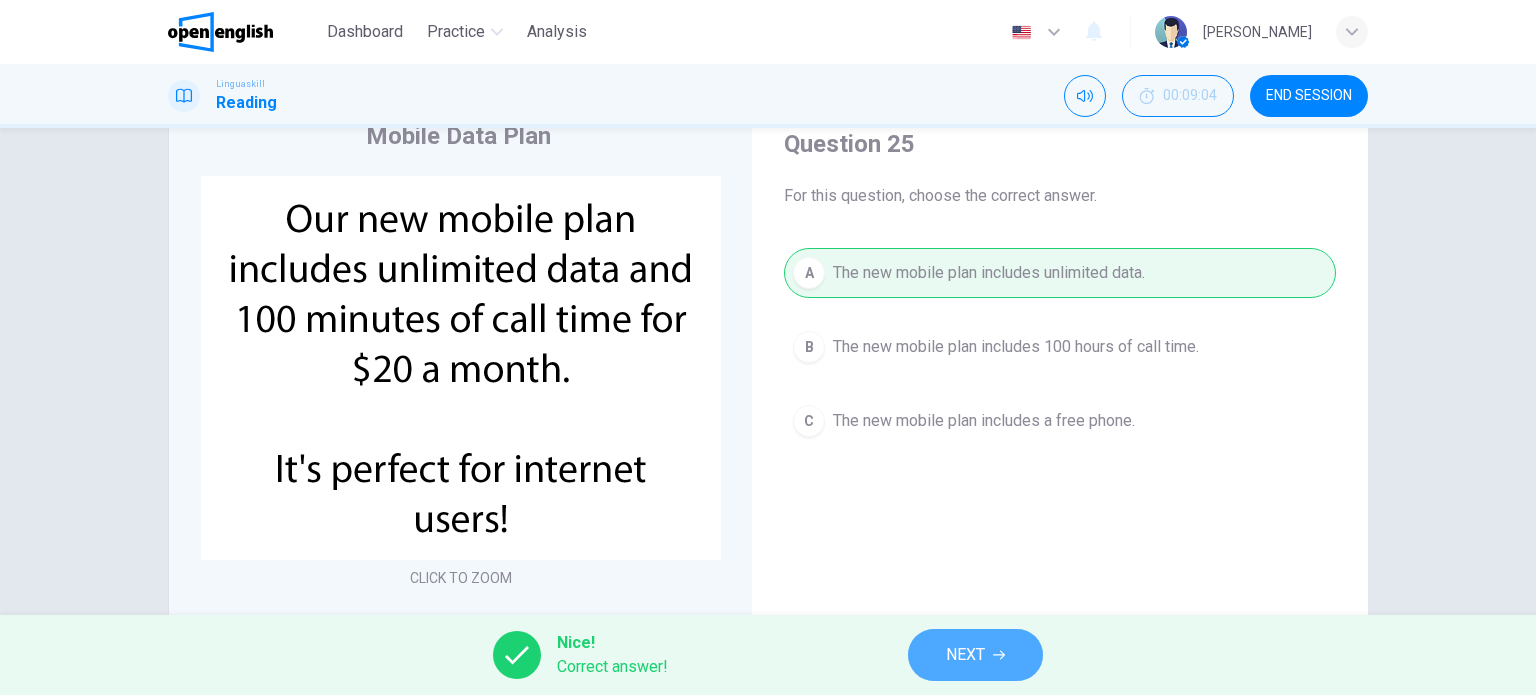 click on "NEXT" at bounding box center [975, 655] 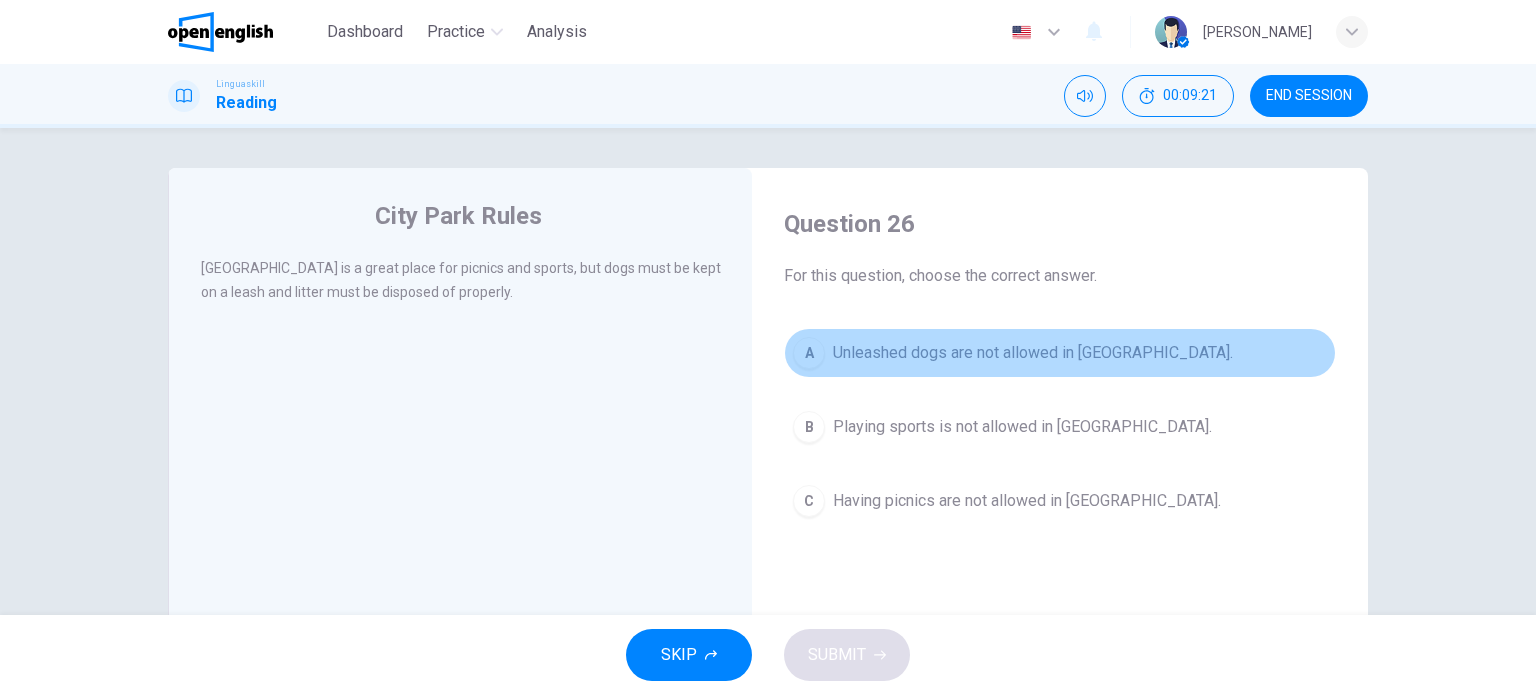 click on "A Unleashed dogs are not allowed in City Park." at bounding box center [1060, 353] 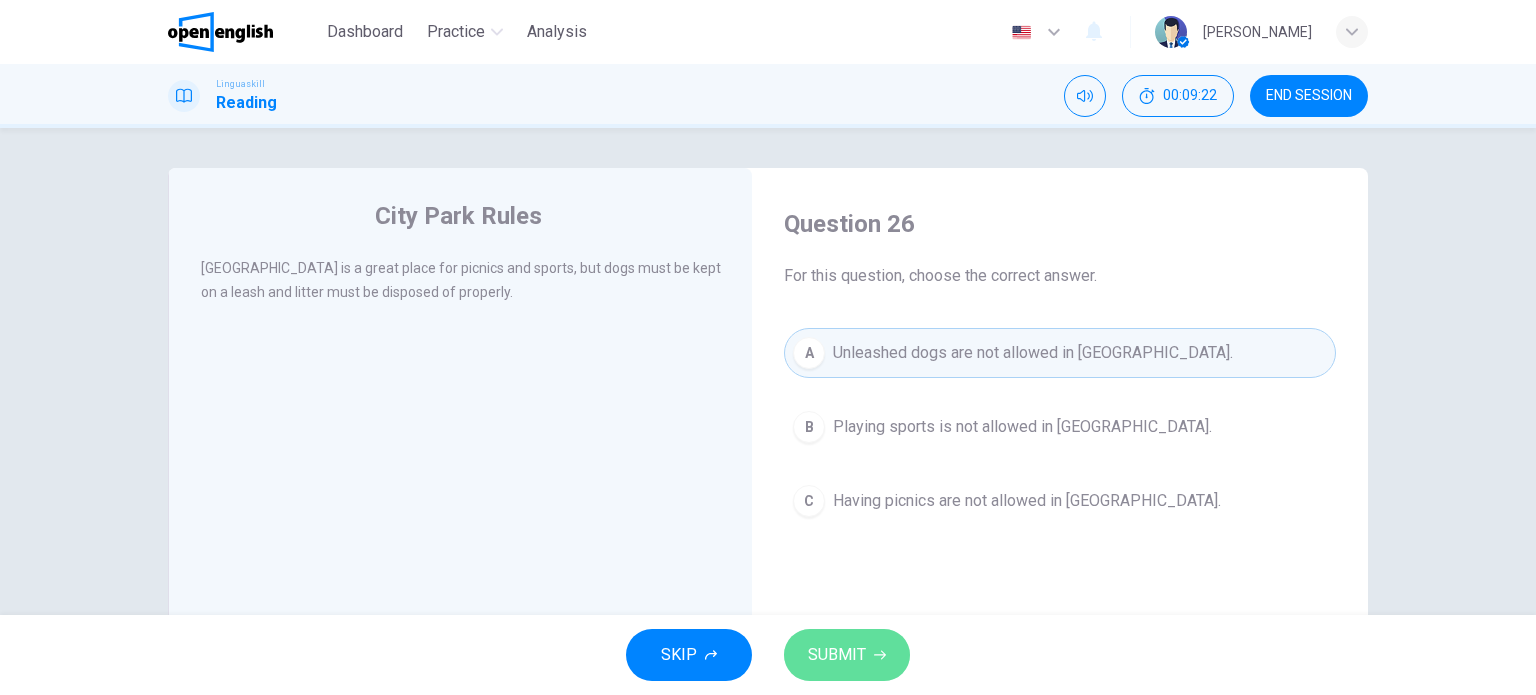 click on "SUBMIT" at bounding box center [837, 655] 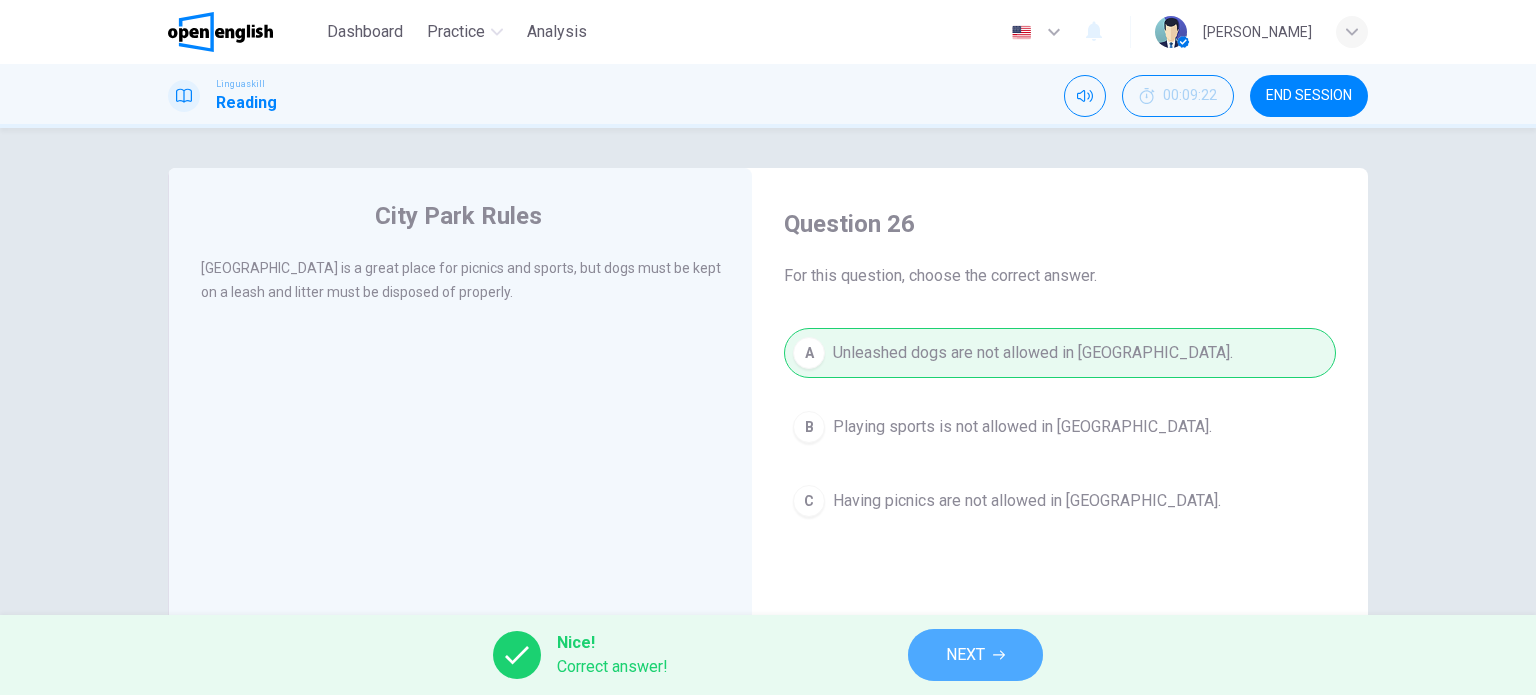 click on "NEXT" at bounding box center (975, 655) 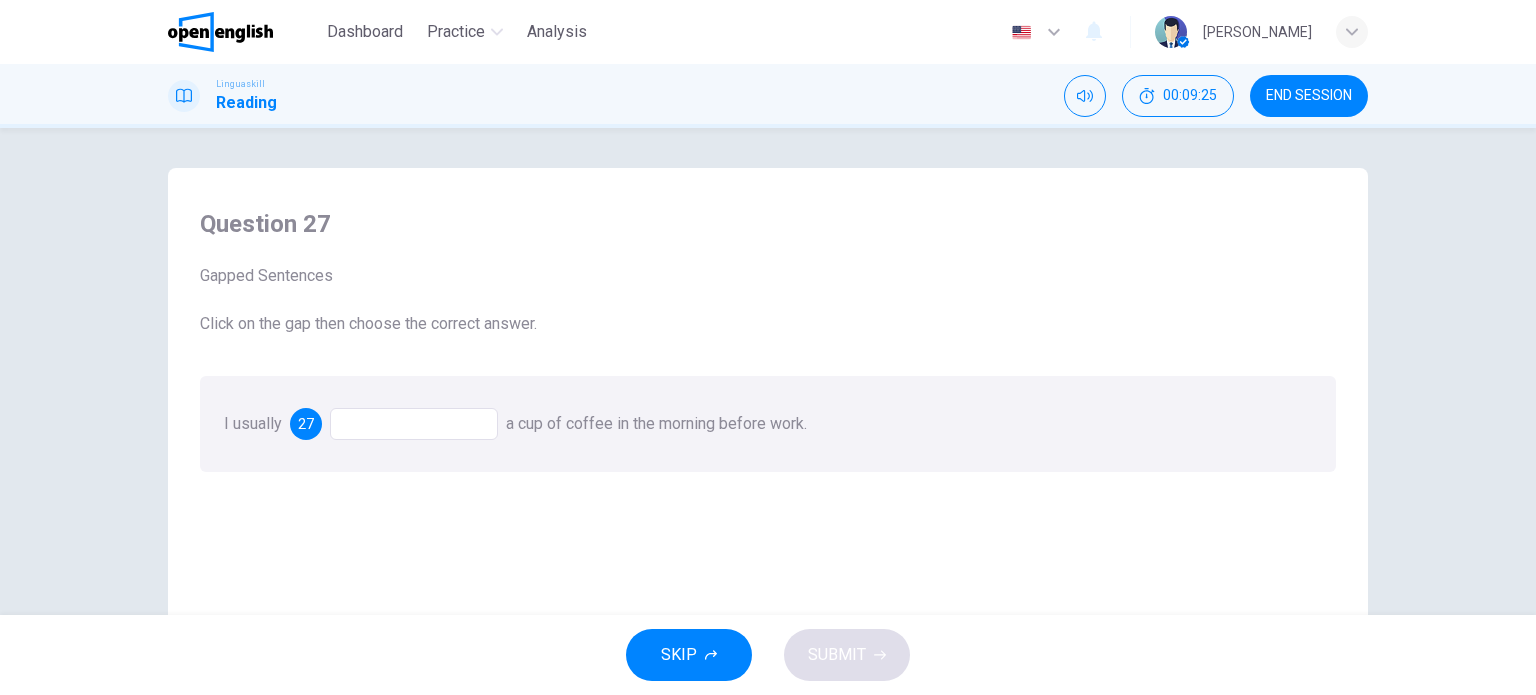click at bounding box center [414, 424] 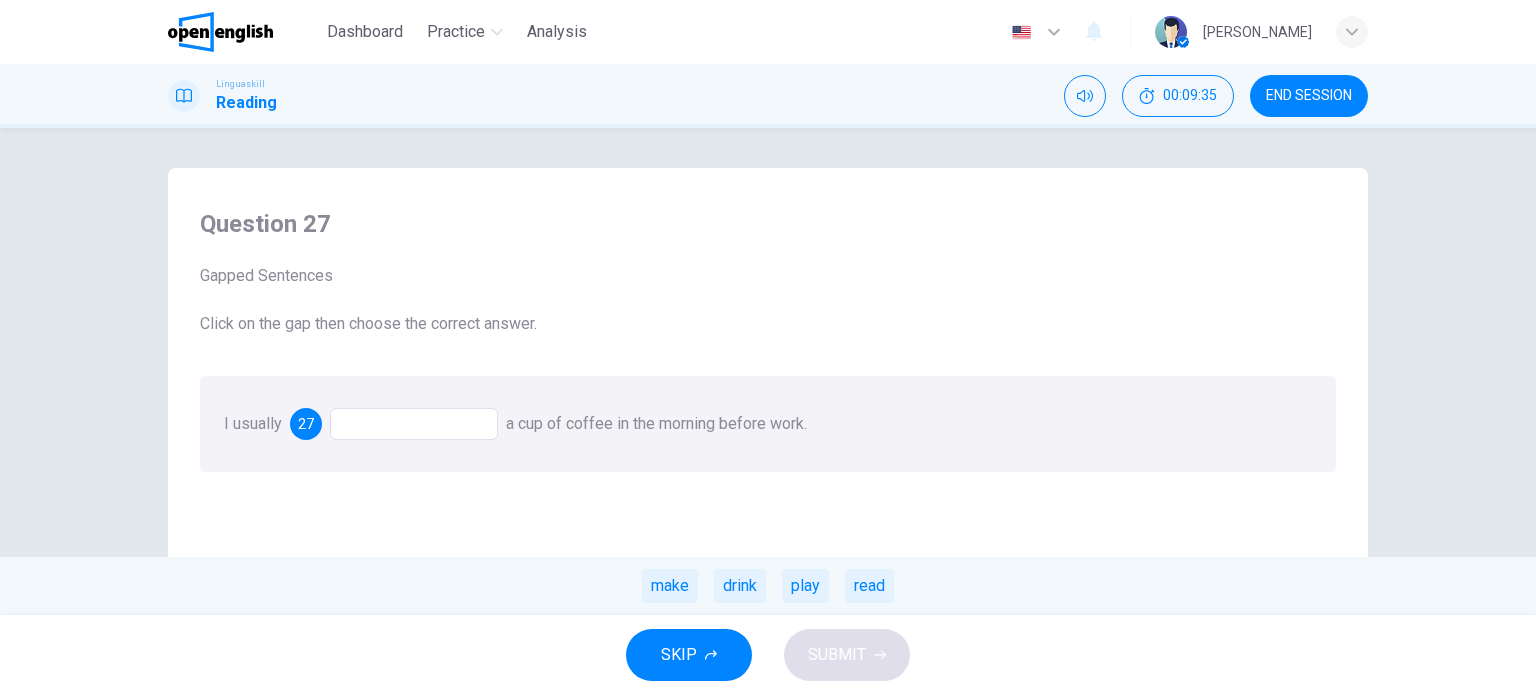 click on "I usually  27  a cup of coffee in the morning before work. make drink play read" at bounding box center [768, 424] 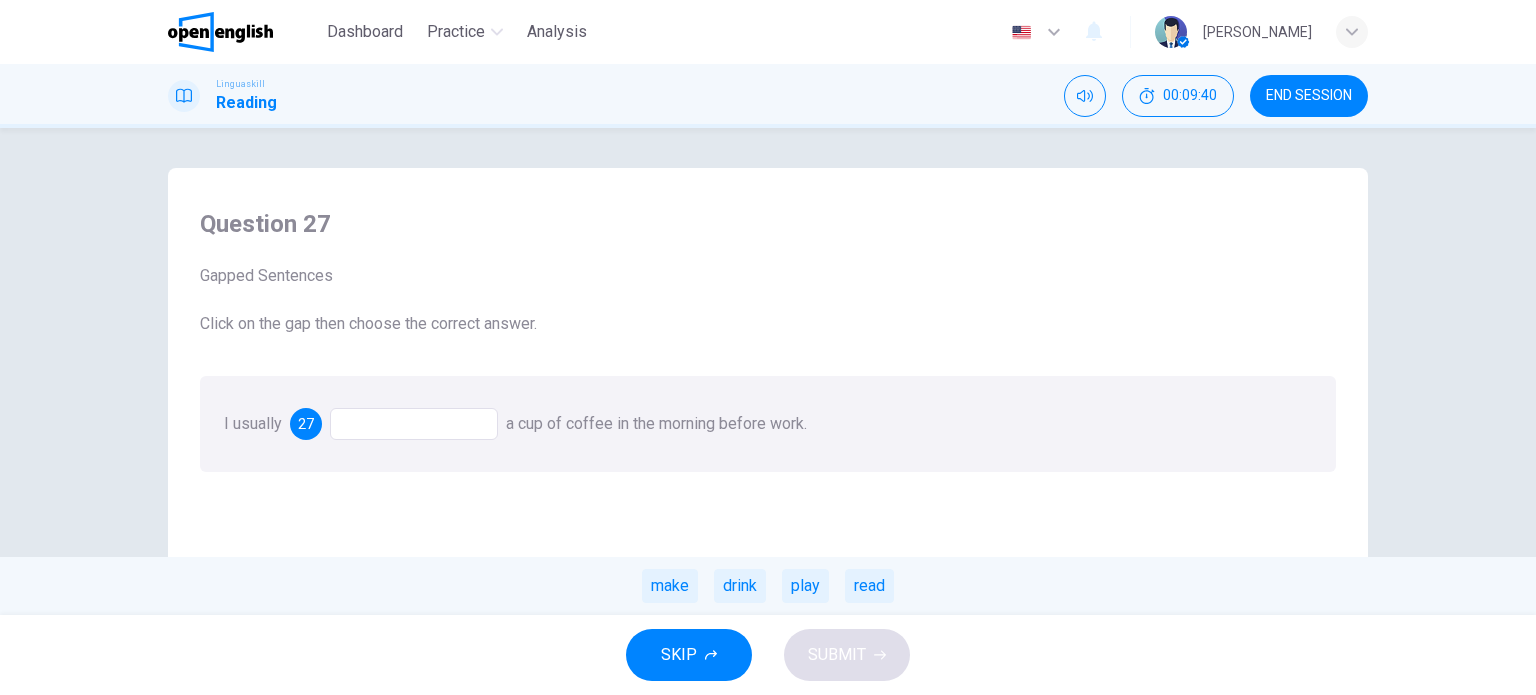 click on "Question 27 Gapped Sentences Click on the gap then choose the correct answer. I usually  27  a cup of coffee in the morning before work. make drink play read" at bounding box center [768, 525] 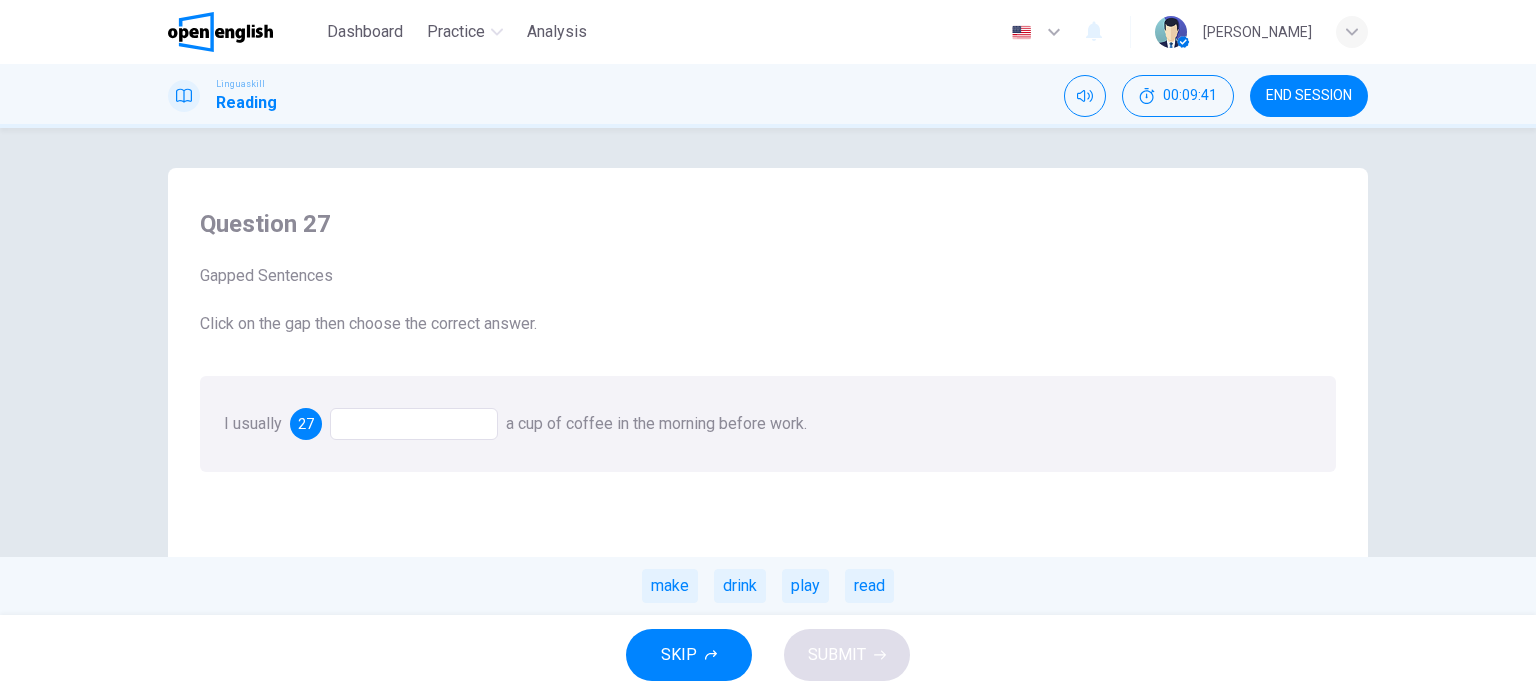 click on "Question 27 Gapped Sentences Click on the gap then choose the correct answer. I usually  27  a cup of coffee in the morning before work. make drink play read" at bounding box center (768, 525) 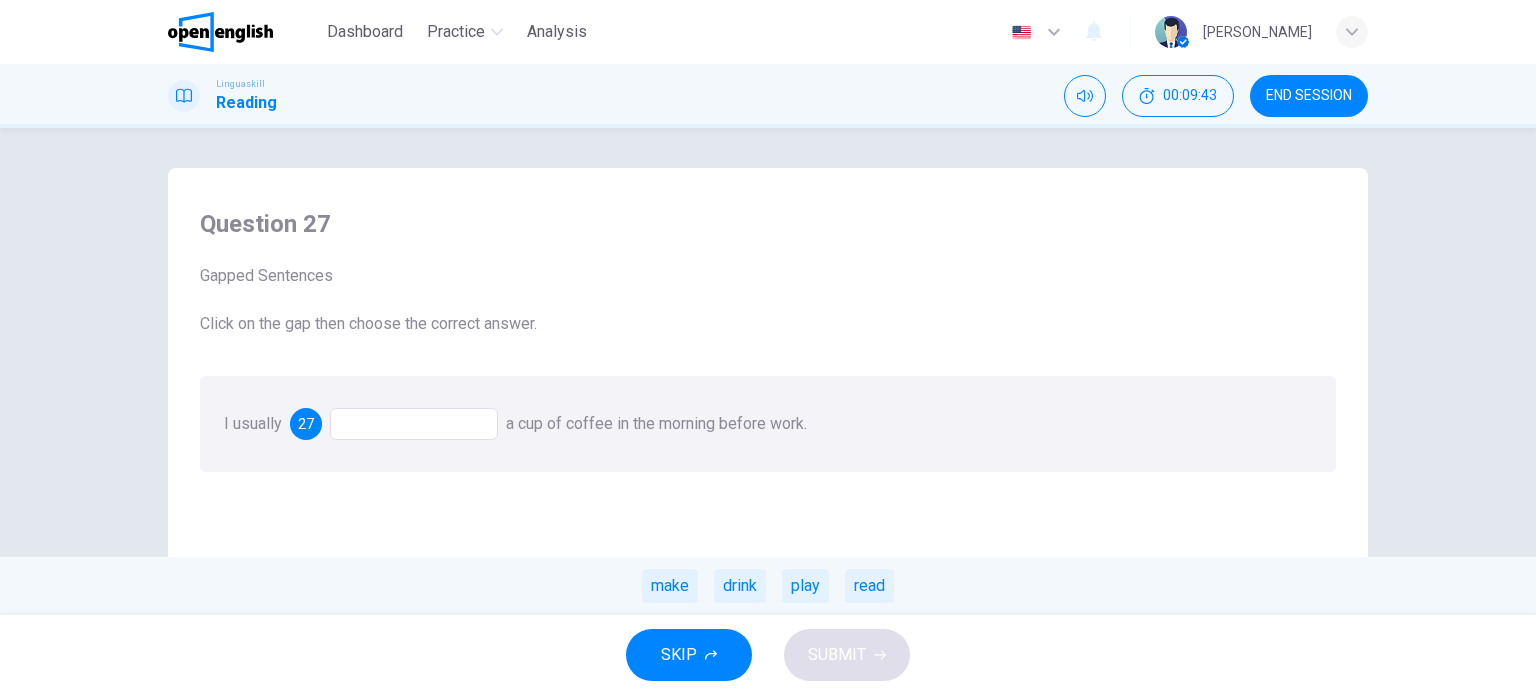 click on "Question 27 Gapped Sentences Click on the gap then choose the correct answer. I usually  27  a cup of coffee in the morning before work. make drink play read" at bounding box center [768, 525] 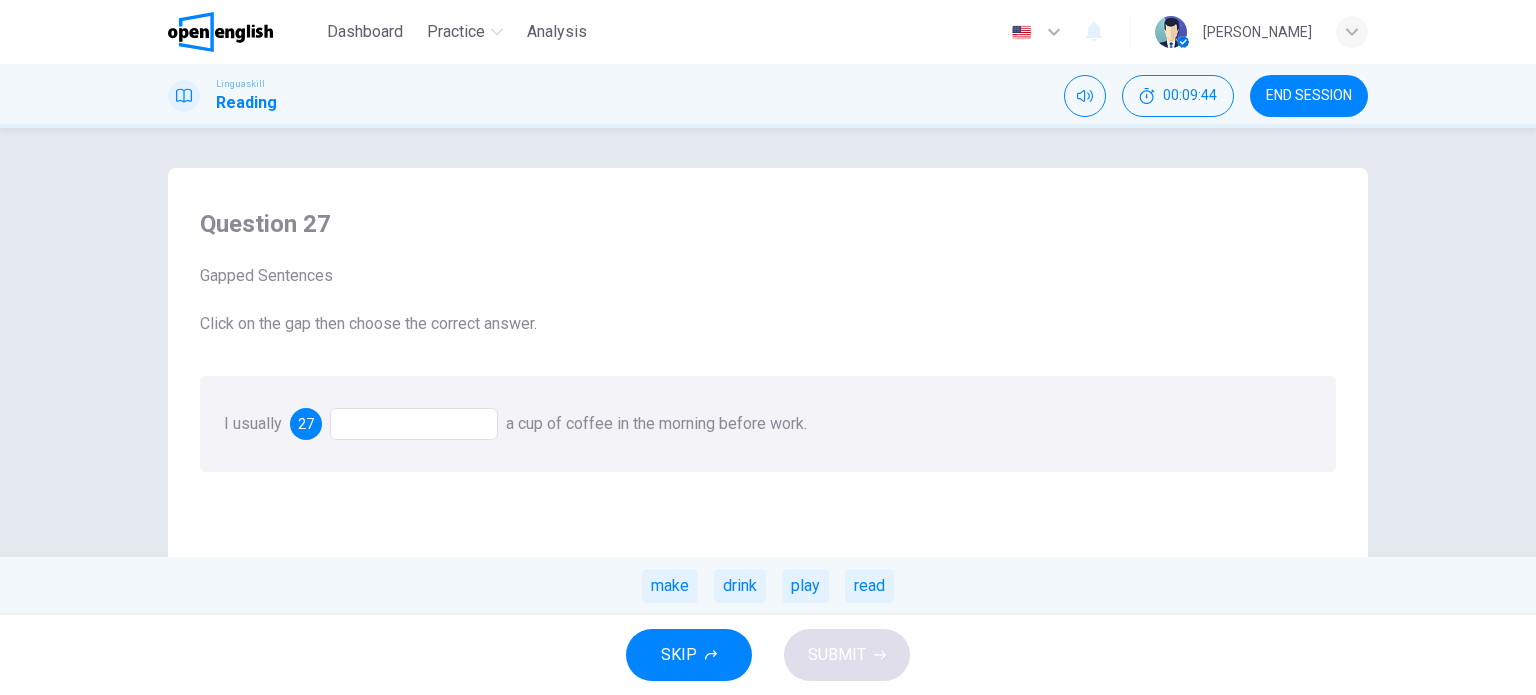 click on "Question 27 Gapped Sentences Click on the gap then choose the correct answer. I usually  27  a cup of coffee in the morning before work. make drink play read" at bounding box center [768, 525] 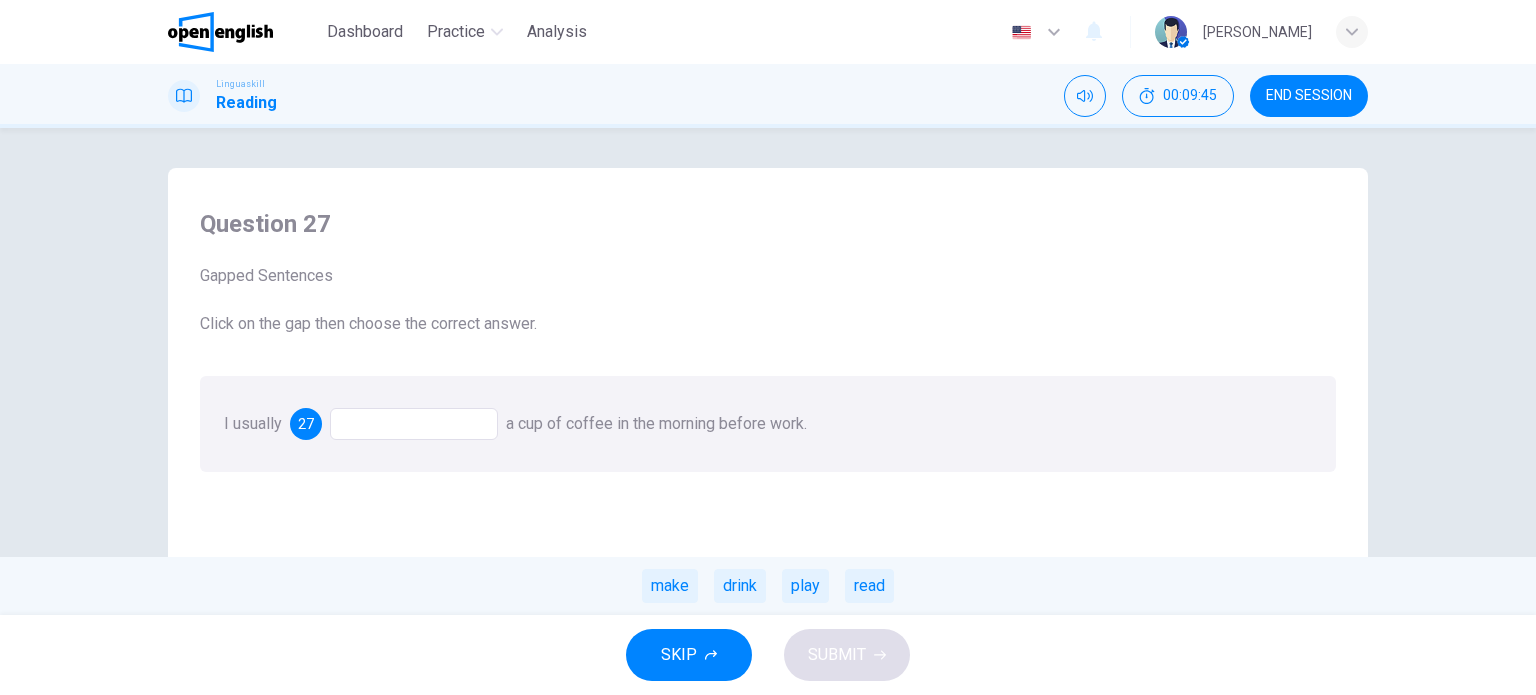 click on "Question 27 Gapped Sentences Click on the gap then choose the correct answer. I usually  27  a cup of coffee in the morning before work. make drink play read" at bounding box center [768, 525] 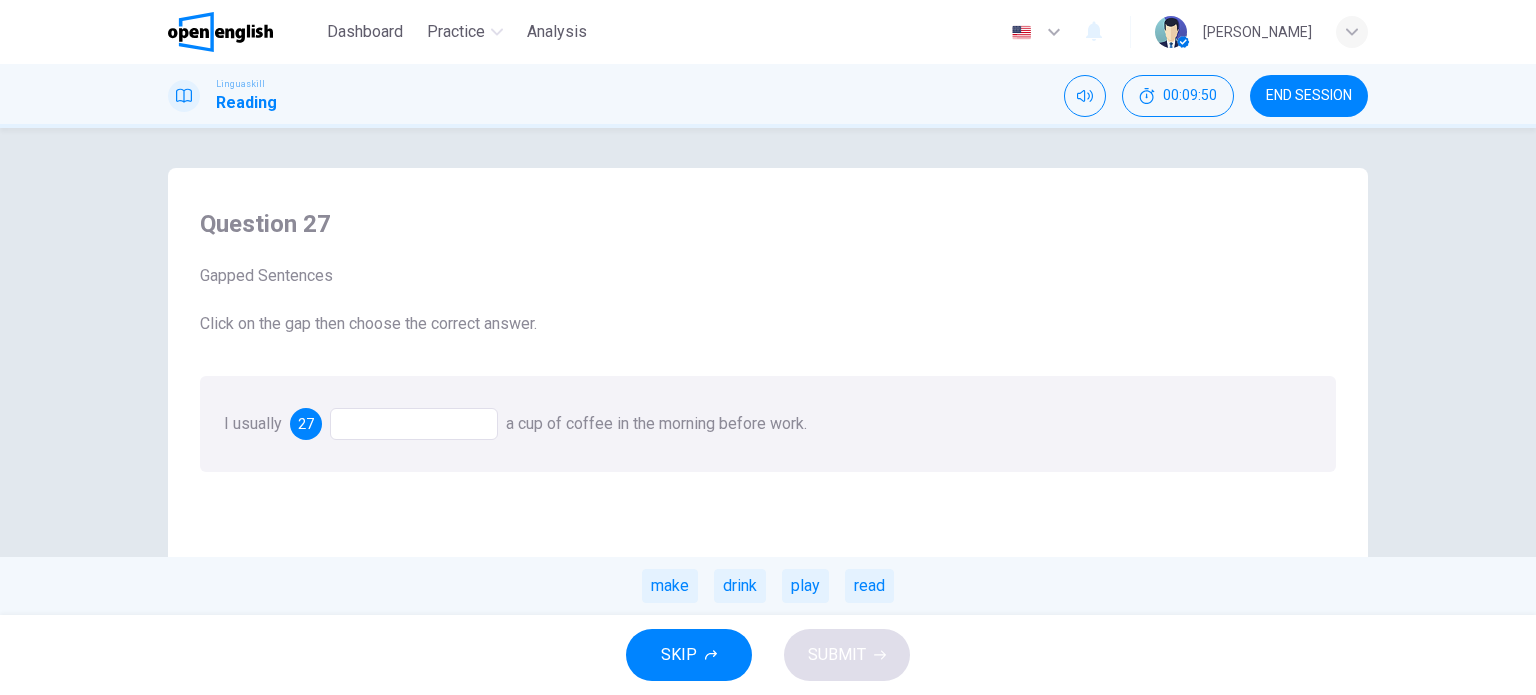 click on "Question 27 Gapped Sentences Click on the gap then choose the correct answer. I usually  27  a cup of coffee in the morning before work. make drink play read" at bounding box center (768, 525) 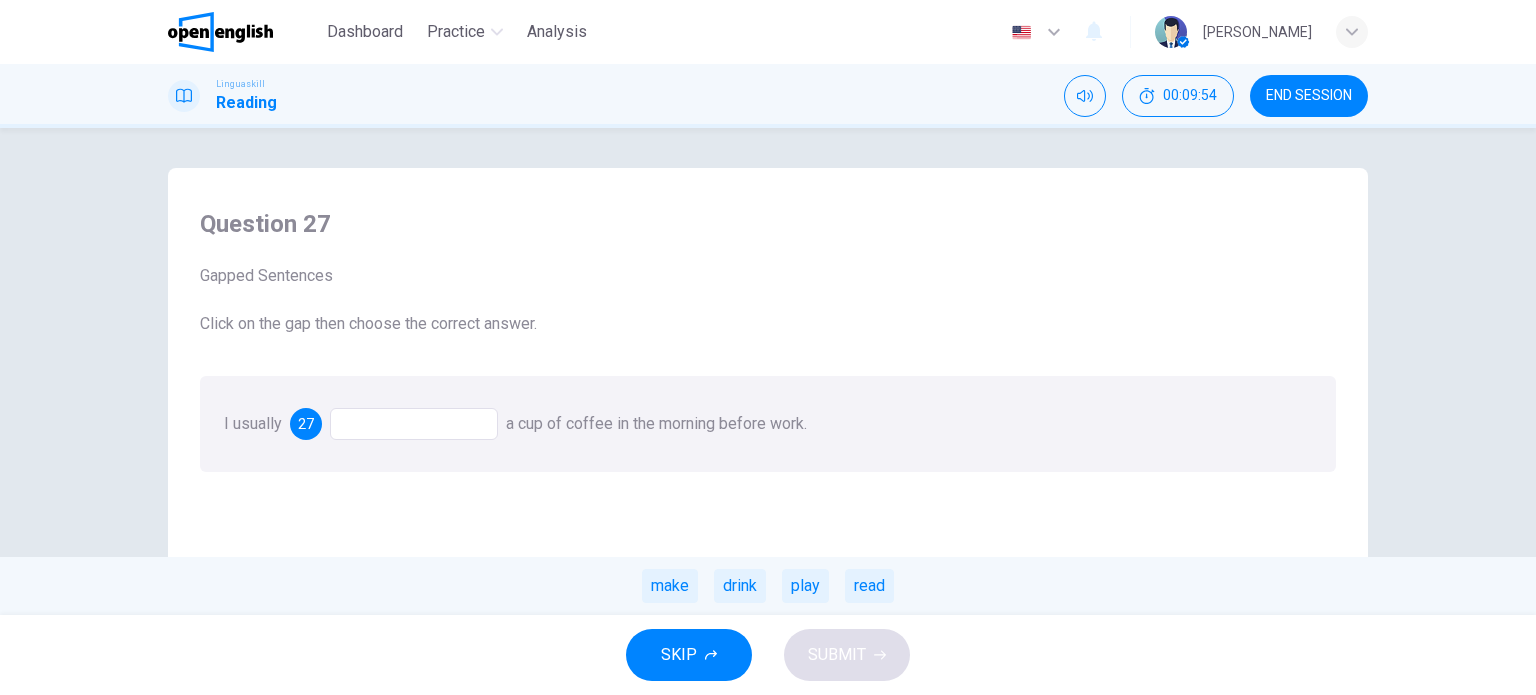 click on "Question 27 Gapped Sentences Click on the gap then choose the correct answer. I usually  27  a cup of coffee in the morning before work. make drink play read" at bounding box center [768, 525] 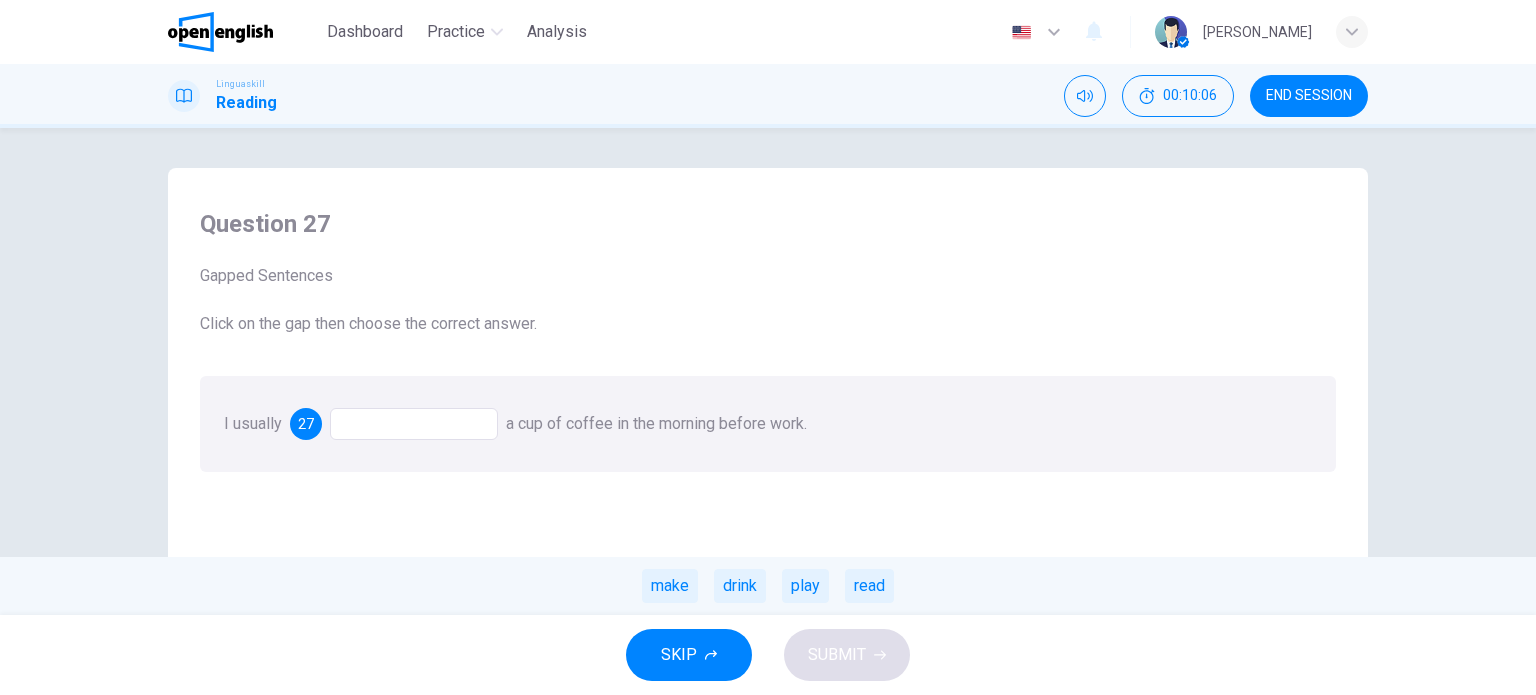 click on "Question 27 Gapped Sentences Click on the gap then choose the correct answer. I usually  27  a cup of coffee in the morning before work. make drink play read" at bounding box center [768, 525] 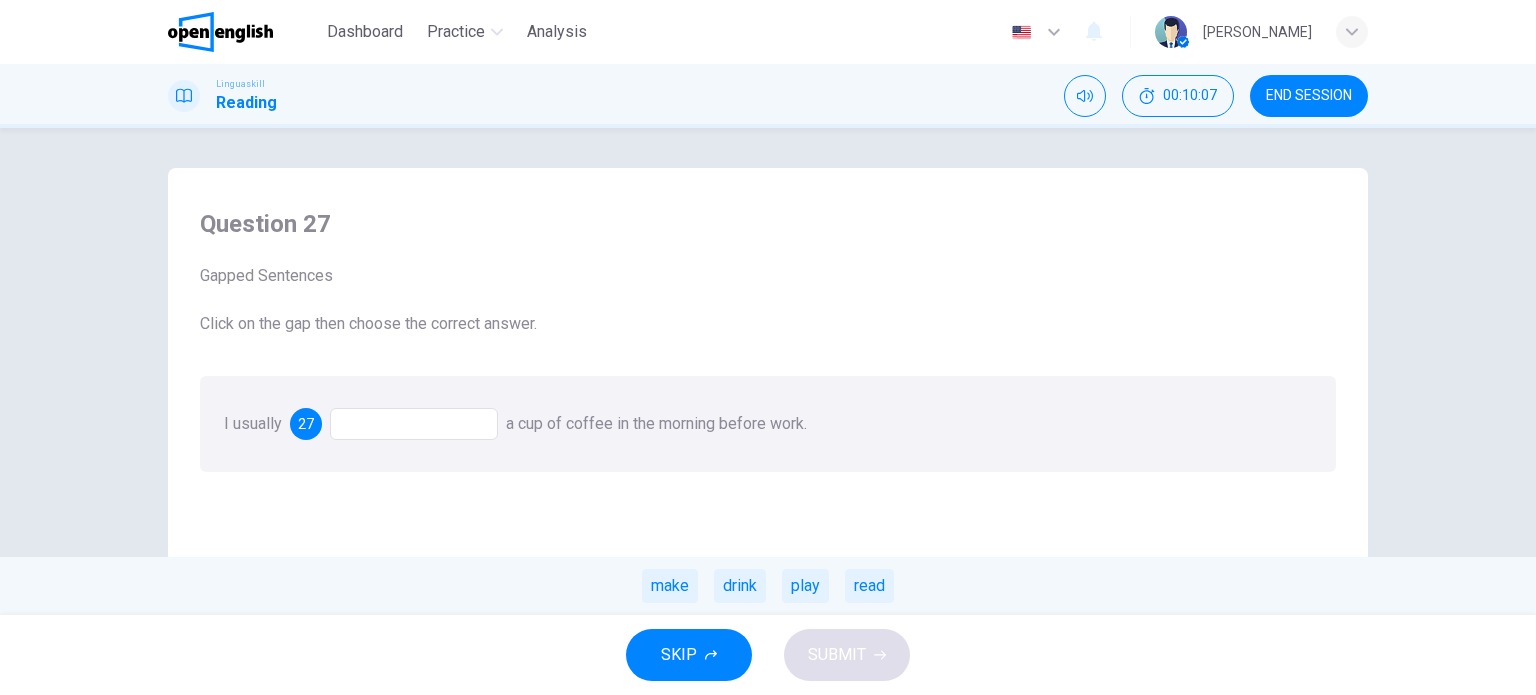 click on "Question 27 Gapped Sentences Click on the gap then choose the correct answer. I usually  27  a cup of coffee in the morning before work. make drink play read" at bounding box center (768, 525) 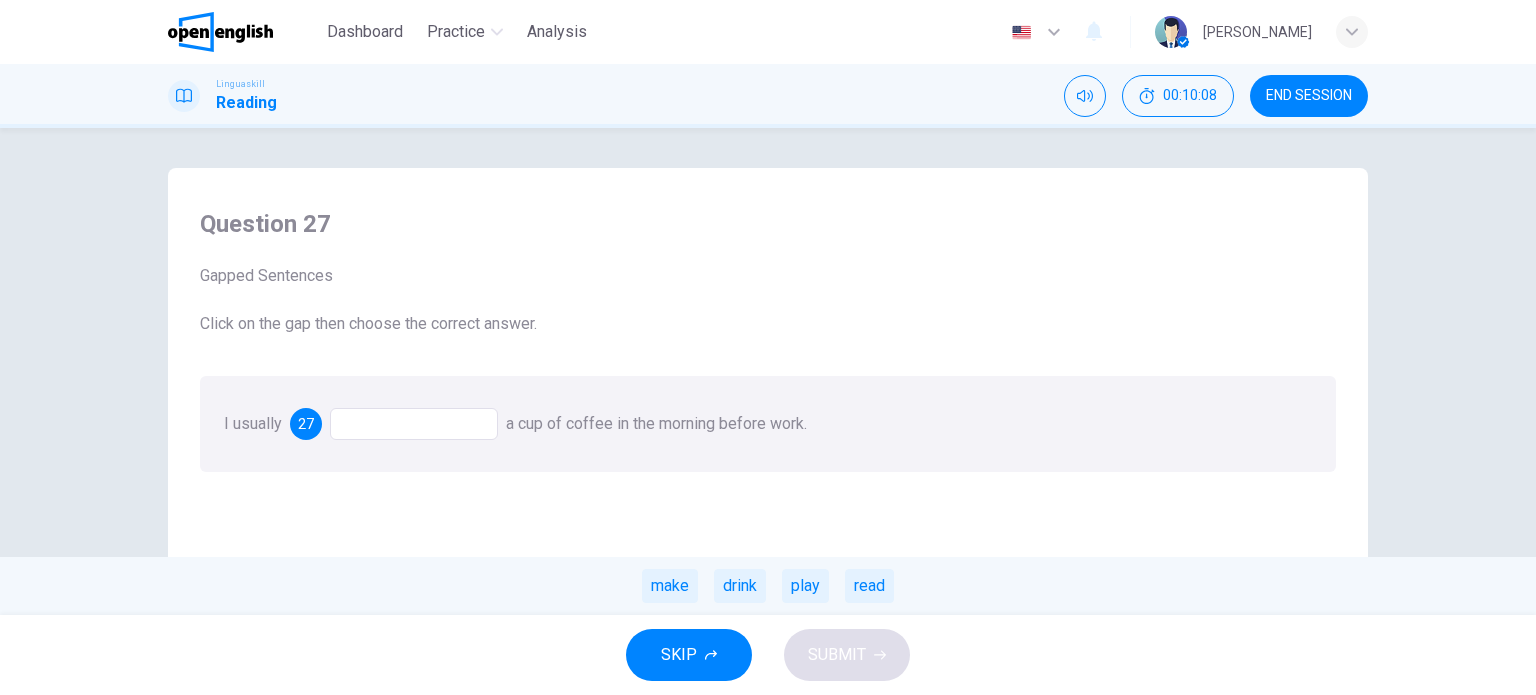click on "Question 27 Gapped Sentences Click on the gap then choose the correct answer. I usually  27  a cup of coffee in the morning before work. make drink play read" at bounding box center [768, 525] 